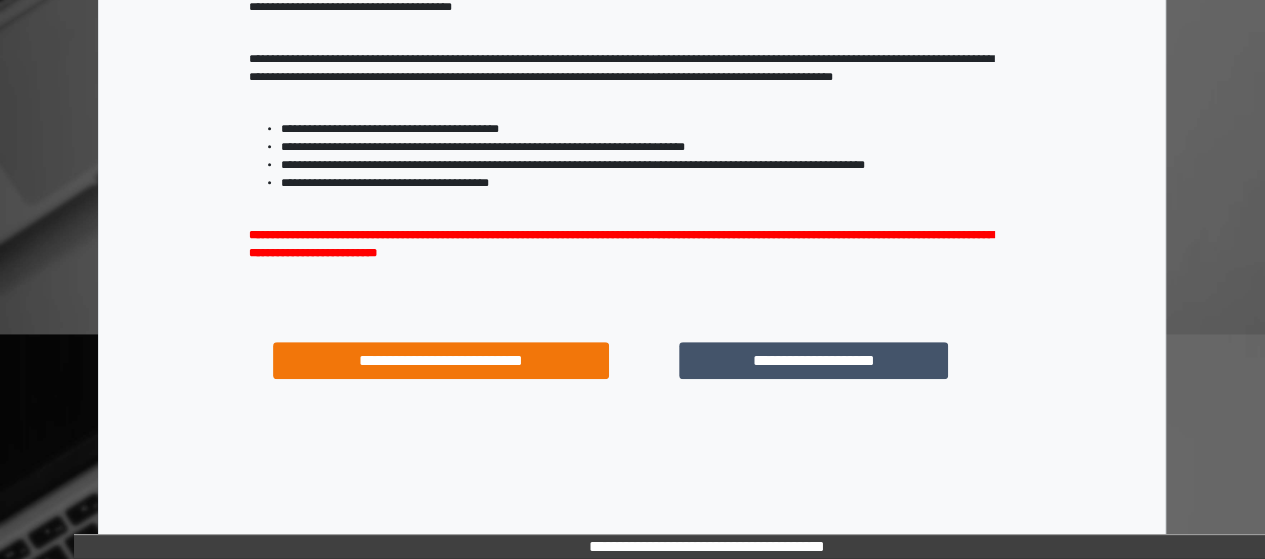 scroll, scrollTop: 358, scrollLeft: 0, axis: vertical 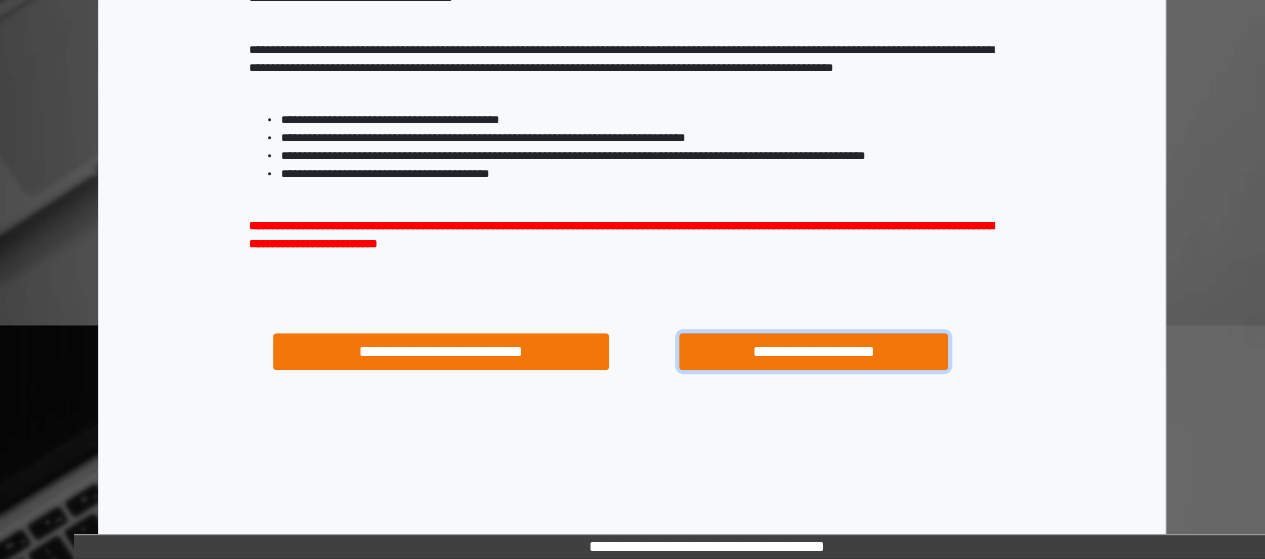 click on "**********" at bounding box center (813, 351) 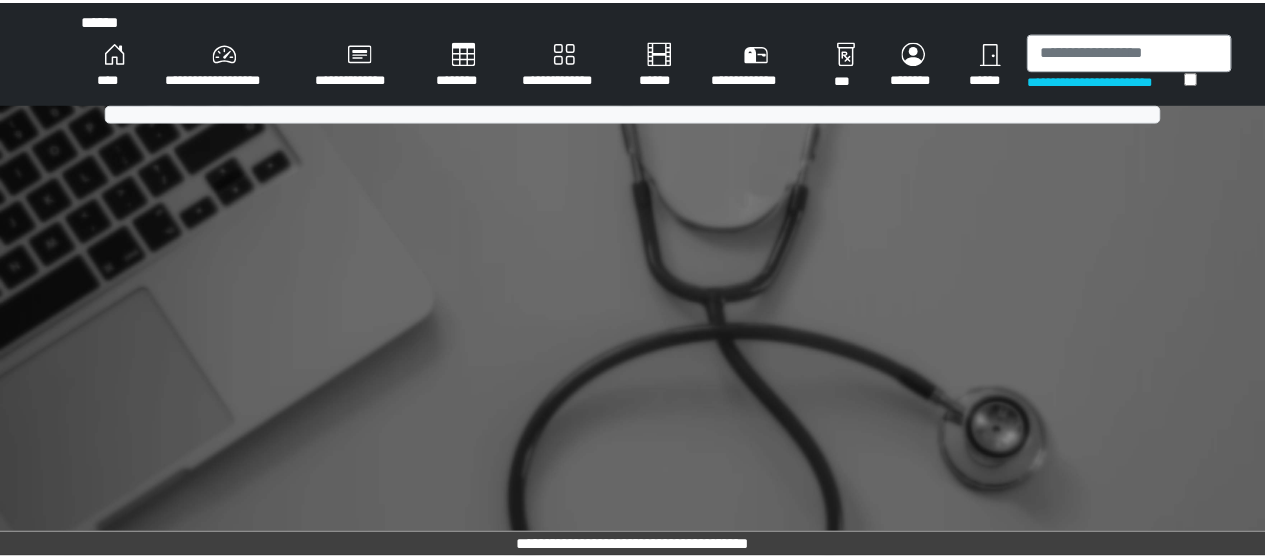 scroll, scrollTop: 0, scrollLeft: 0, axis: both 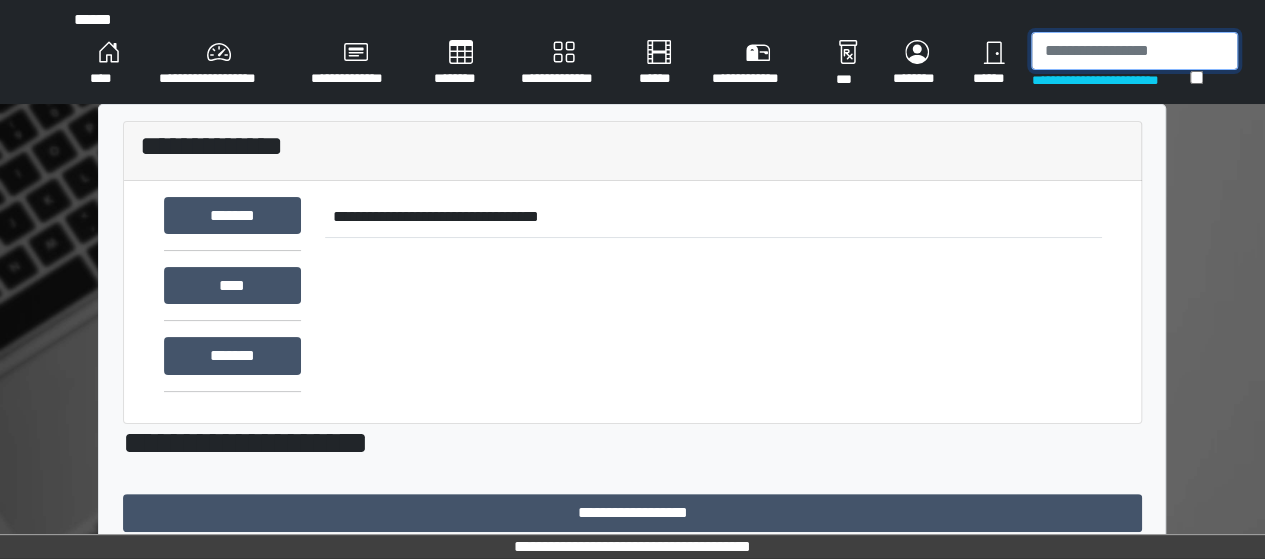 click at bounding box center (1134, 51) 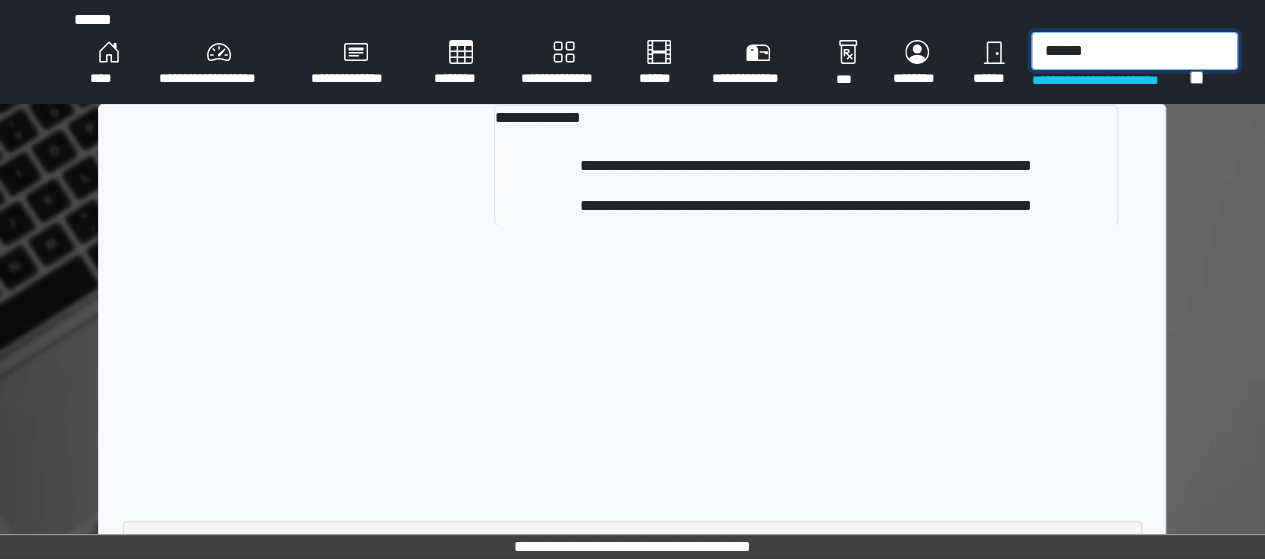 type on "******" 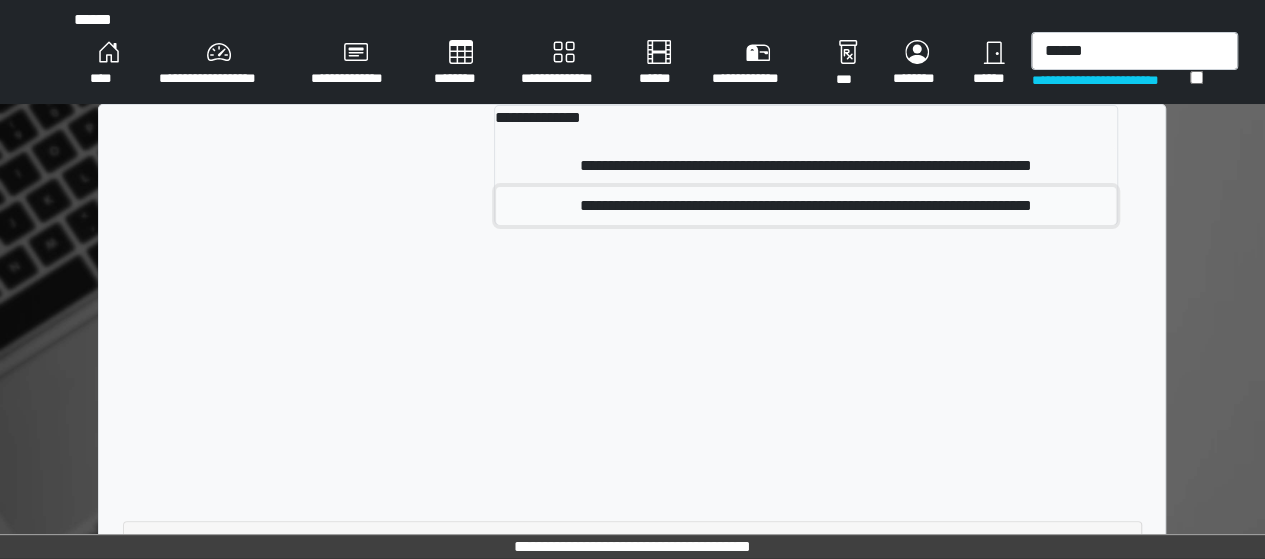 click on "**********" at bounding box center [806, 206] 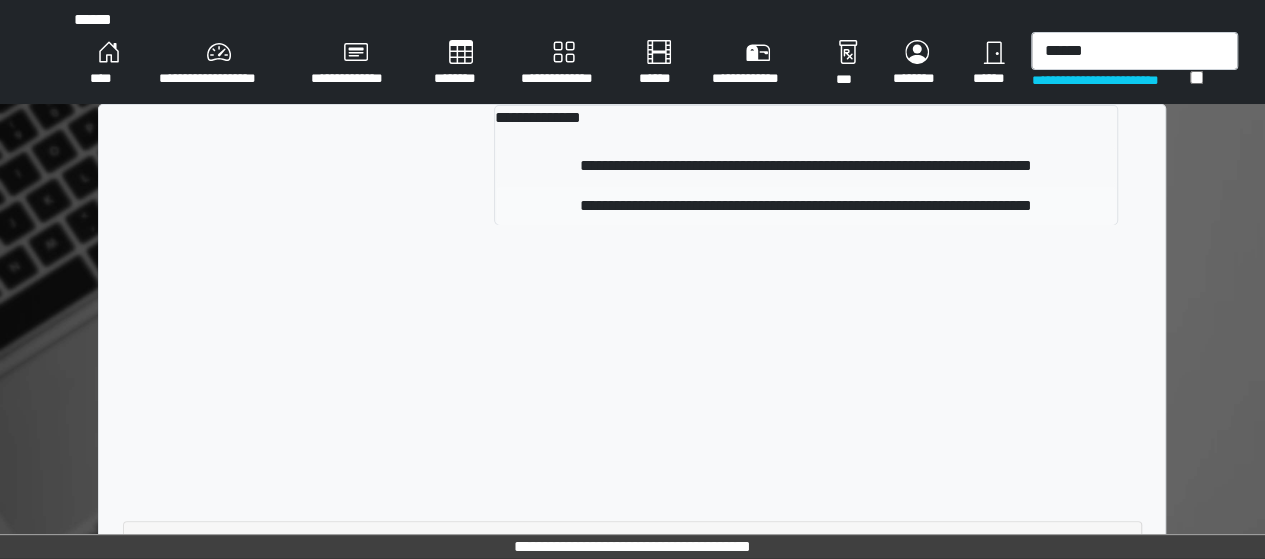 type 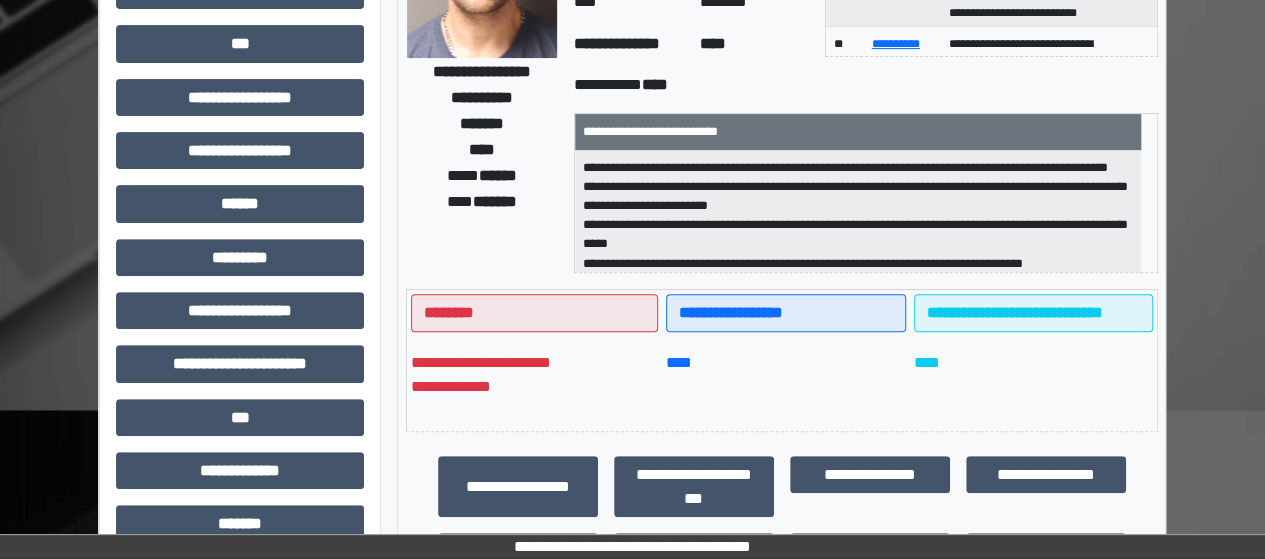 scroll, scrollTop: 274, scrollLeft: 0, axis: vertical 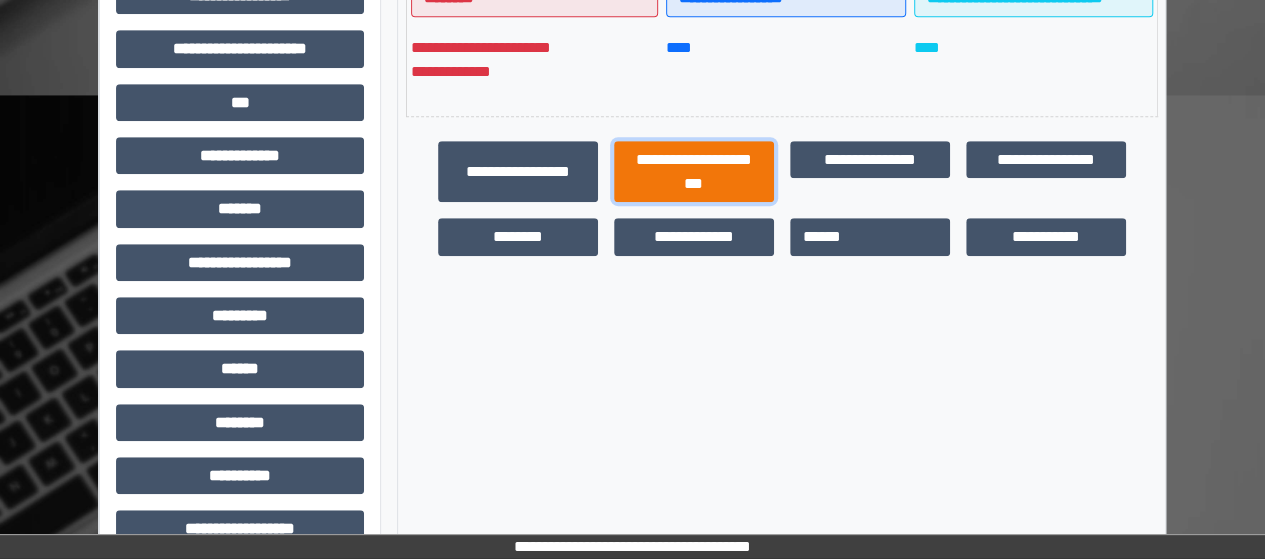 click on "**********" at bounding box center [694, 171] 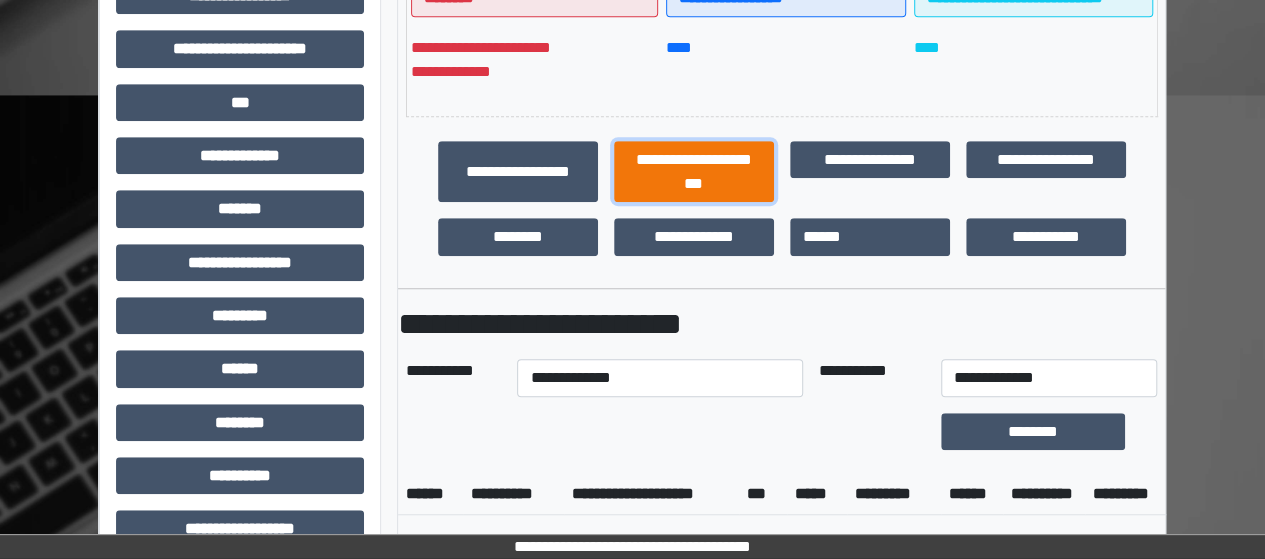 scroll, scrollTop: 923, scrollLeft: 0, axis: vertical 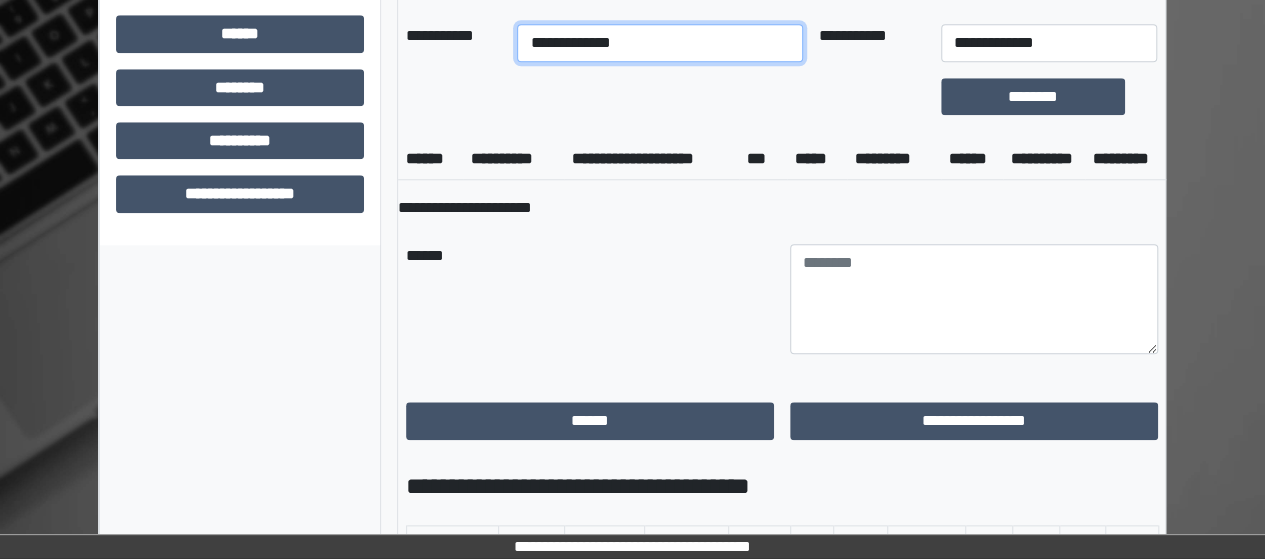 click on "**********" at bounding box center [659, 43] 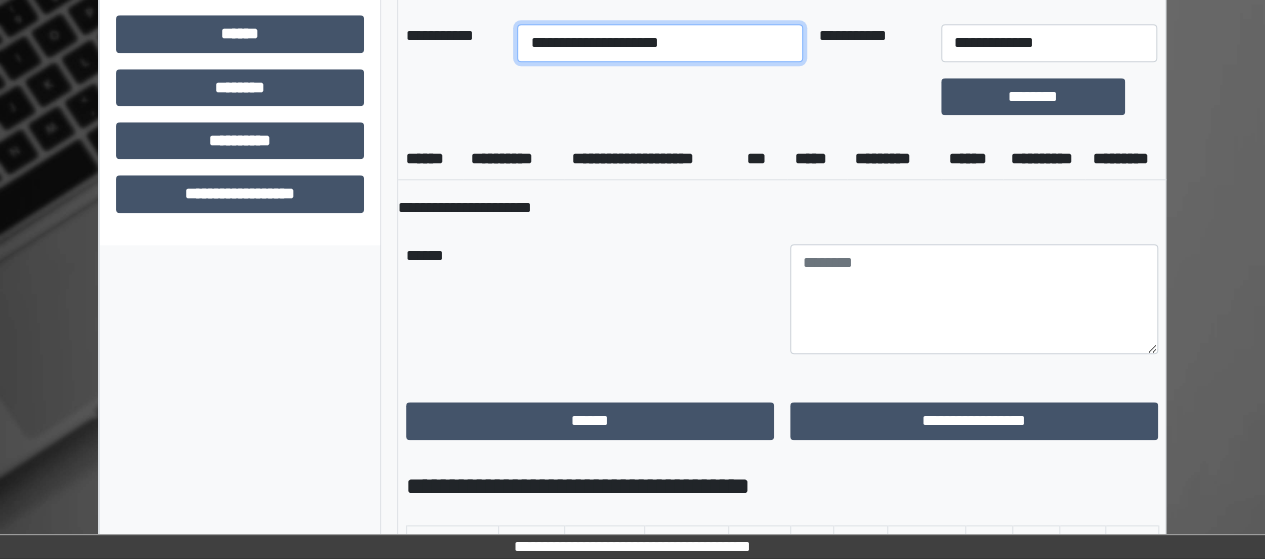 click on "**********" at bounding box center [659, 43] 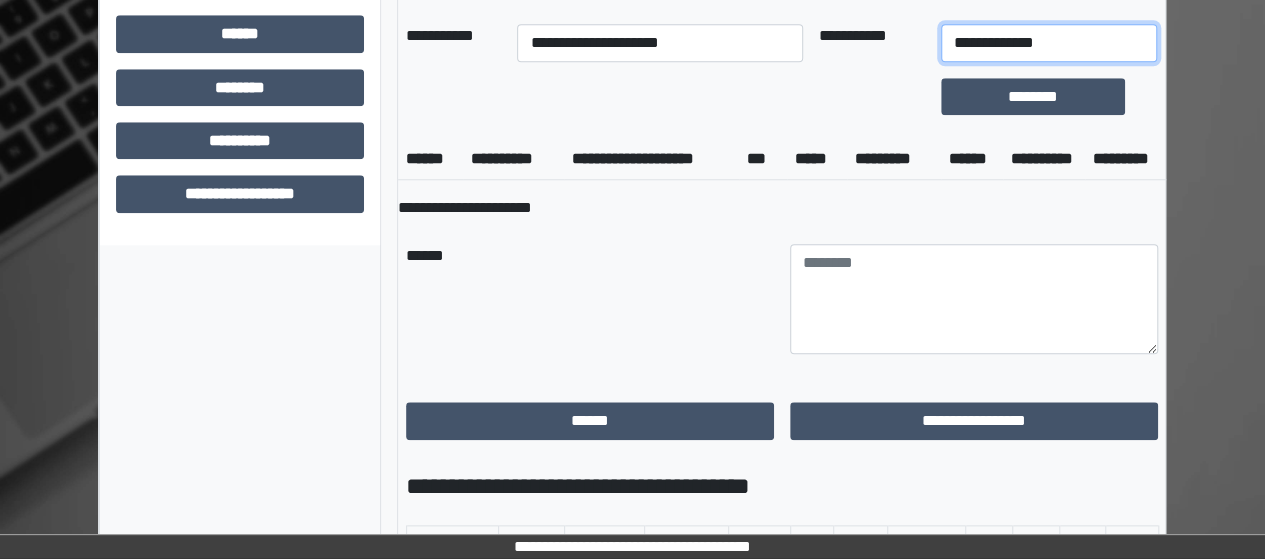 click on "**********" at bounding box center [1049, 43] 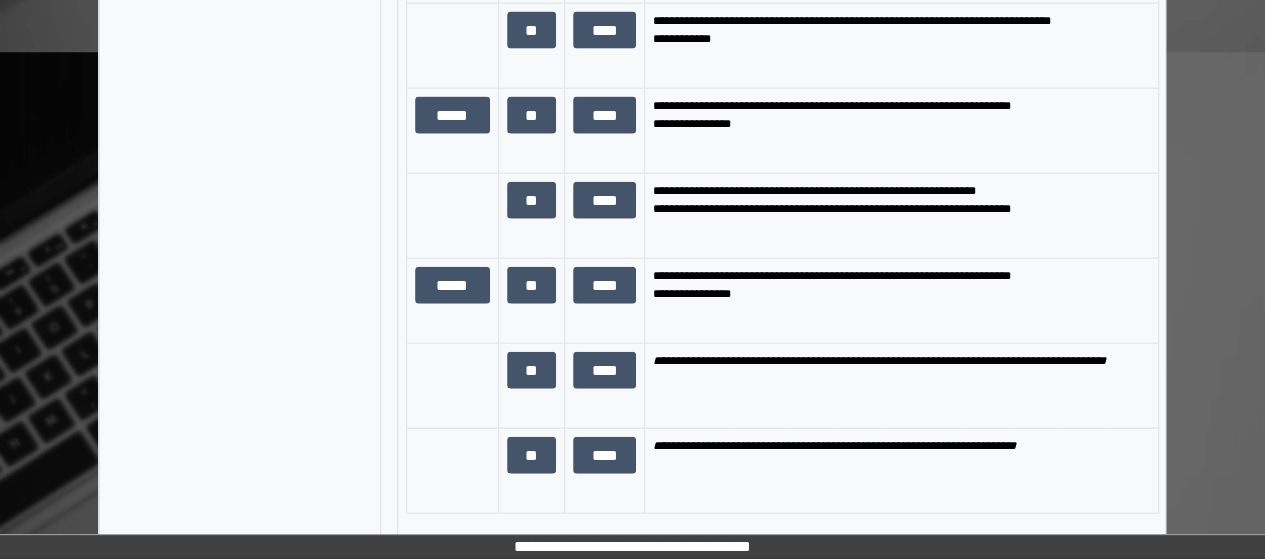 scroll, scrollTop: 2262, scrollLeft: 0, axis: vertical 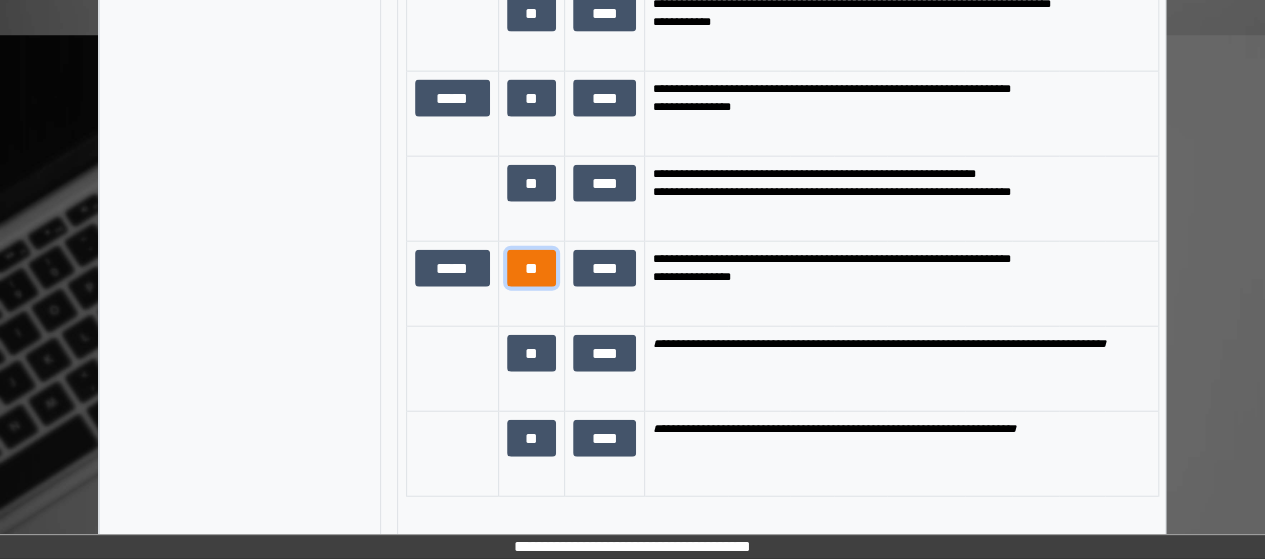 click on "**" at bounding box center (532, 268) 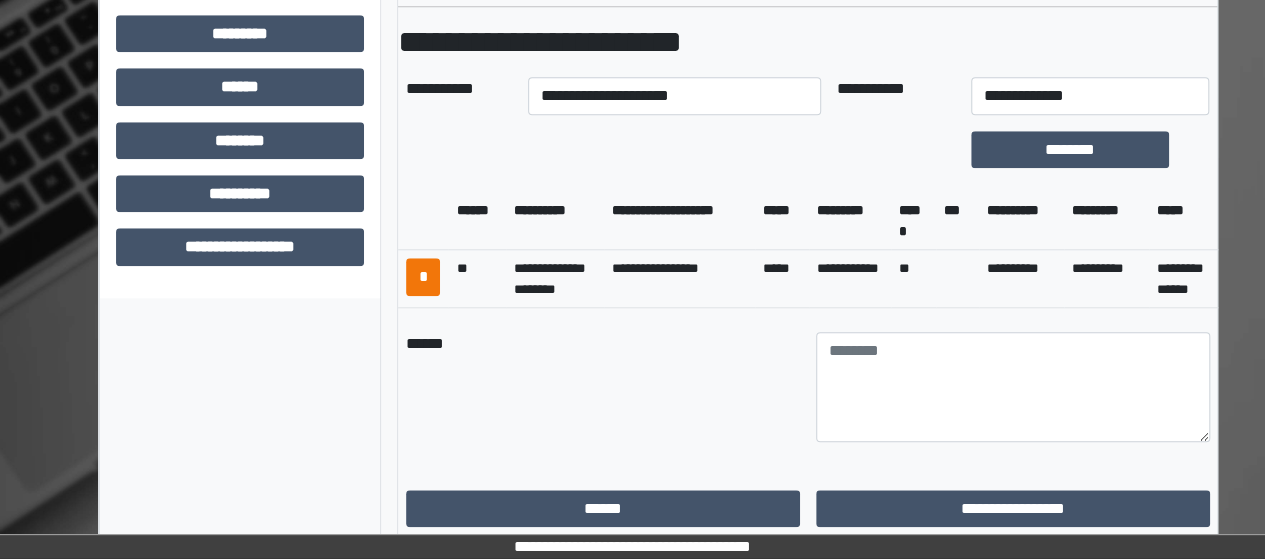 scroll, scrollTop: 866, scrollLeft: 0, axis: vertical 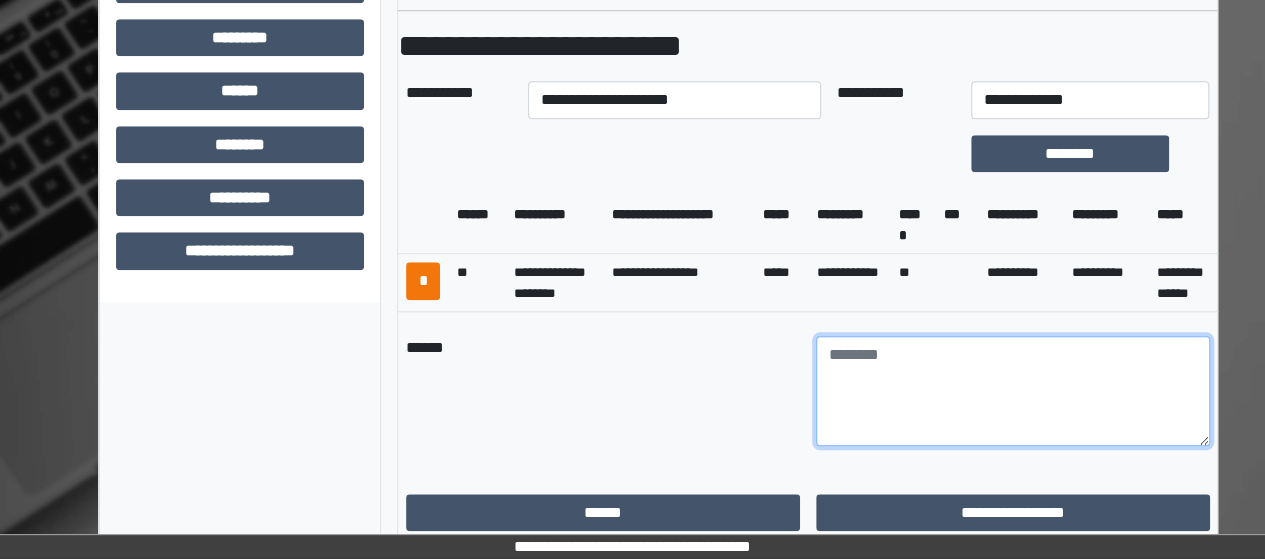 click at bounding box center [1013, 391] 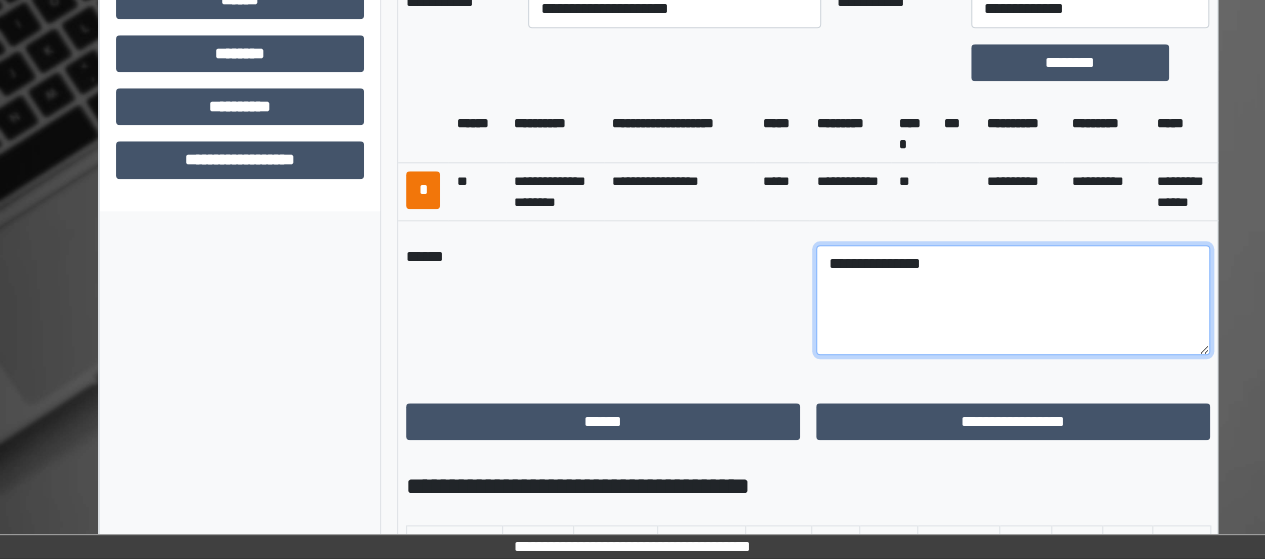 scroll, scrollTop: 958, scrollLeft: 0, axis: vertical 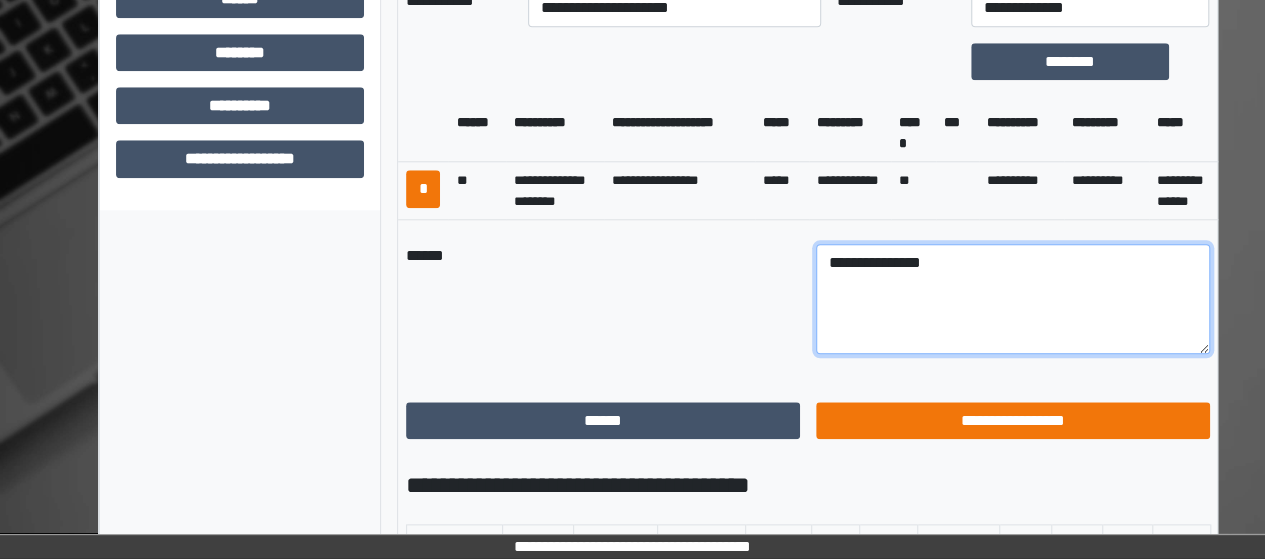 type on "**********" 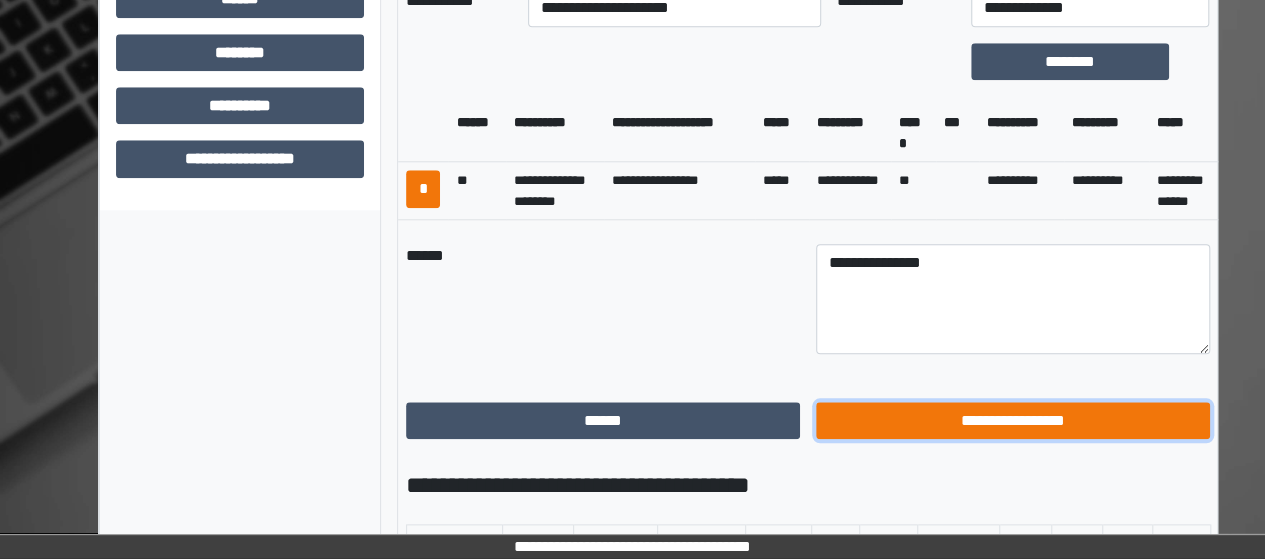 click on "**********" at bounding box center (1013, 420) 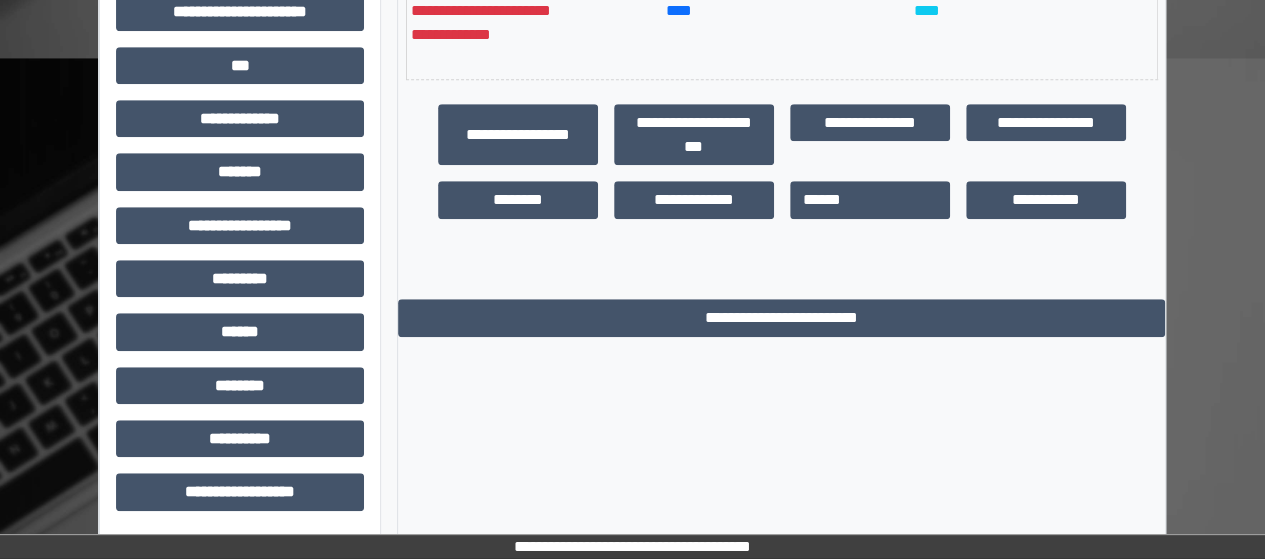 scroll, scrollTop: 625, scrollLeft: 0, axis: vertical 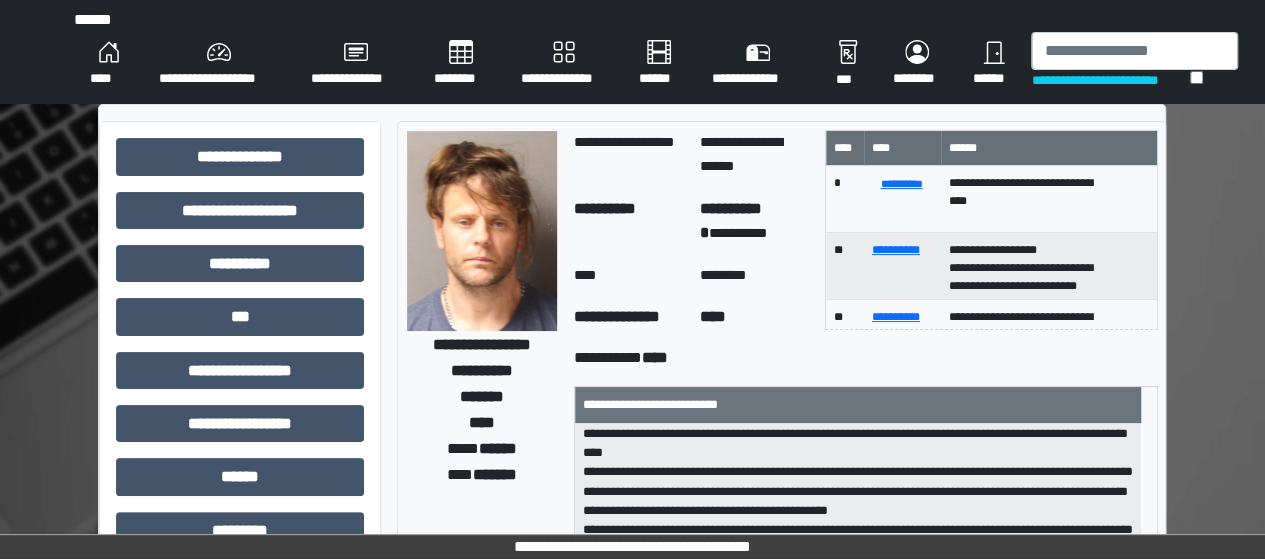 click on "****" at bounding box center (108, 64) 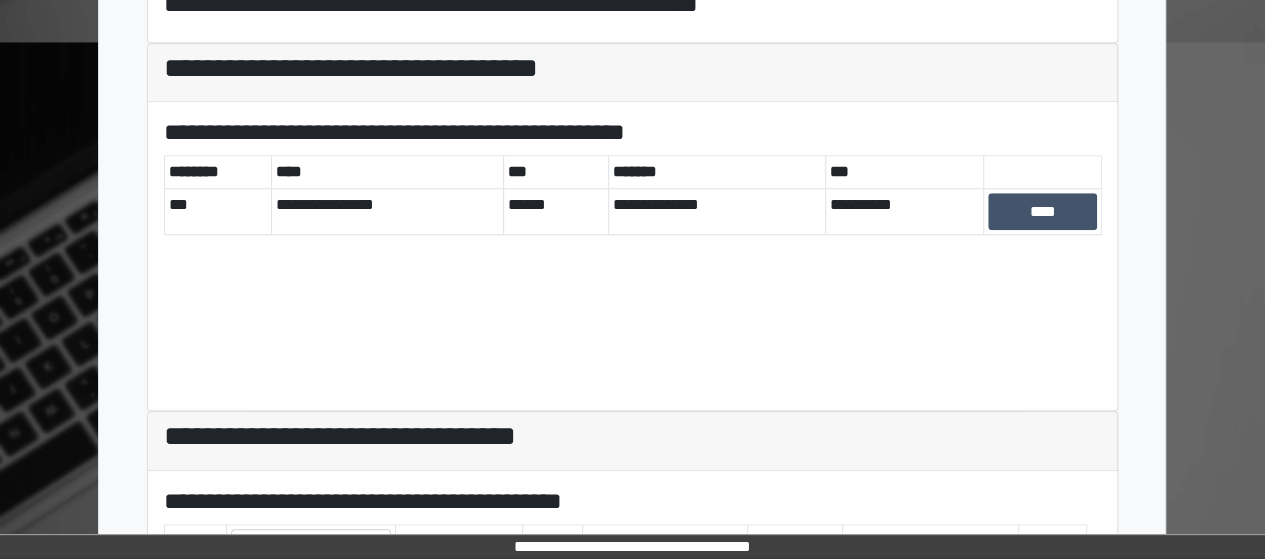 scroll, scrollTop: 902, scrollLeft: 0, axis: vertical 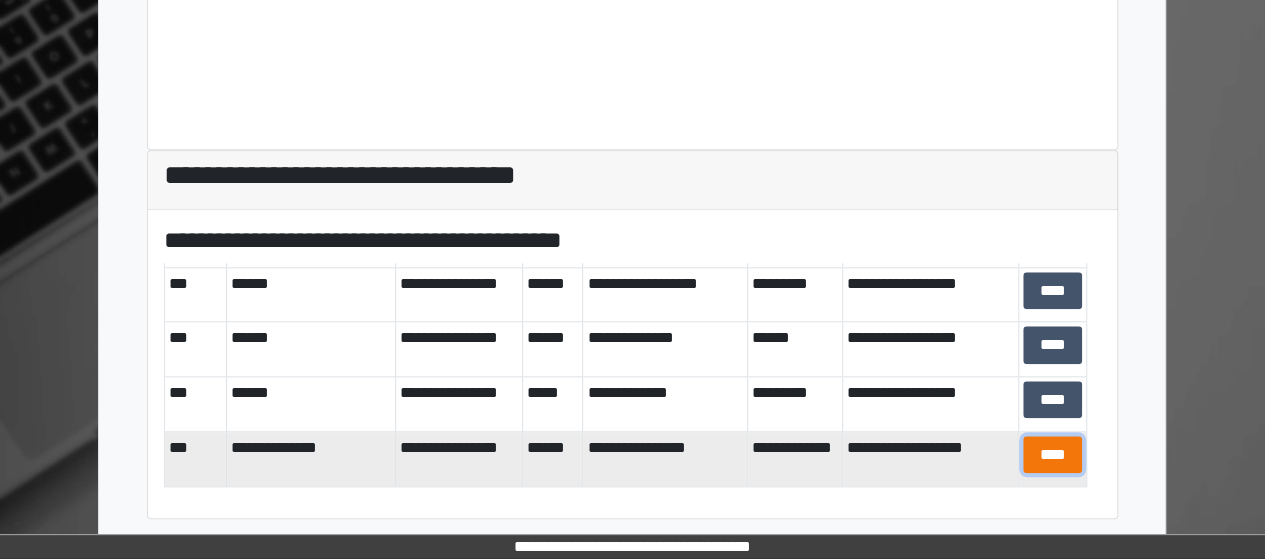 click on "****" at bounding box center (1052, 454) 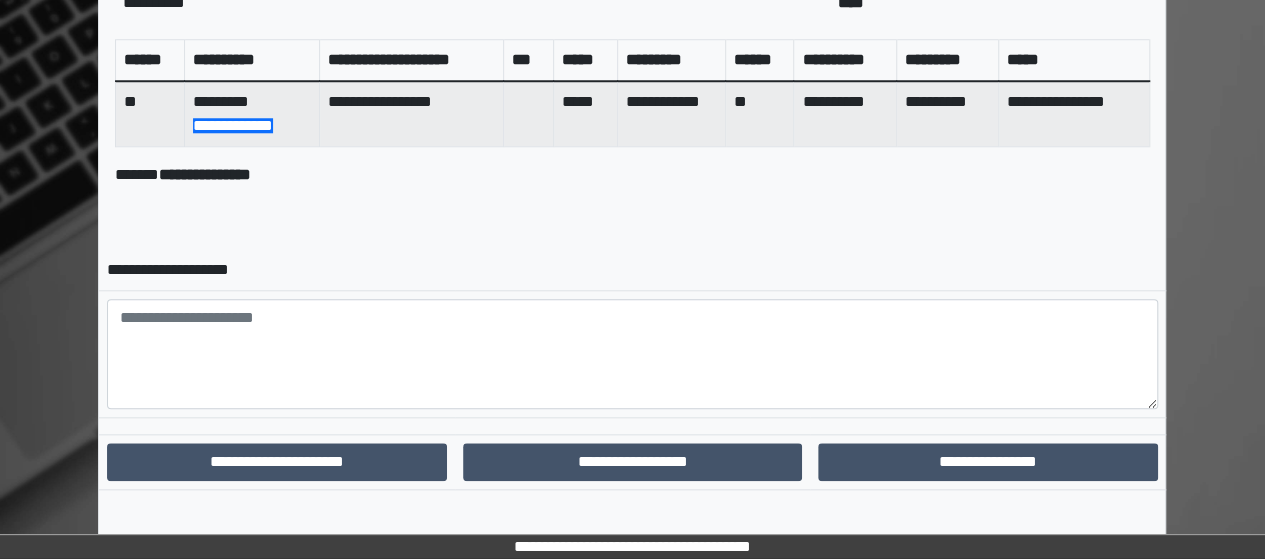 click on "**********" at bounding box center (988, 462) 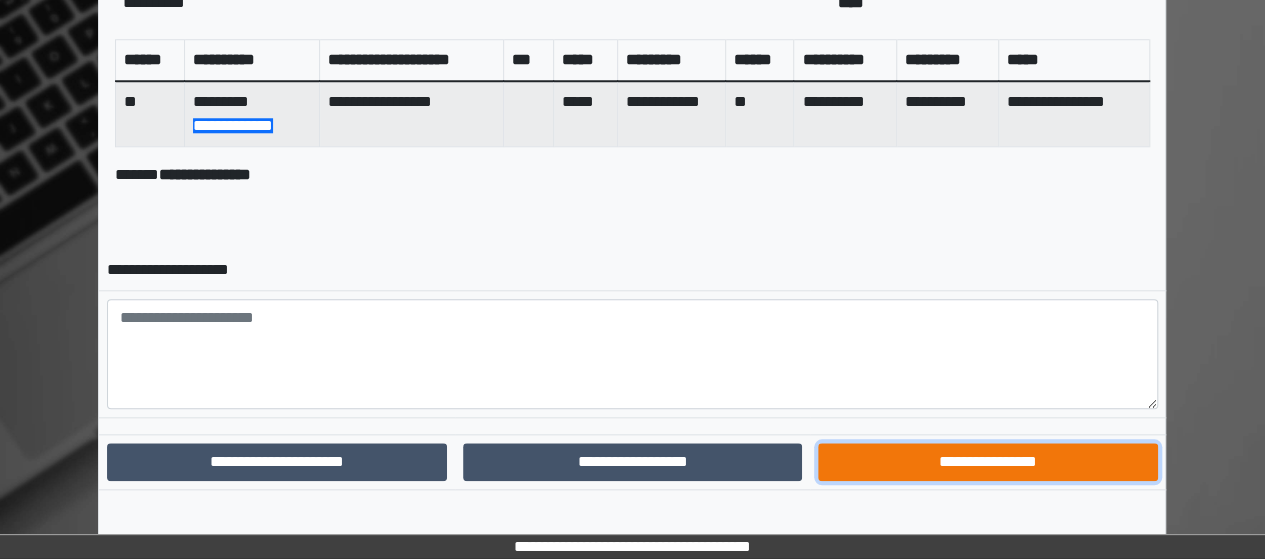 click on "**********" at bounding box center [988, 461] 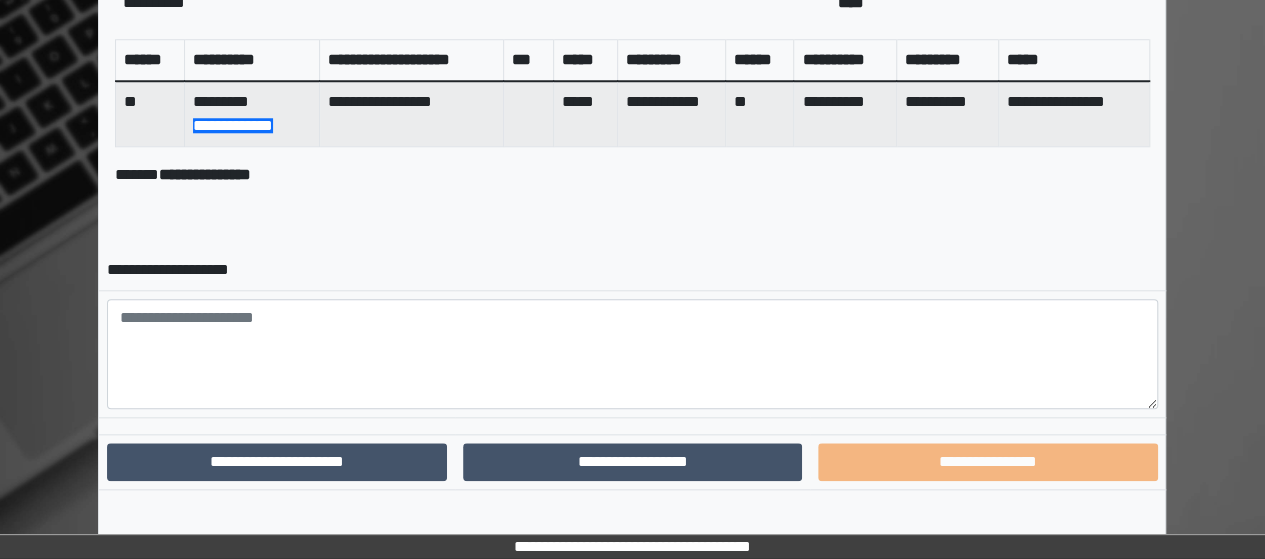 scroll, scrollTop: 808, scrollLeft: 0, axis: vertical 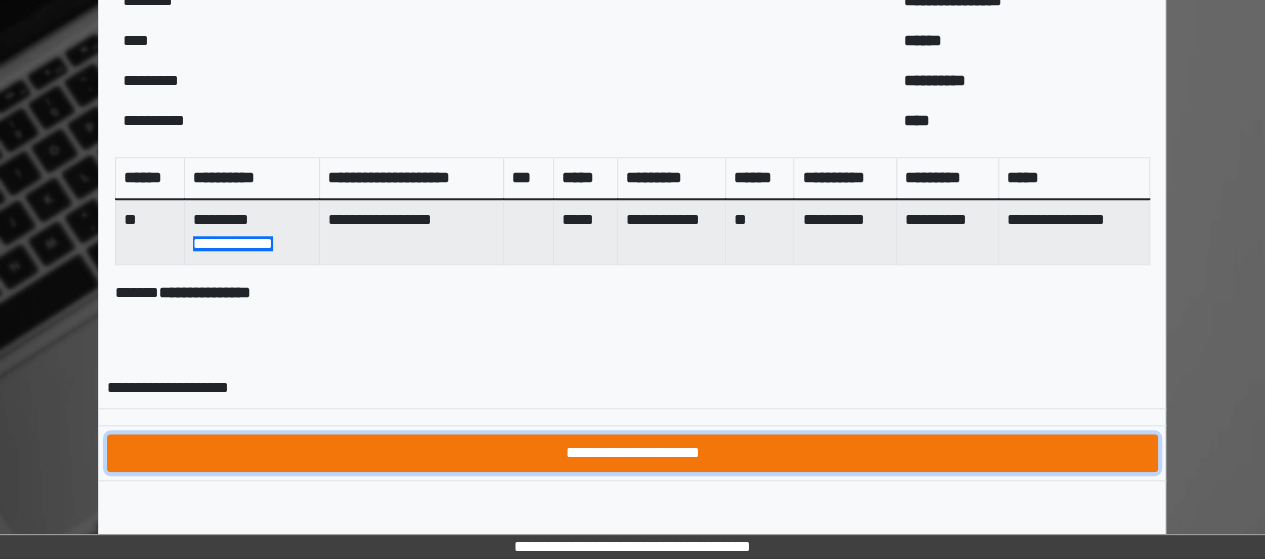 click on "**********" at bounding box center (632, 452) 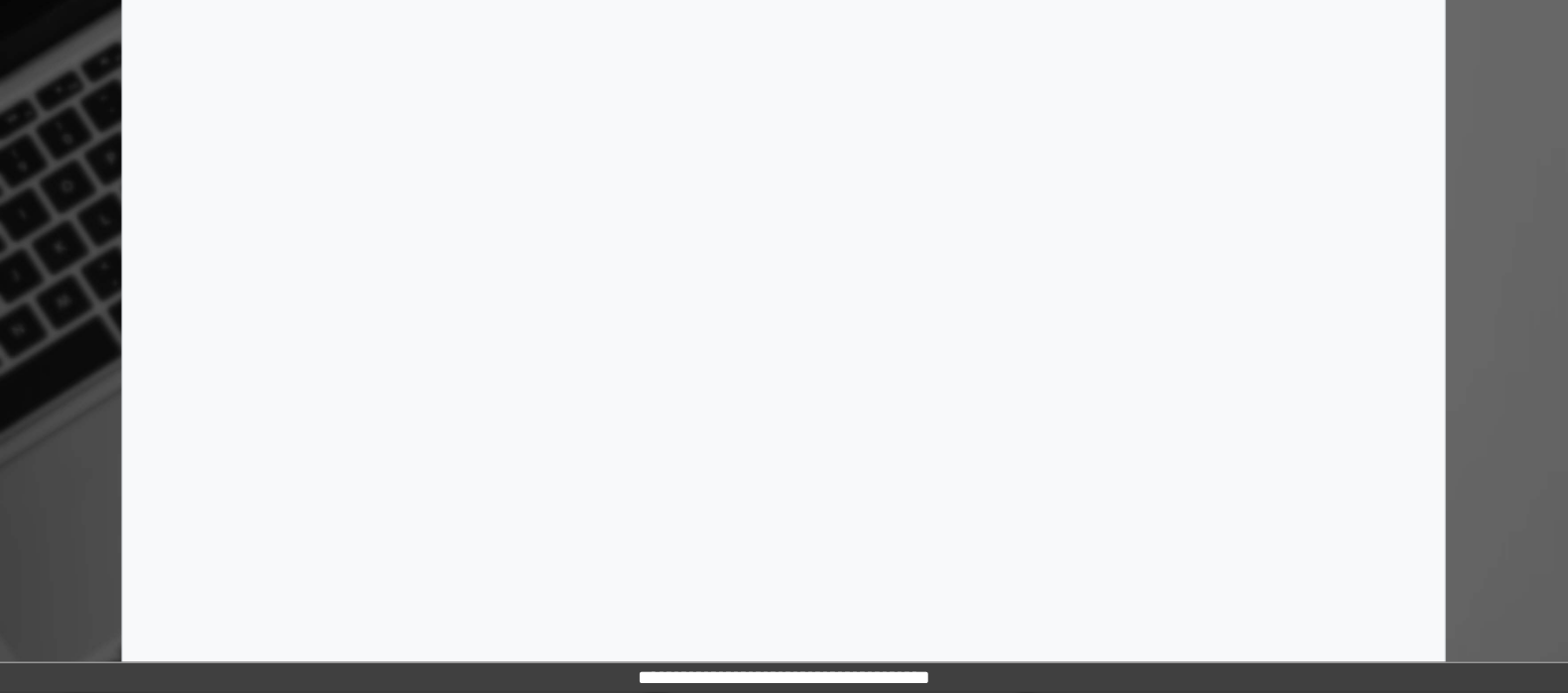 scroll, scrollTop: 0, scrollLeft: 0, axis: both 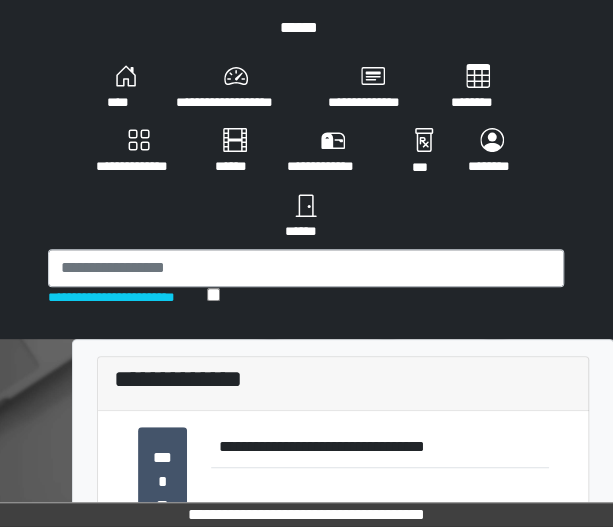 click on "**********" at bounding box center (306, 169) 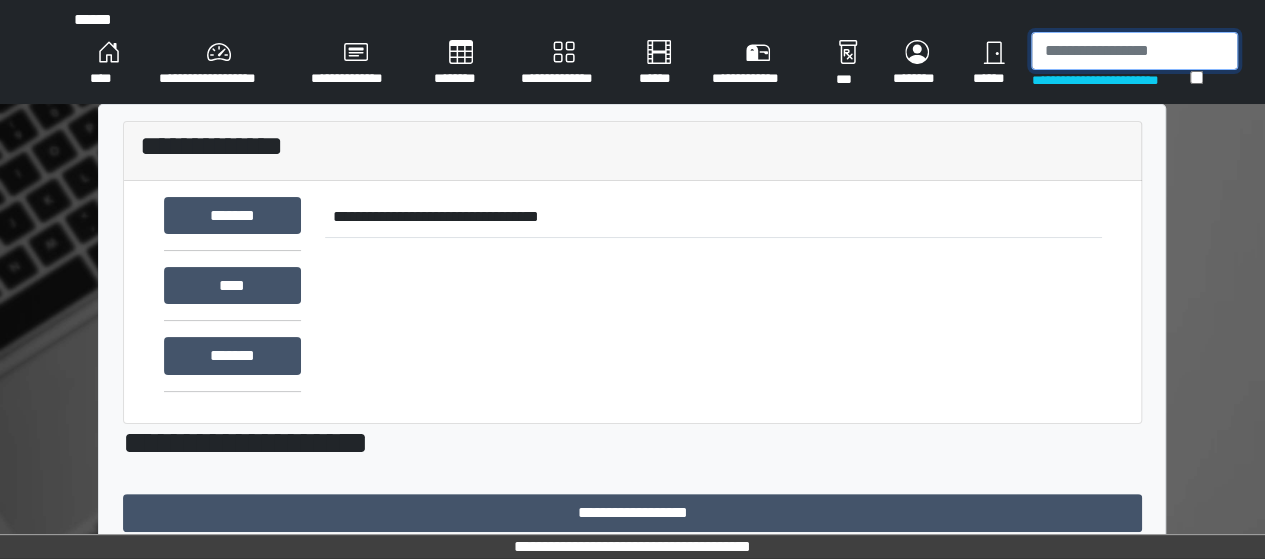 click at bounding box center (1134, 51) 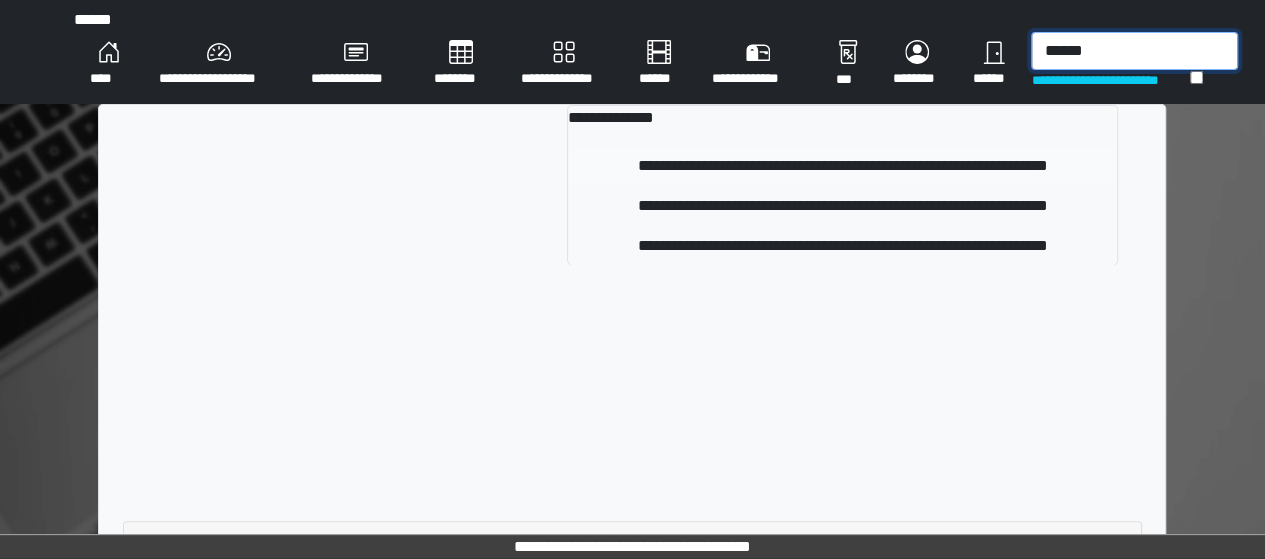 type on "******" 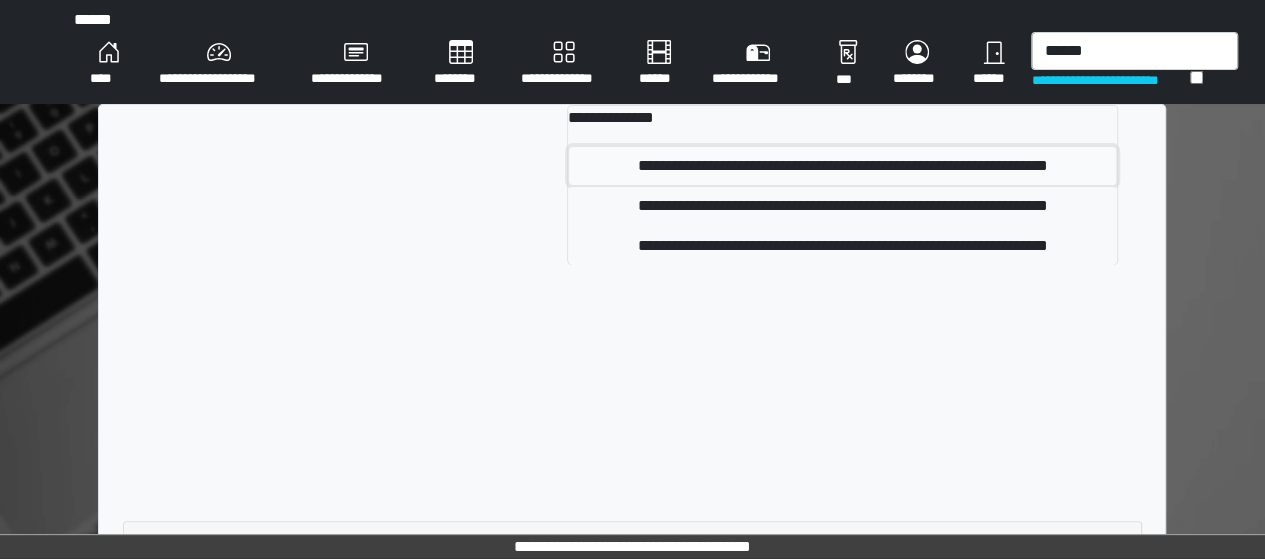 click on "**********" at bounding box center [842, 166] 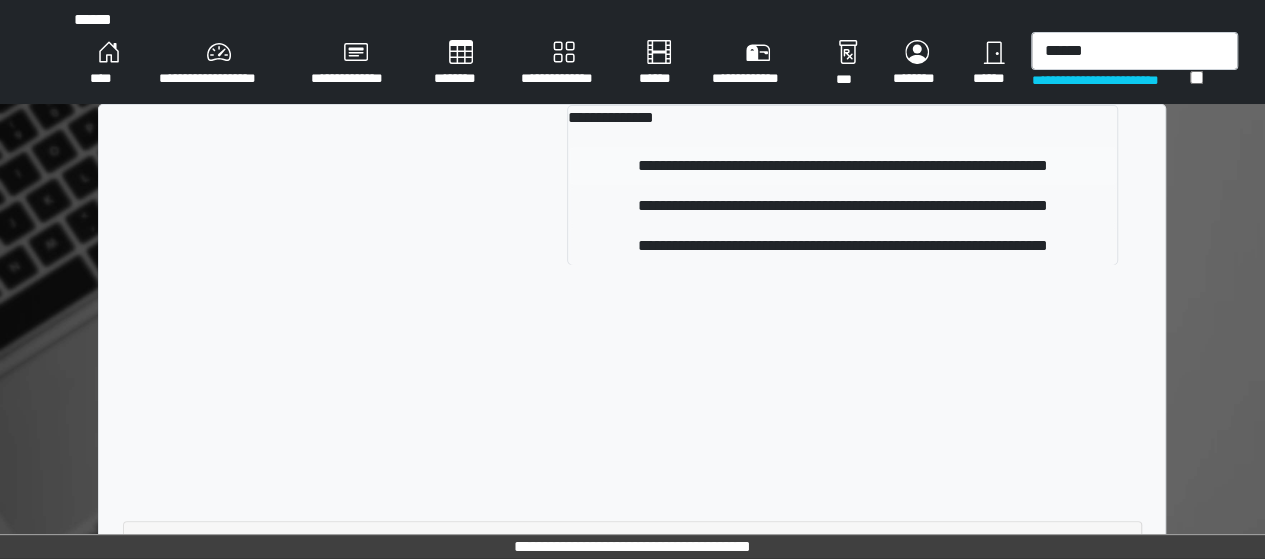 type 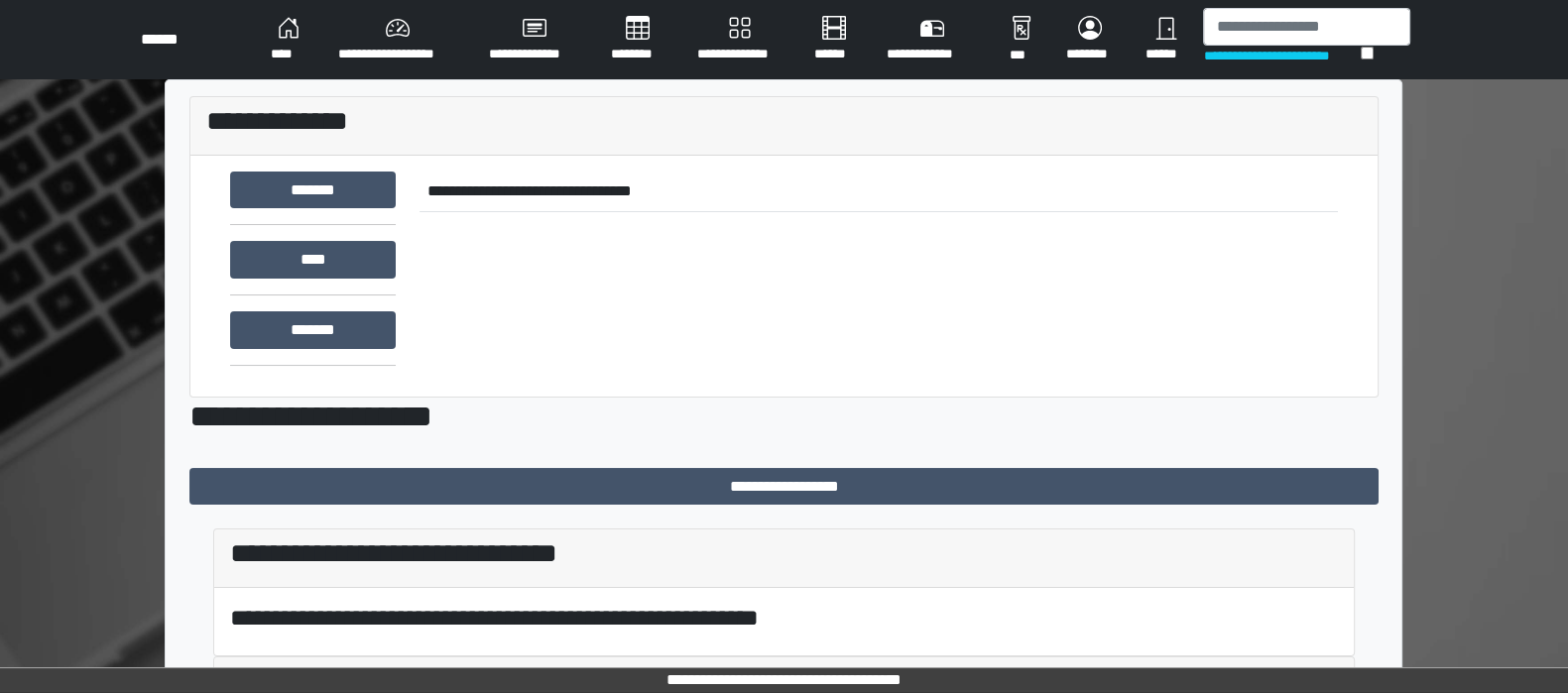 drag, startPoint x: 1126, startPoint y: 21, endPoint x: 914, endPoint y: 158, distance: 252.41434 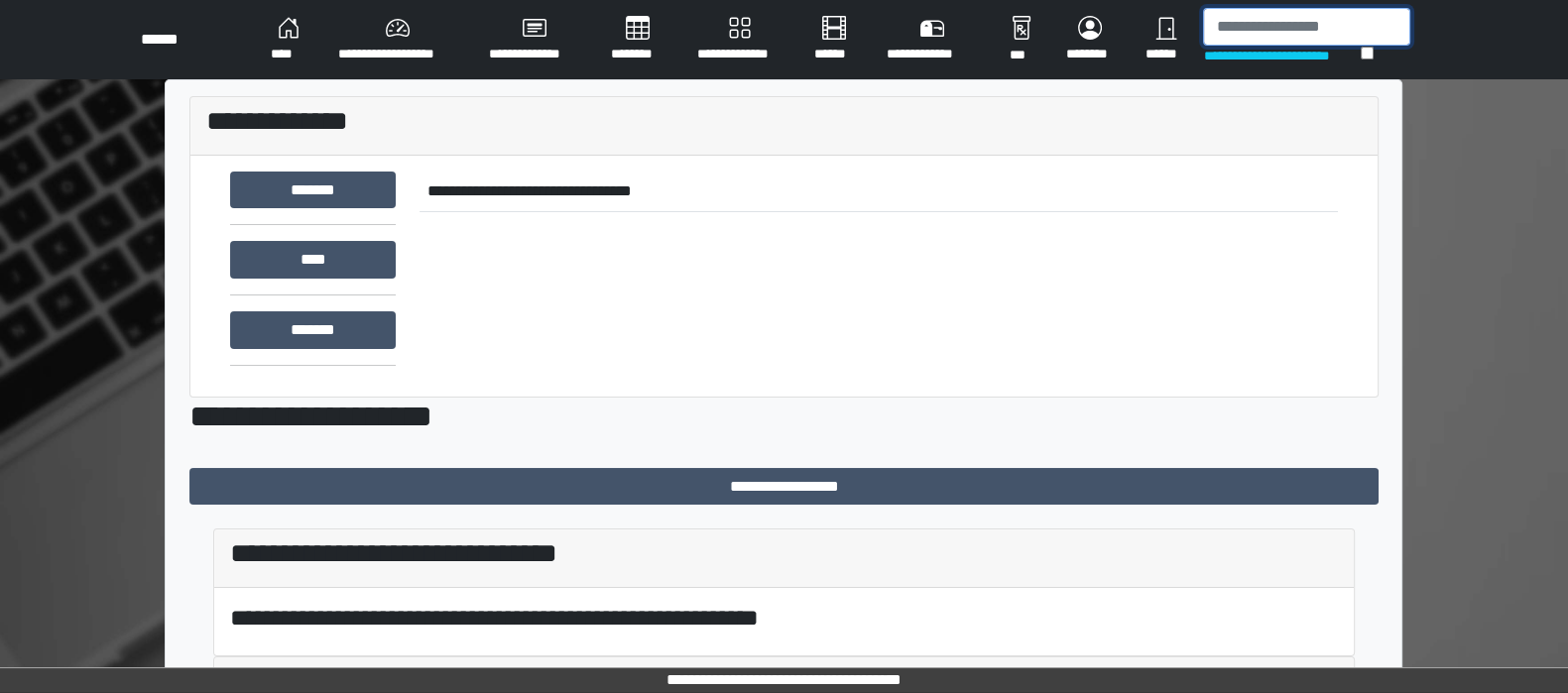click at bounding box center (1306, 27) 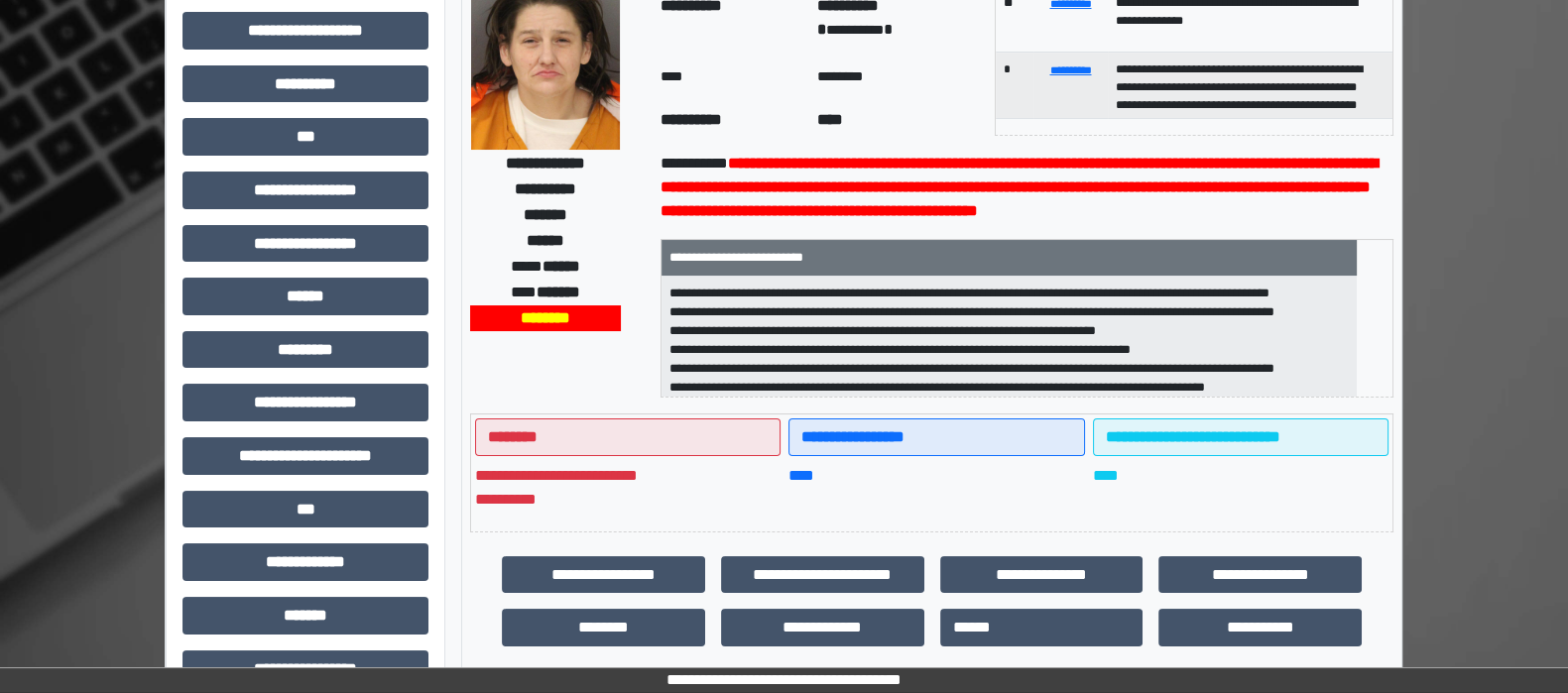 scroll, scrollTop: 159, scrollLeft: 0, axis: vertical 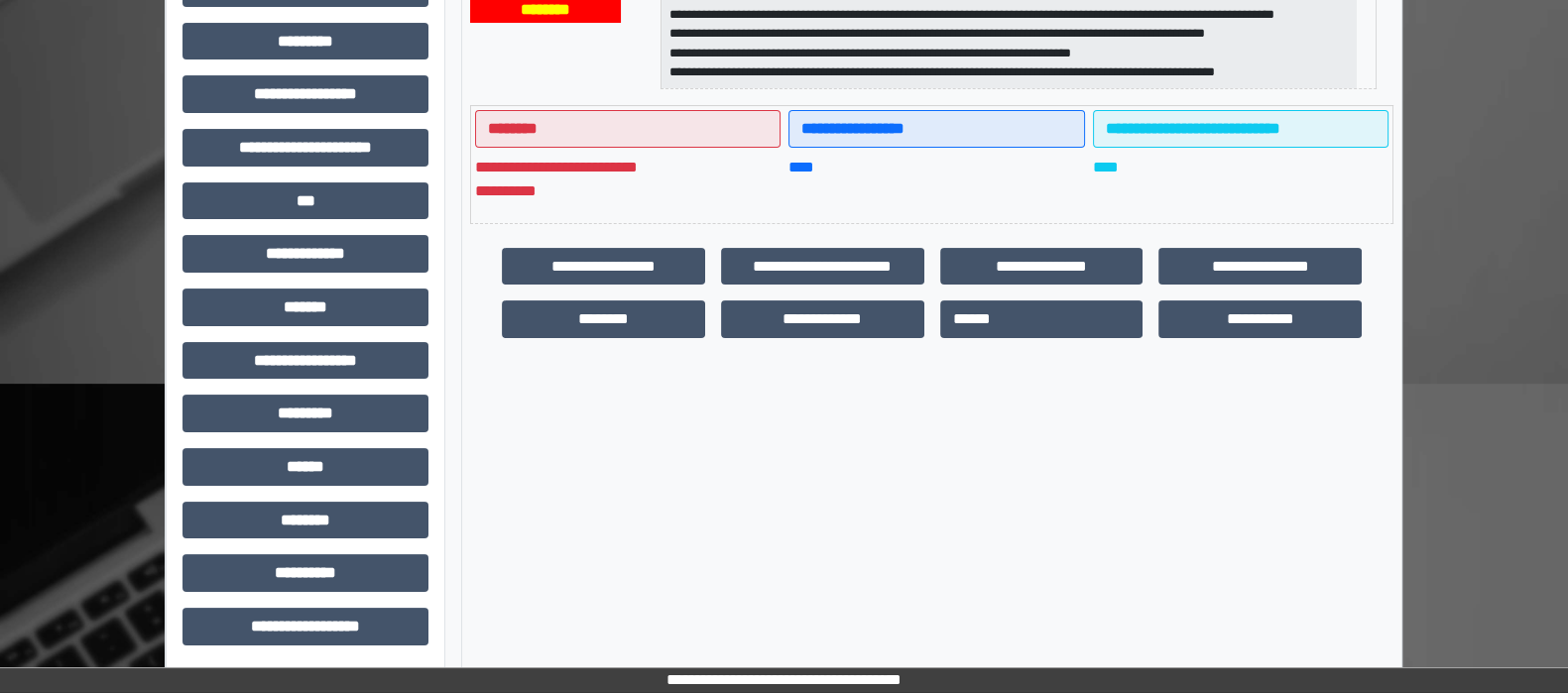 click on "********" at bounding box center [603, 319] 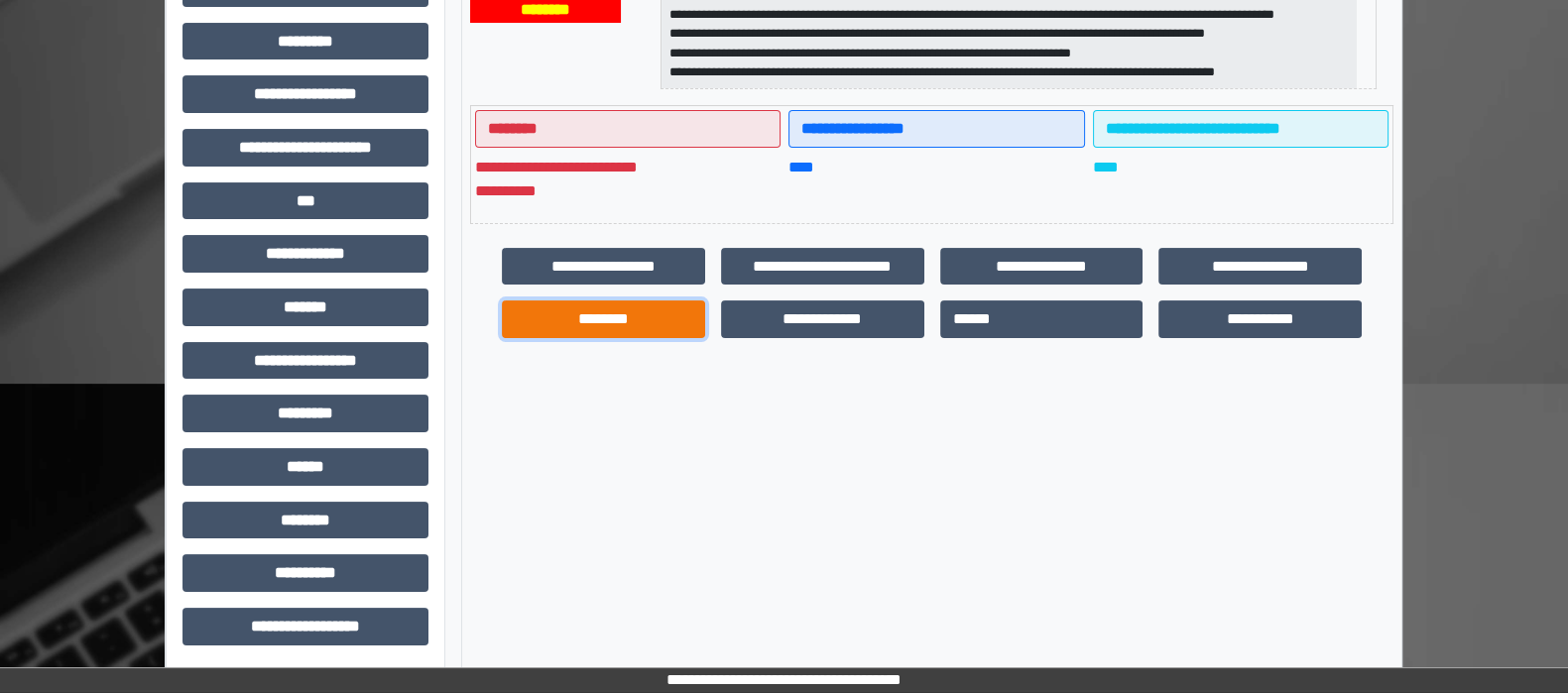 click on "********" at bounding box center [603, 319] 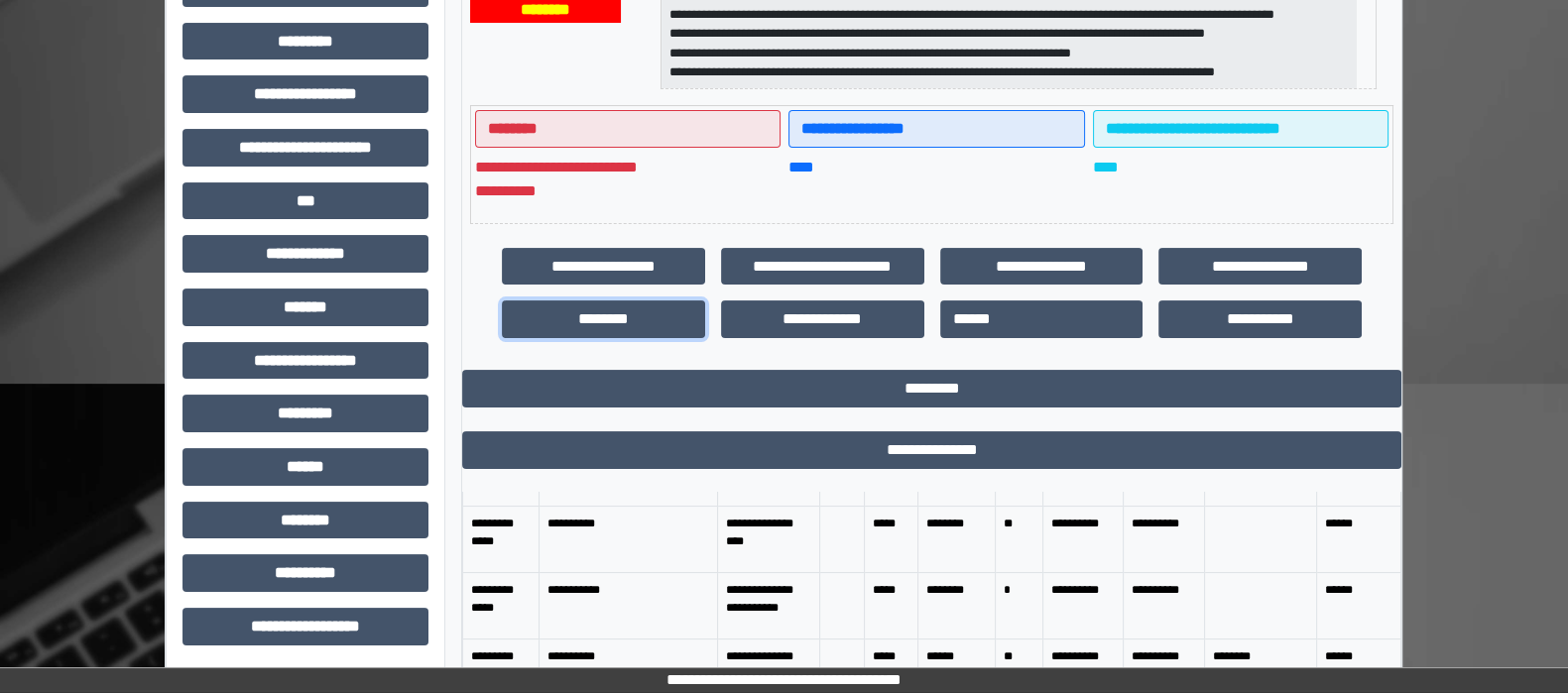 scroll, scrollTop: 161, scrollLeft: 0, axis: vertical 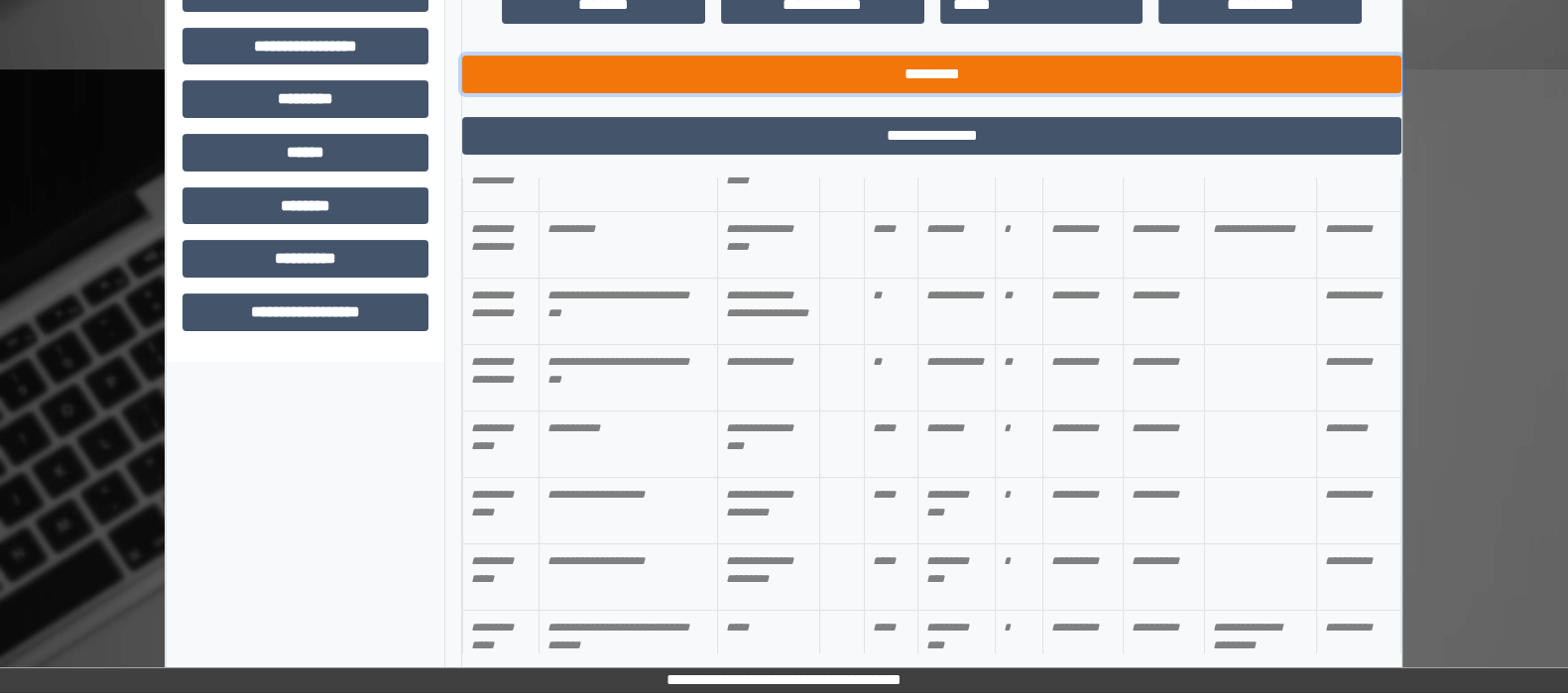 click on "*********" at bounding box center [931, 74] 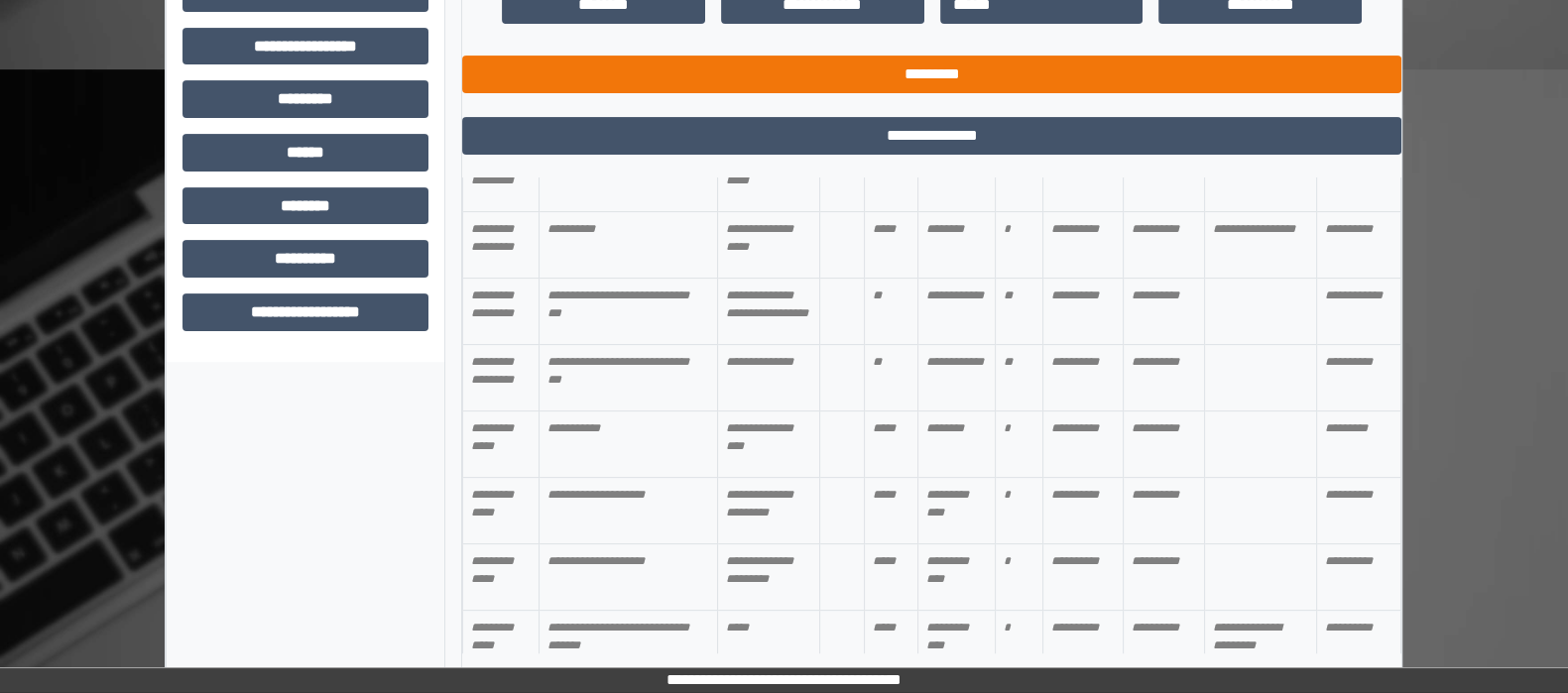 scroll, scrollTop: 463, scrollLeft: 0, axis: vertical 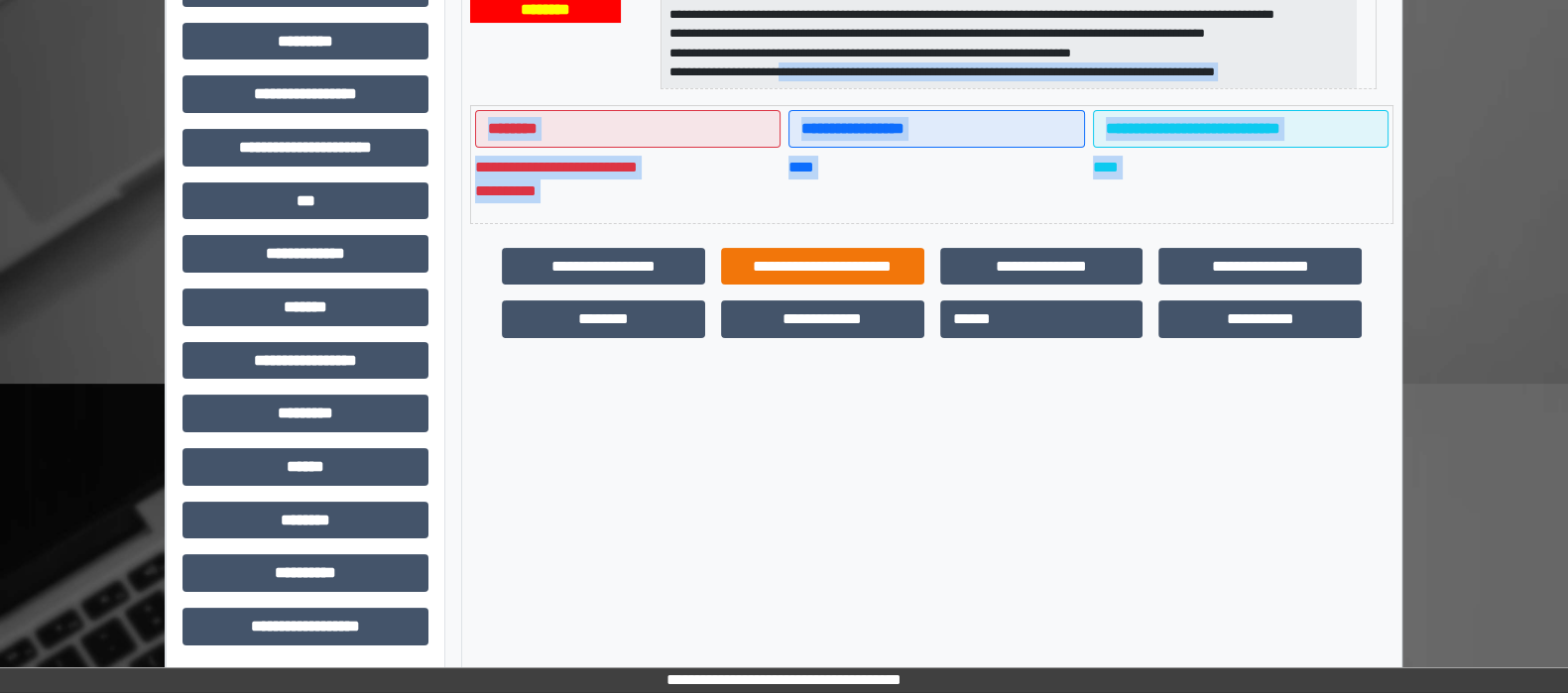 drag, startPoint x: 837, startPoint y: 103, endPoint x: 775, endPoint y: 276, distance: 183.77432 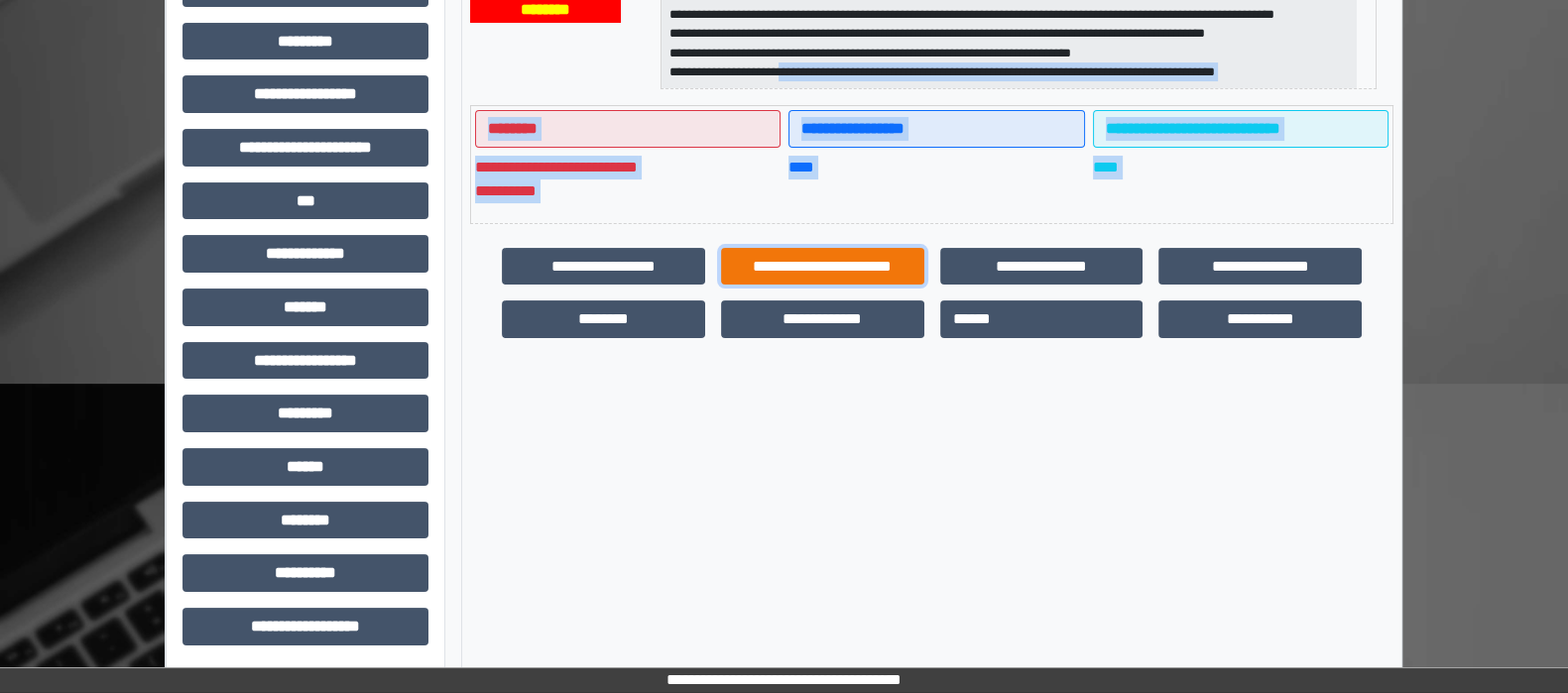 click on "**********" at bounding box center [822, 267] 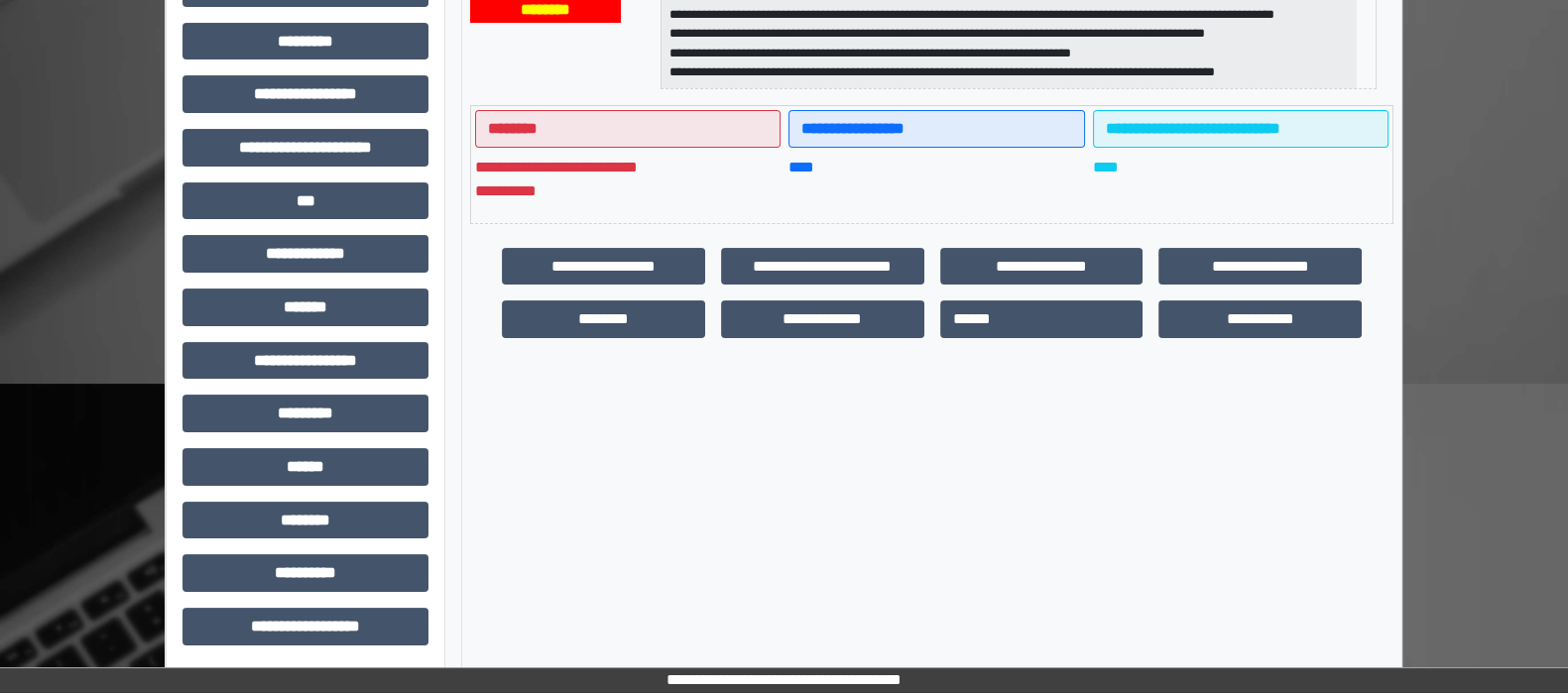 click on "**********" at bounding box center (931, 155) 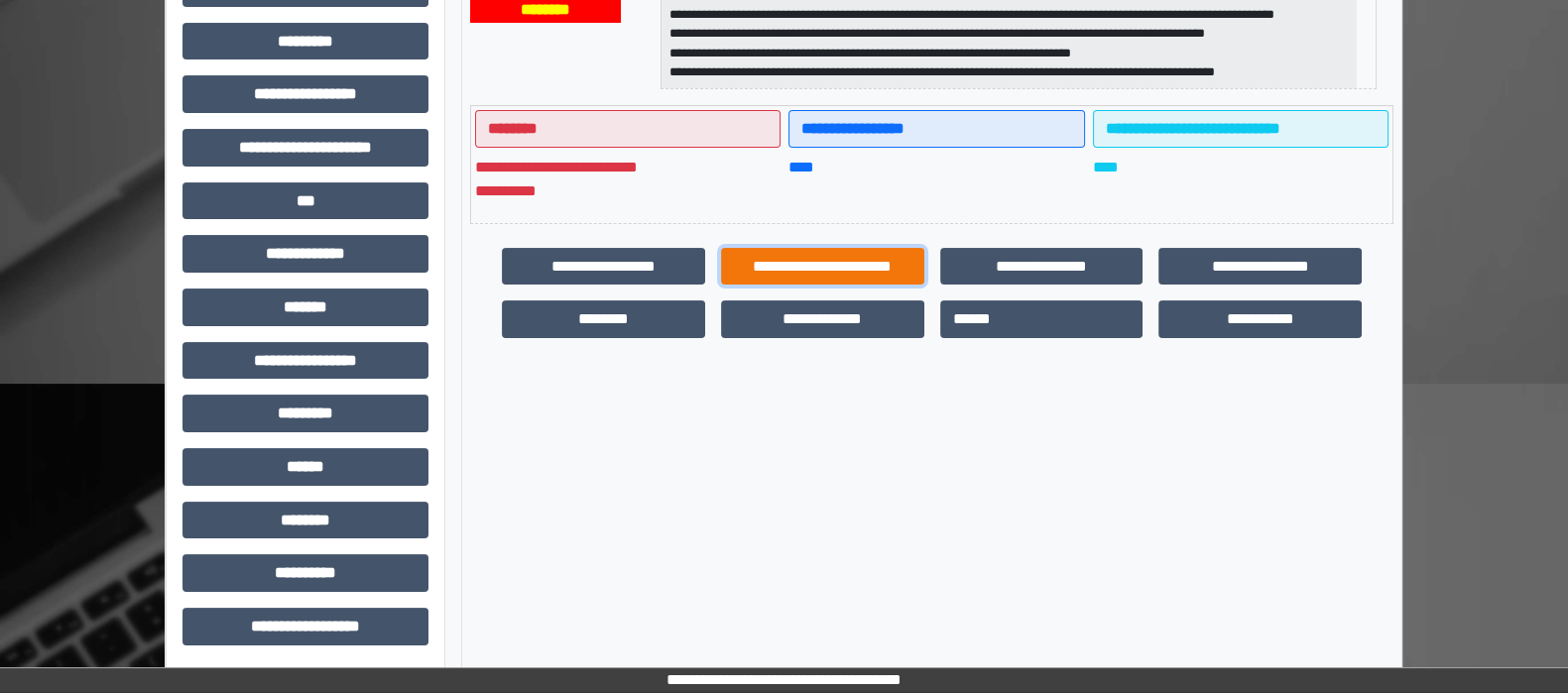 click on "**********" at bounding box center (822, 267) 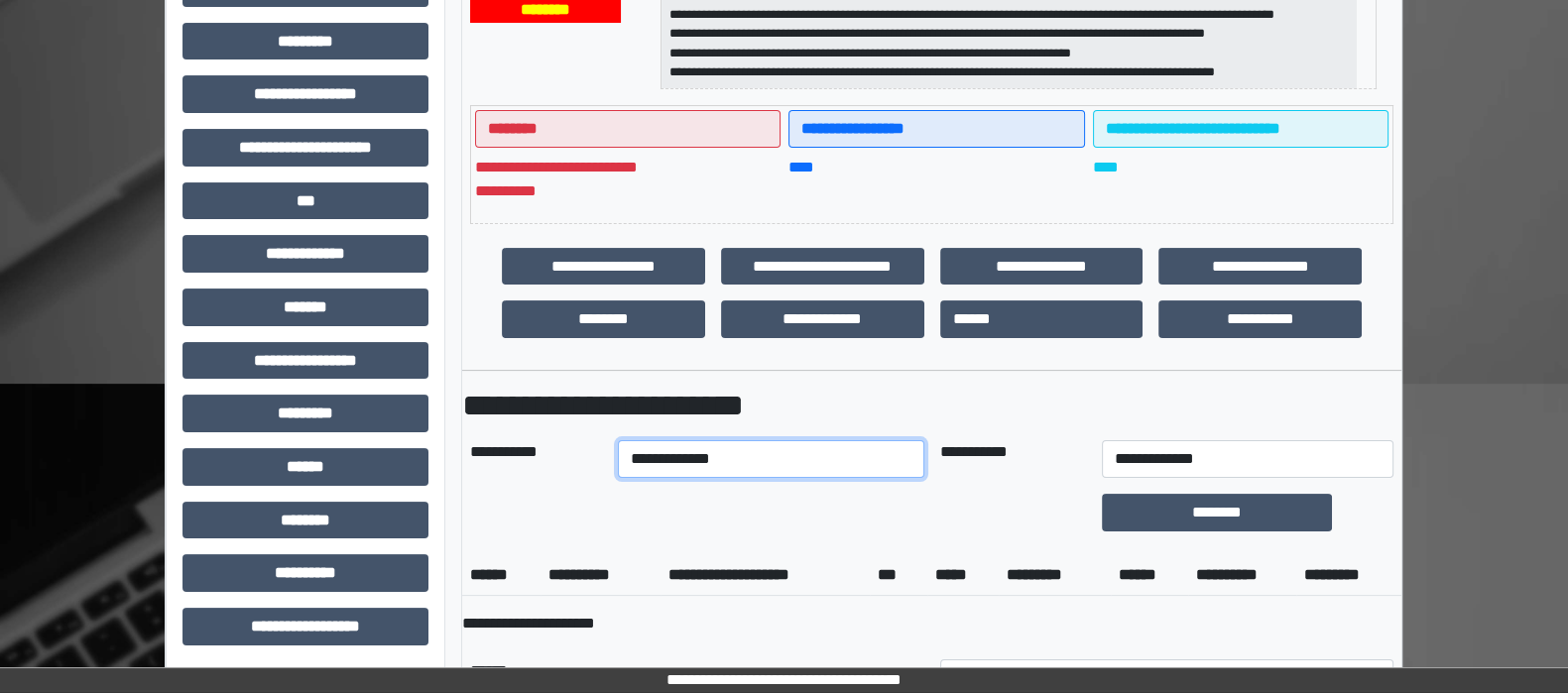 click on "**********" at bounding box center (771, 459) 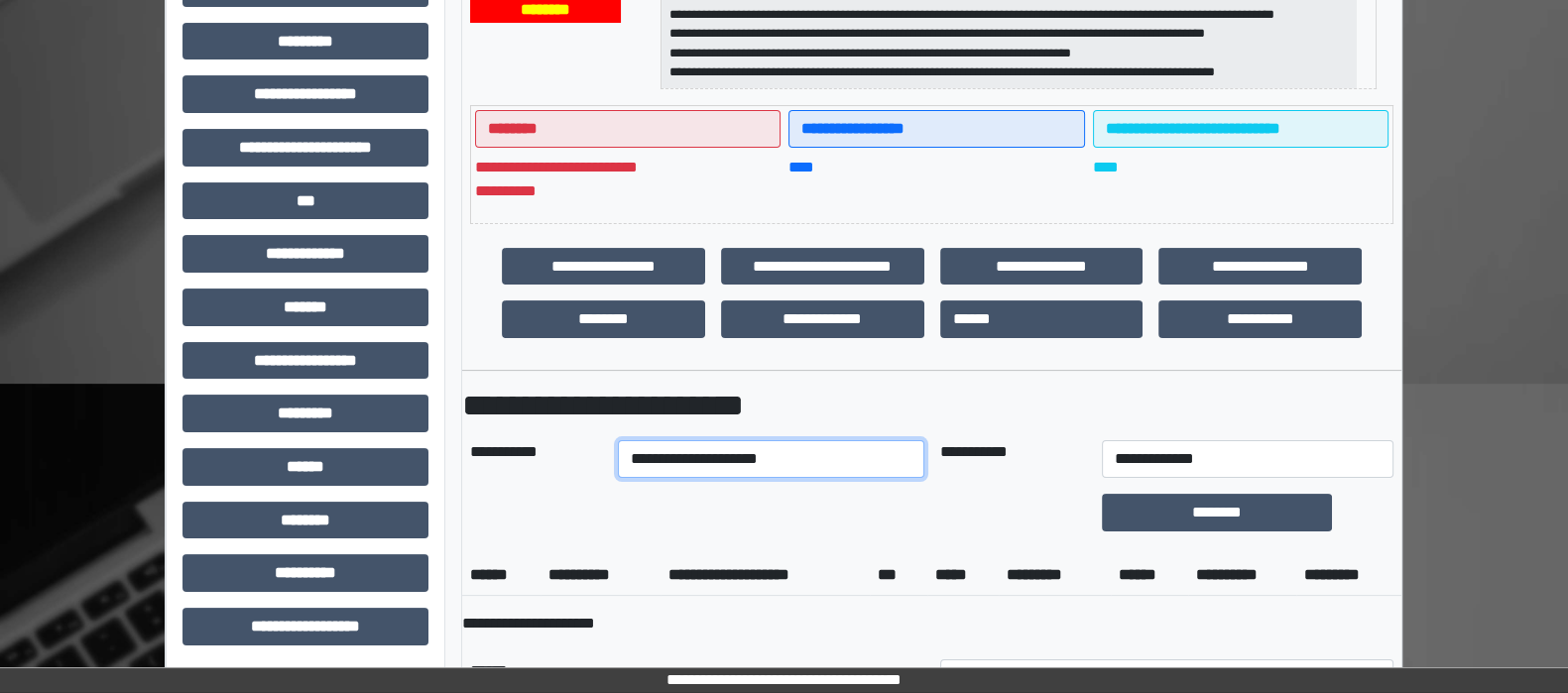 click on "**********" at bounding box center (771, 459) 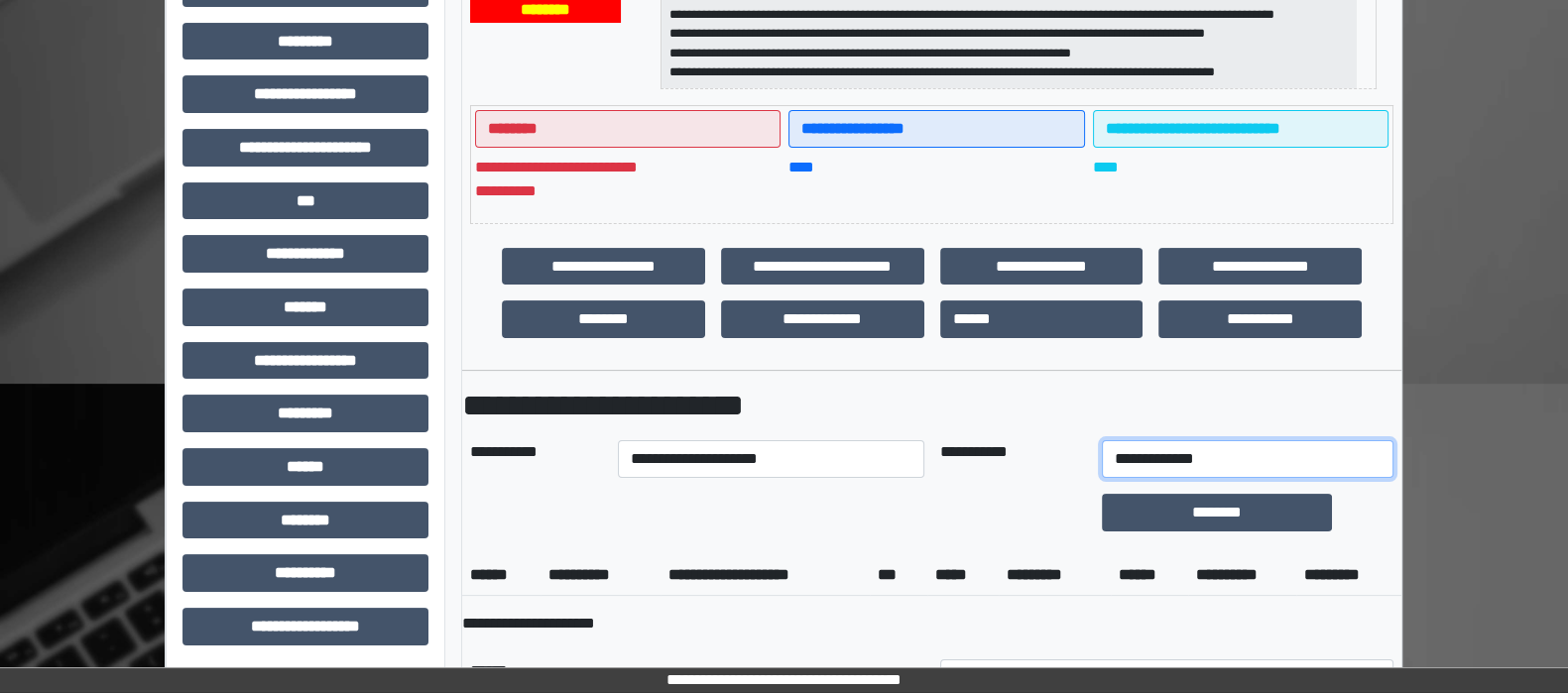 click on "**********" at bounding box center [1248, 459] 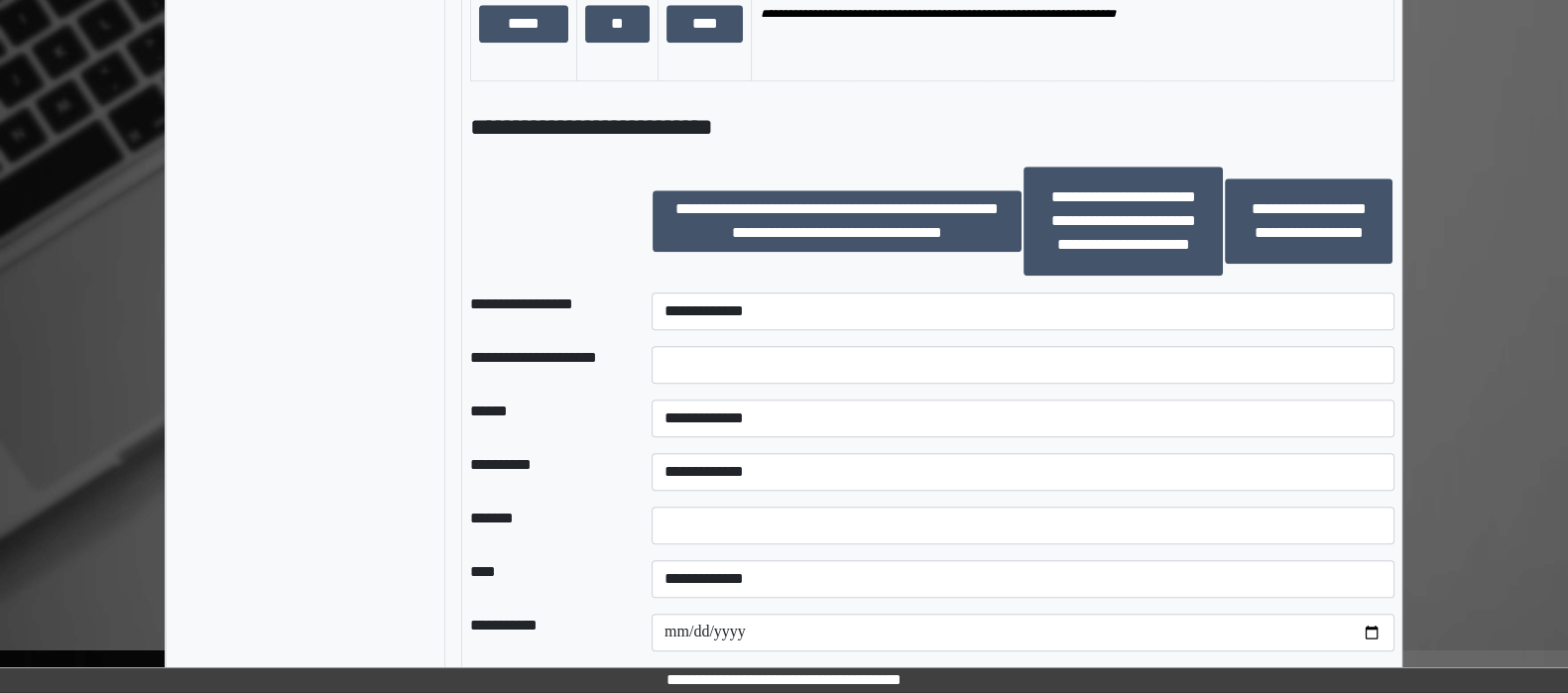 scroll, scrollTop: 2198, scrollLeft: 0, axis: vertical 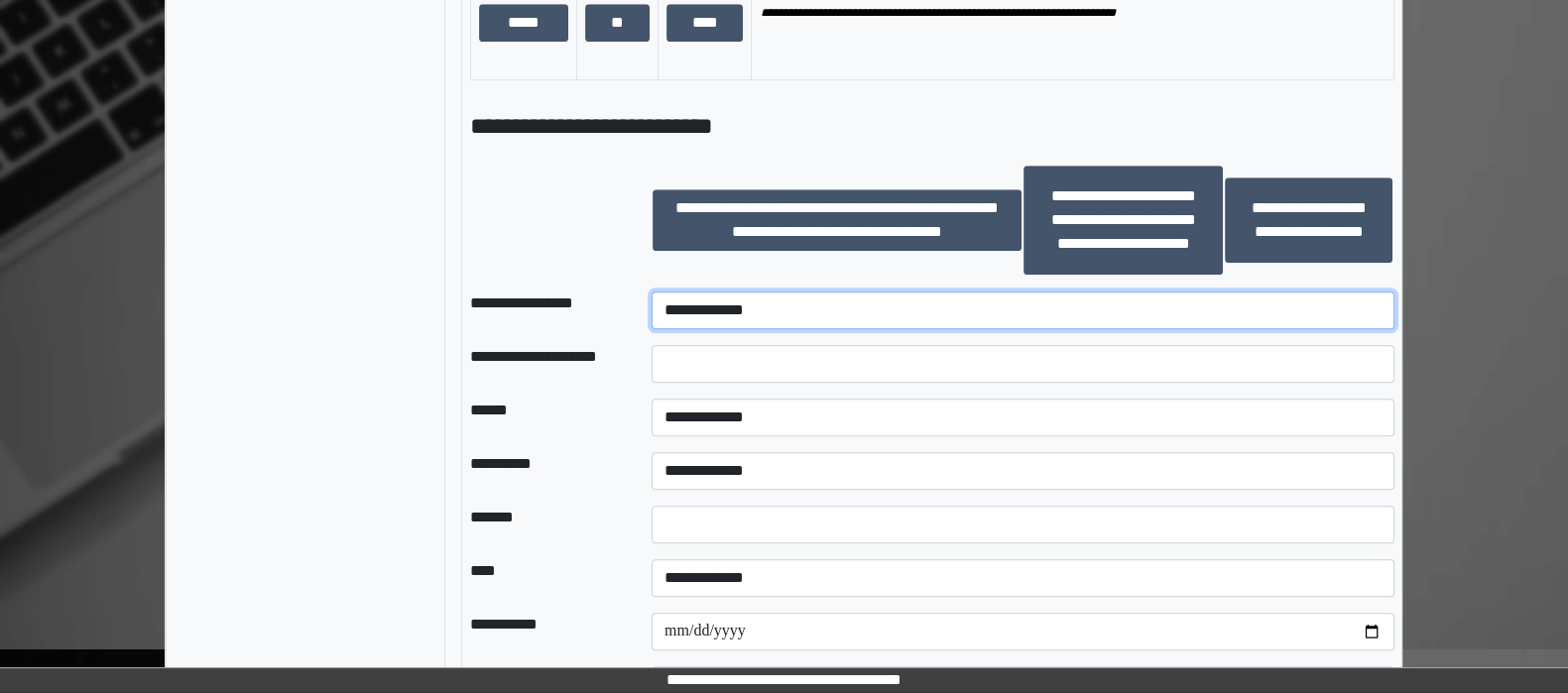 click on "**********" at bounding box center (1023, 310) 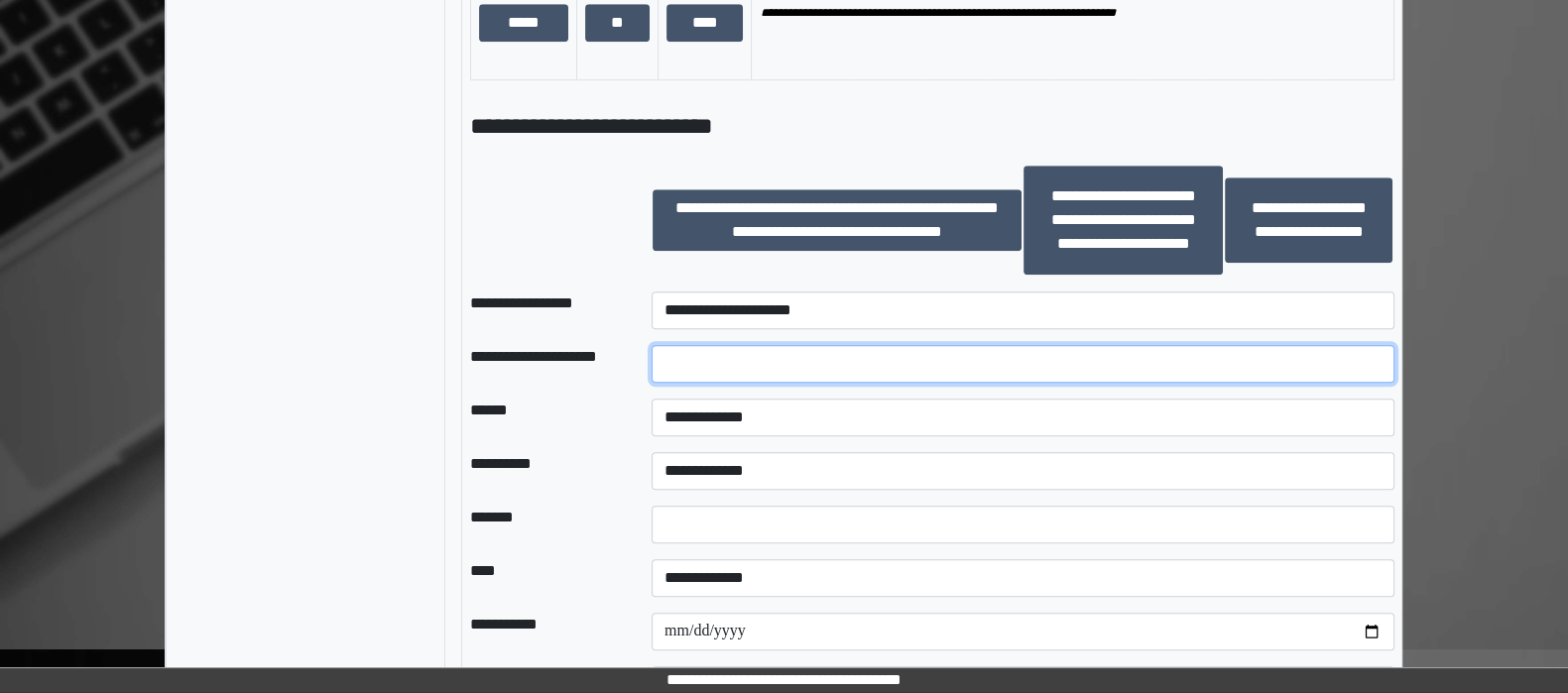 click at bounding box center [1023, 364] 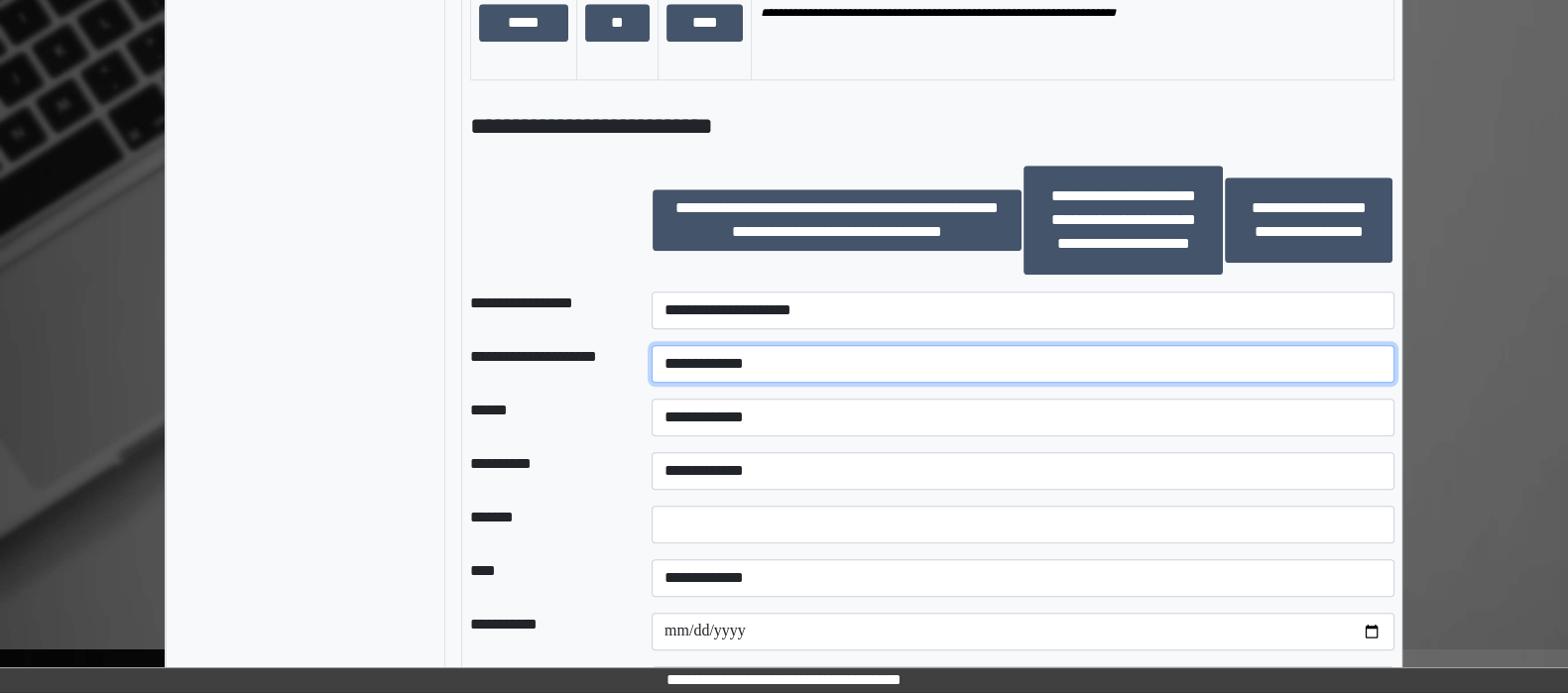 type on "**********" 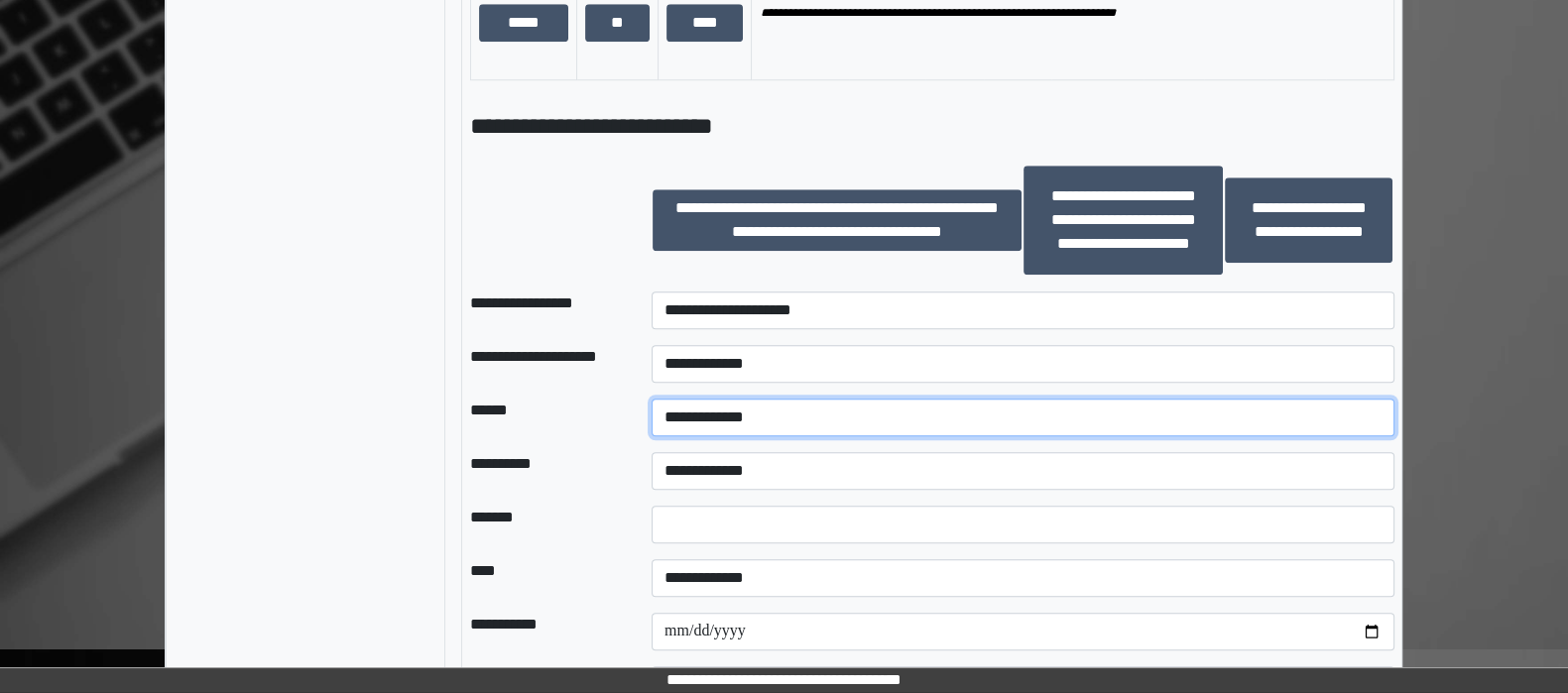 click on "**********" at bounding box center (1023, 417) 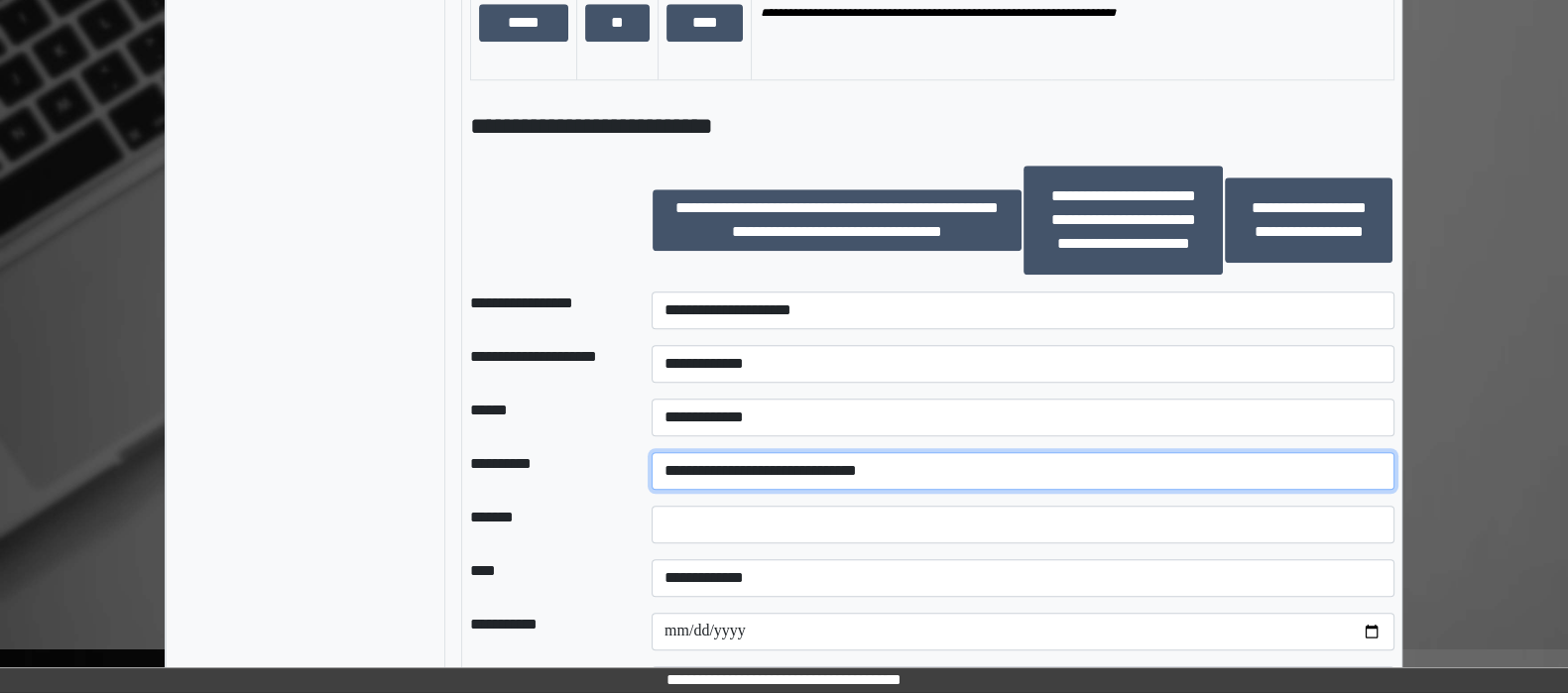 select on "**" 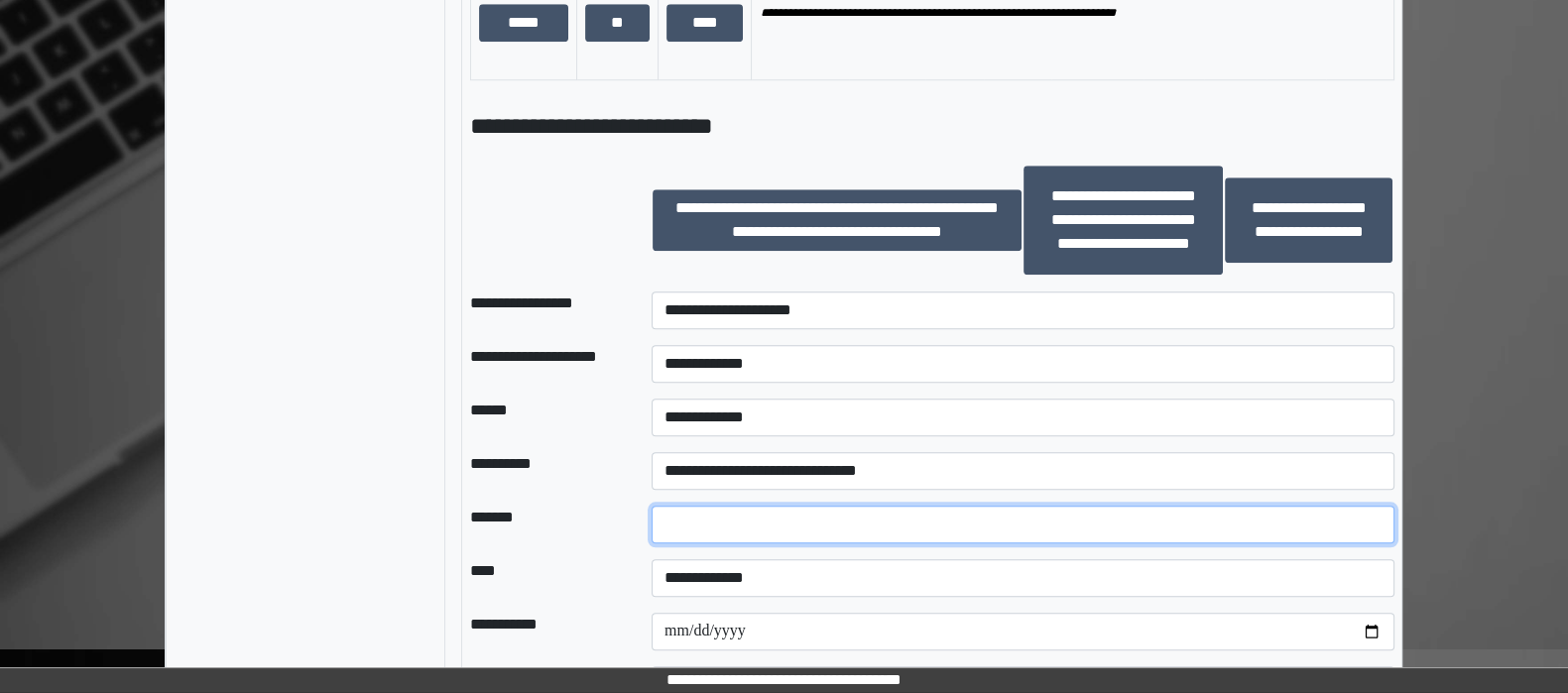 type on "**" 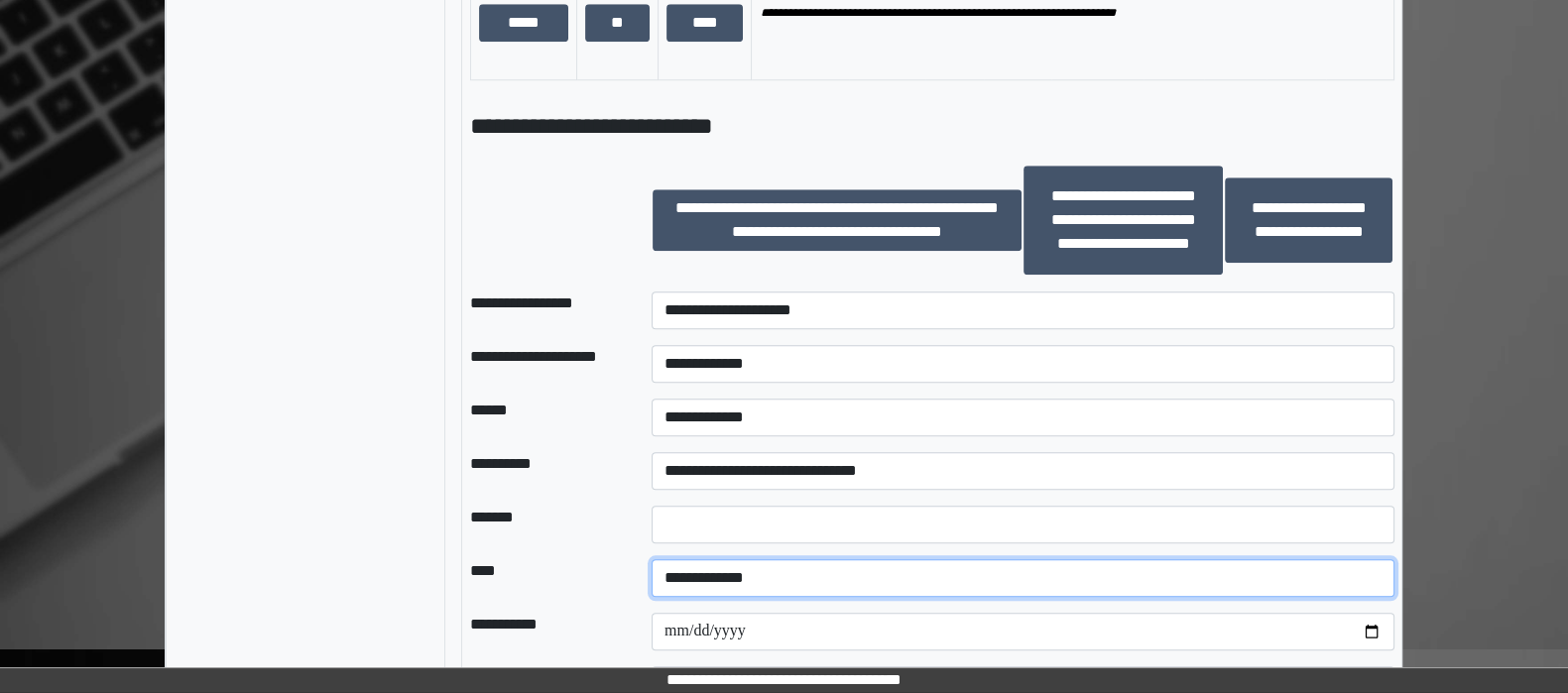 select on "*" 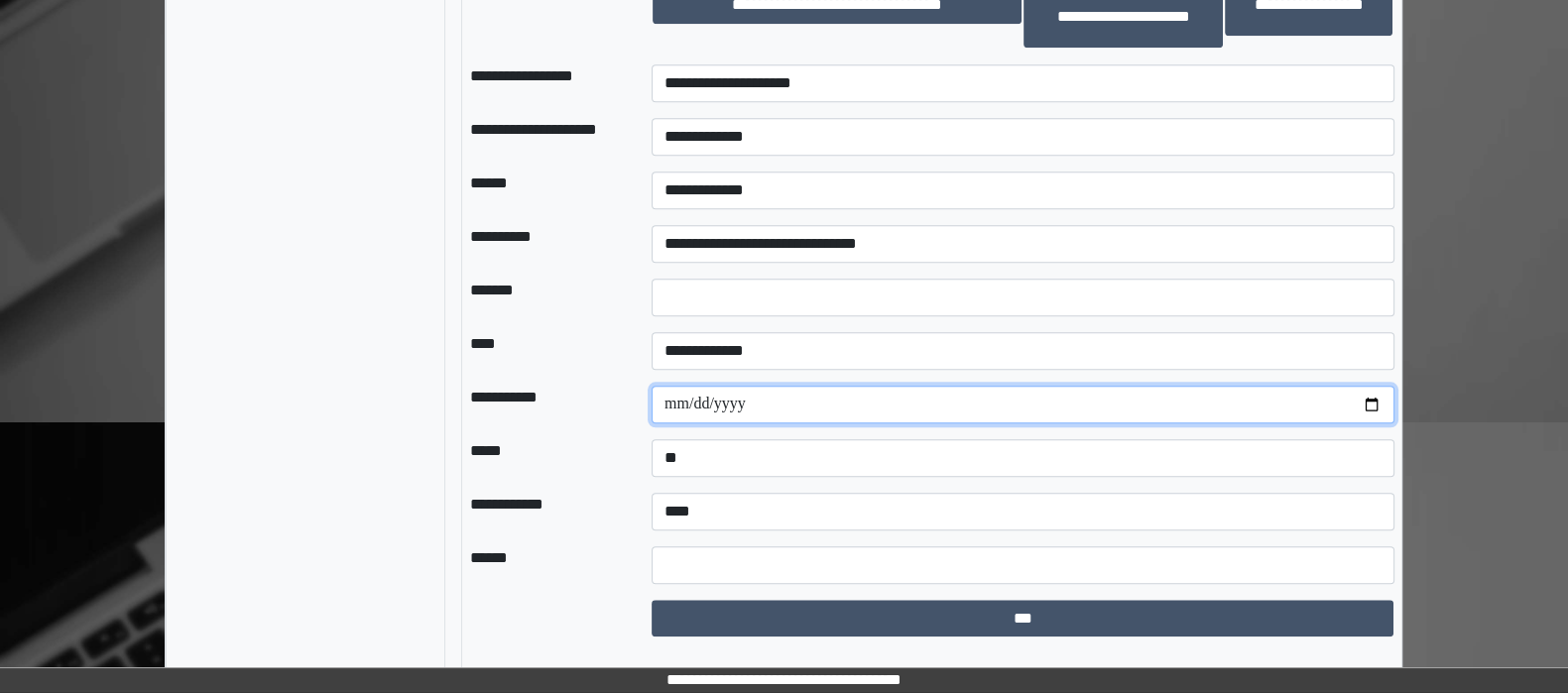 type on "**********" 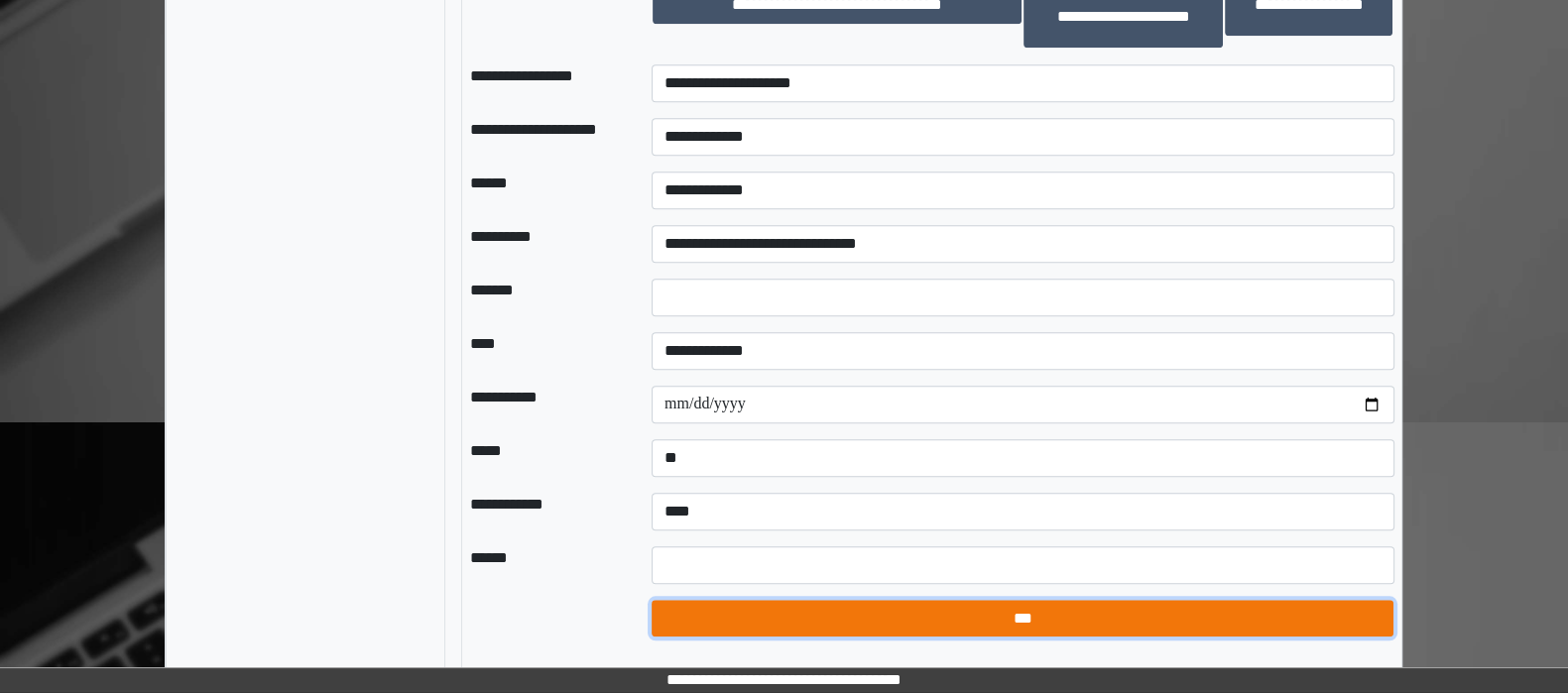 click on "***" at bounding box center (1023, 619) 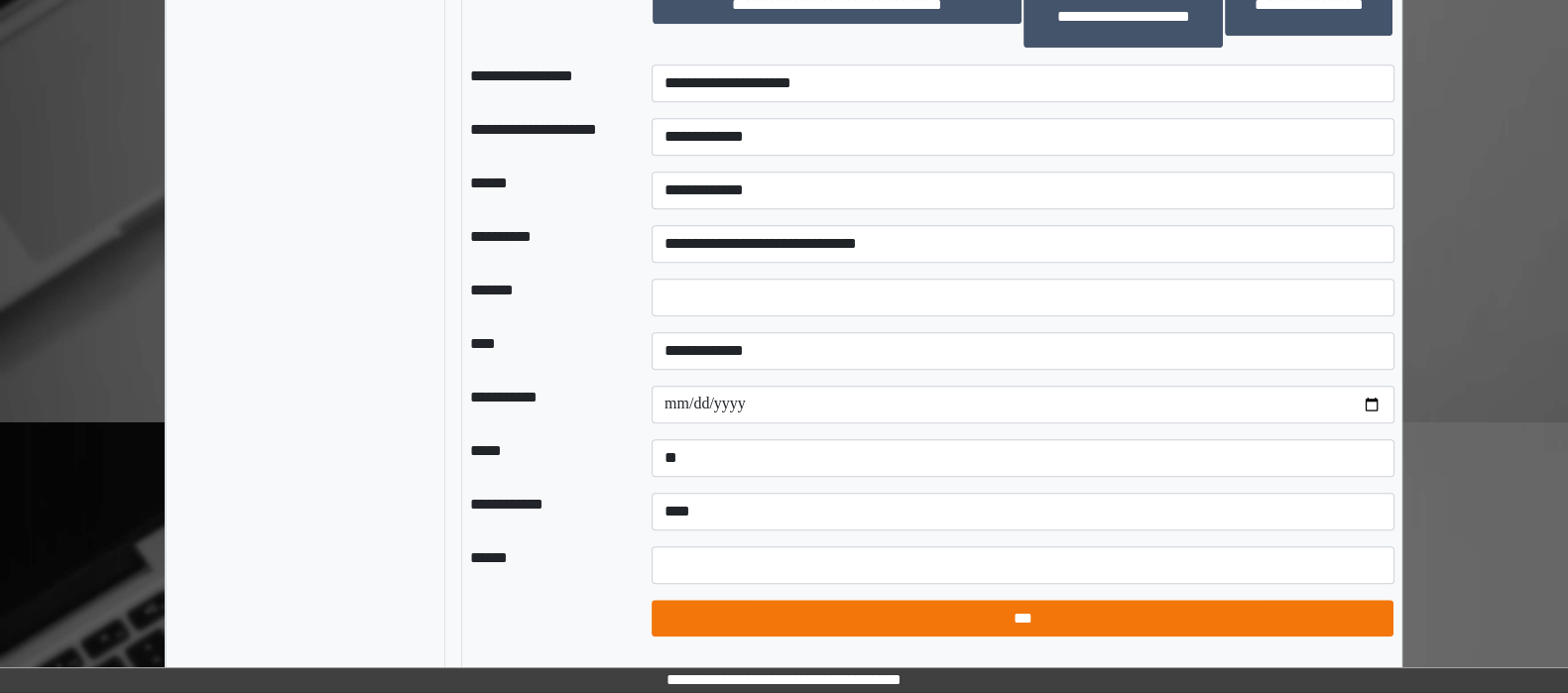 select on "*" 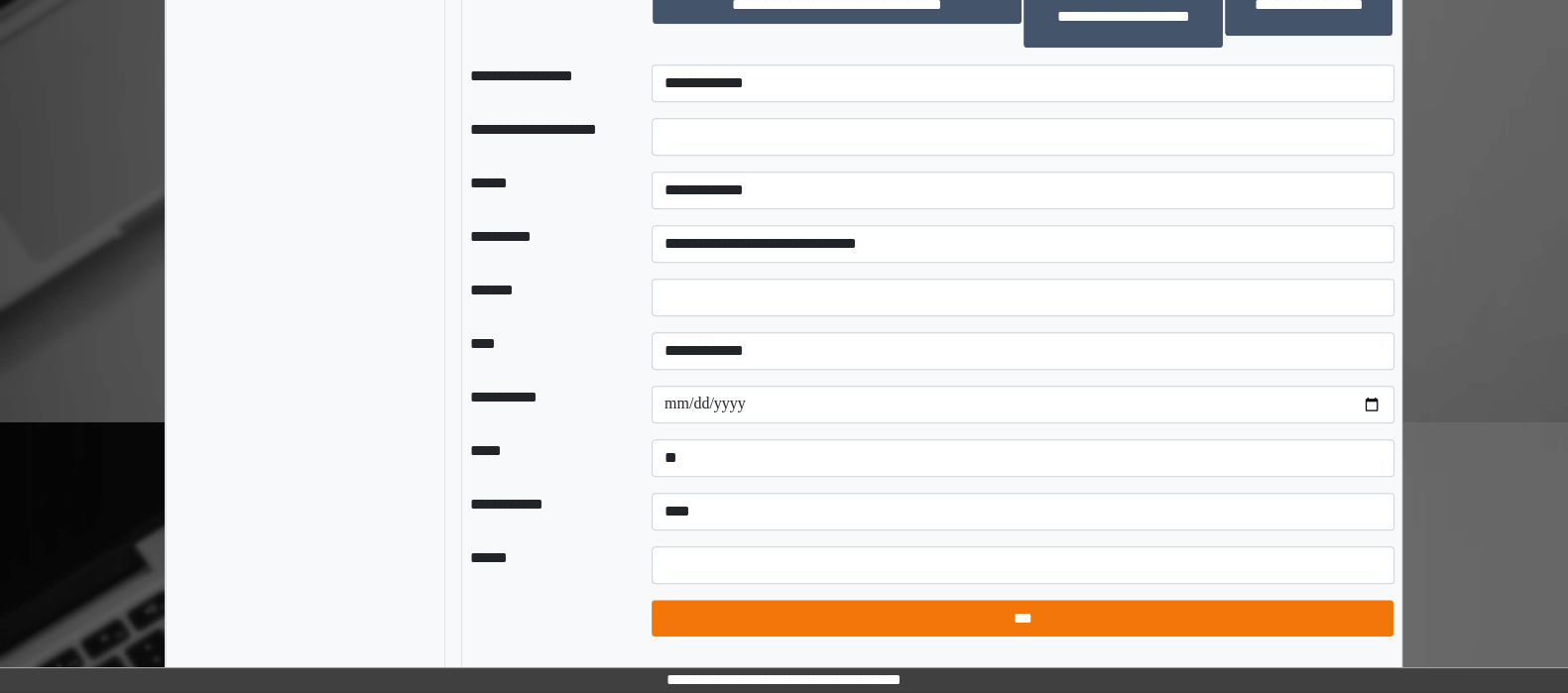 select on "*" 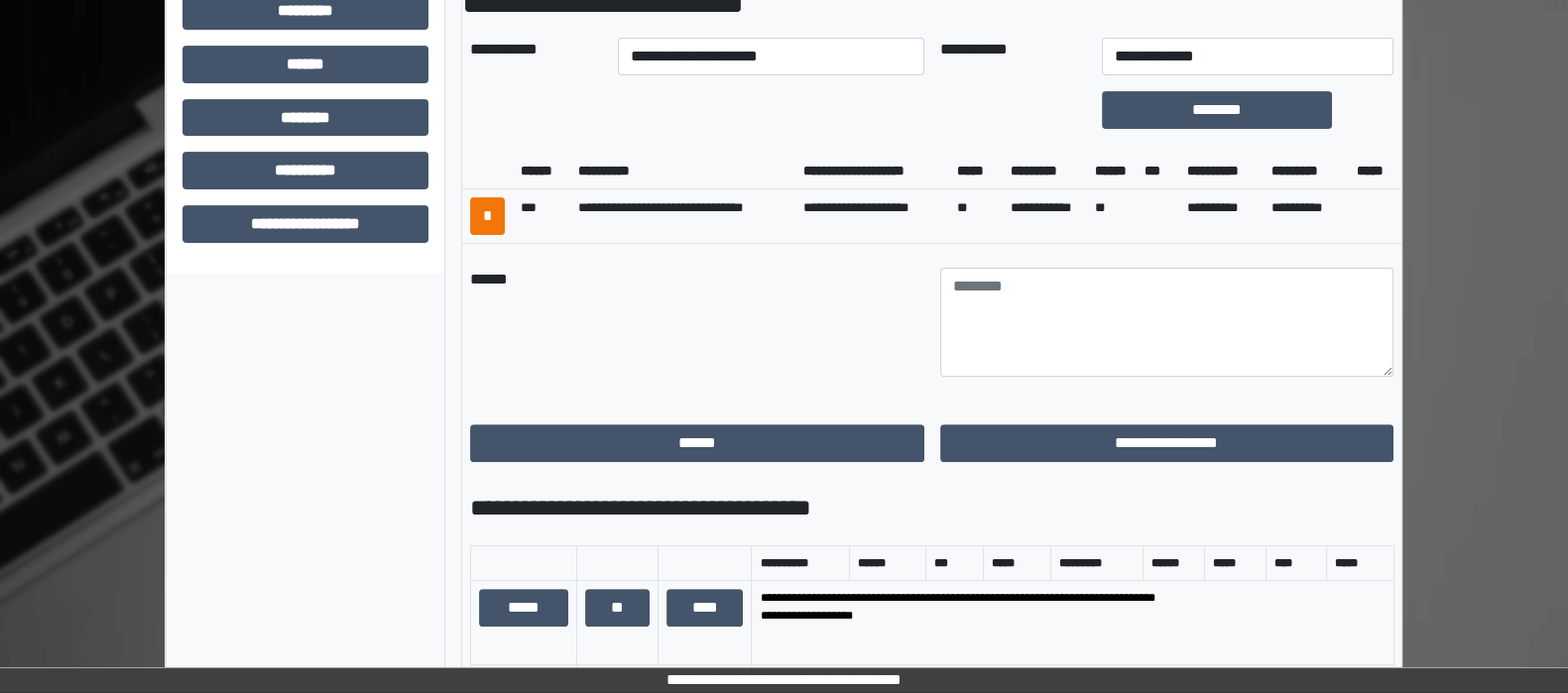scroll, scrollTop: 866, scrollLeft: 0, axis: vertical 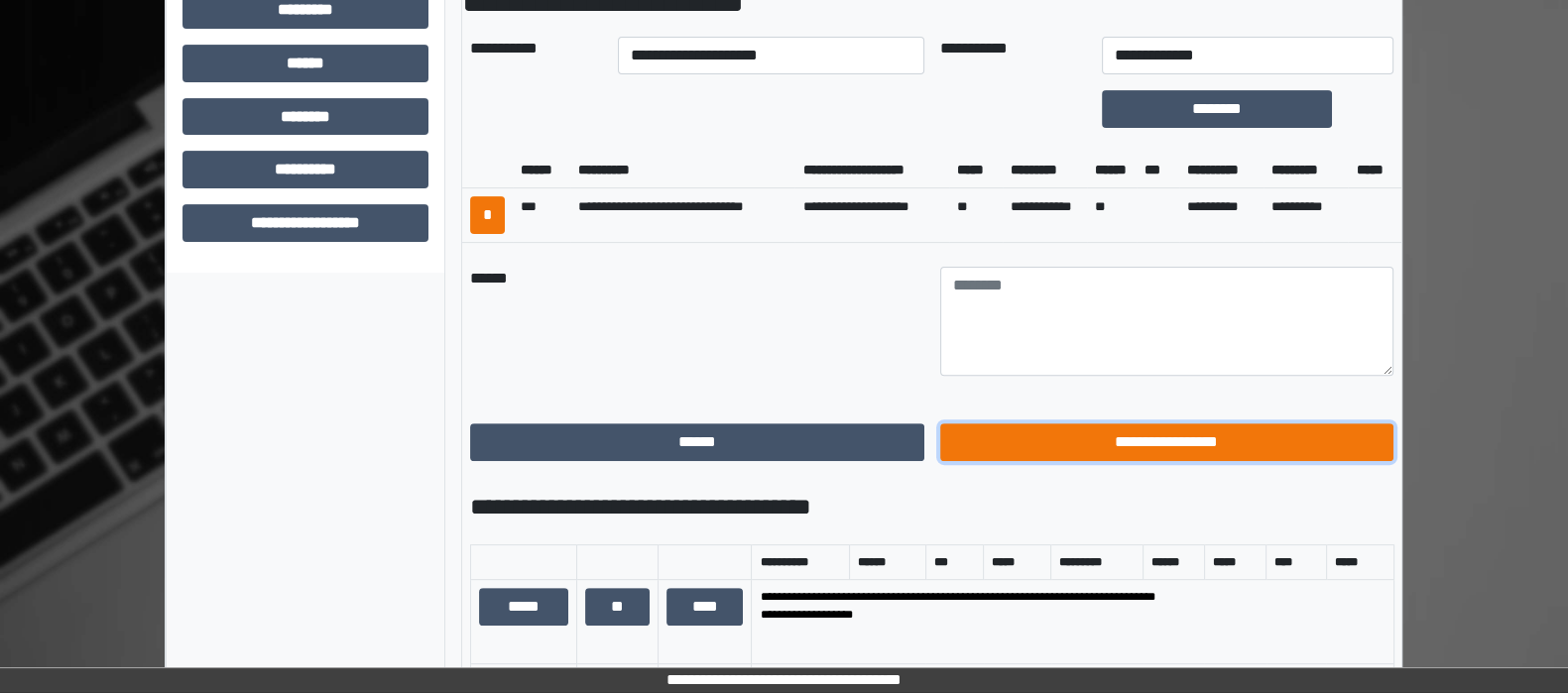 click on "**********" at bounding box center (1167, 442) 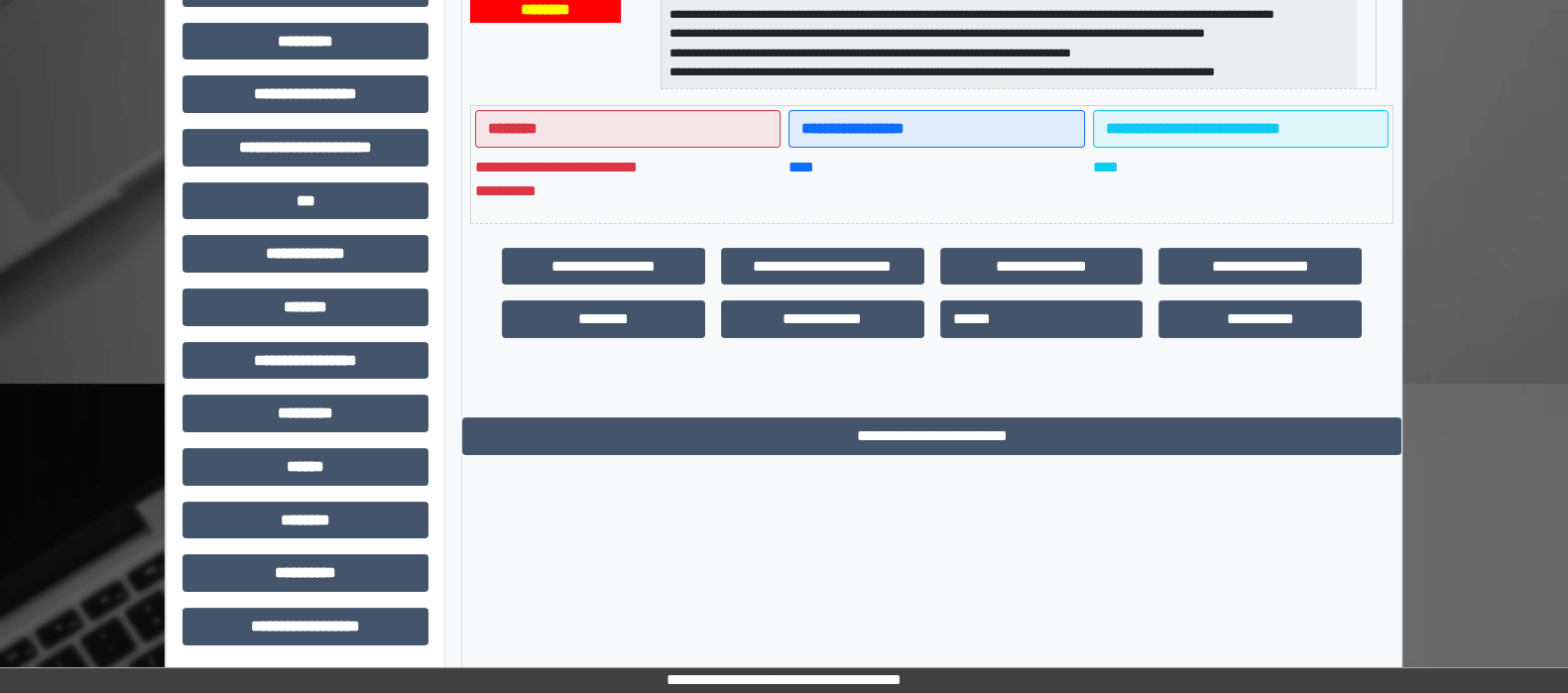 scroll, scrollTop: 0, scrollLeft: 0, axis: both 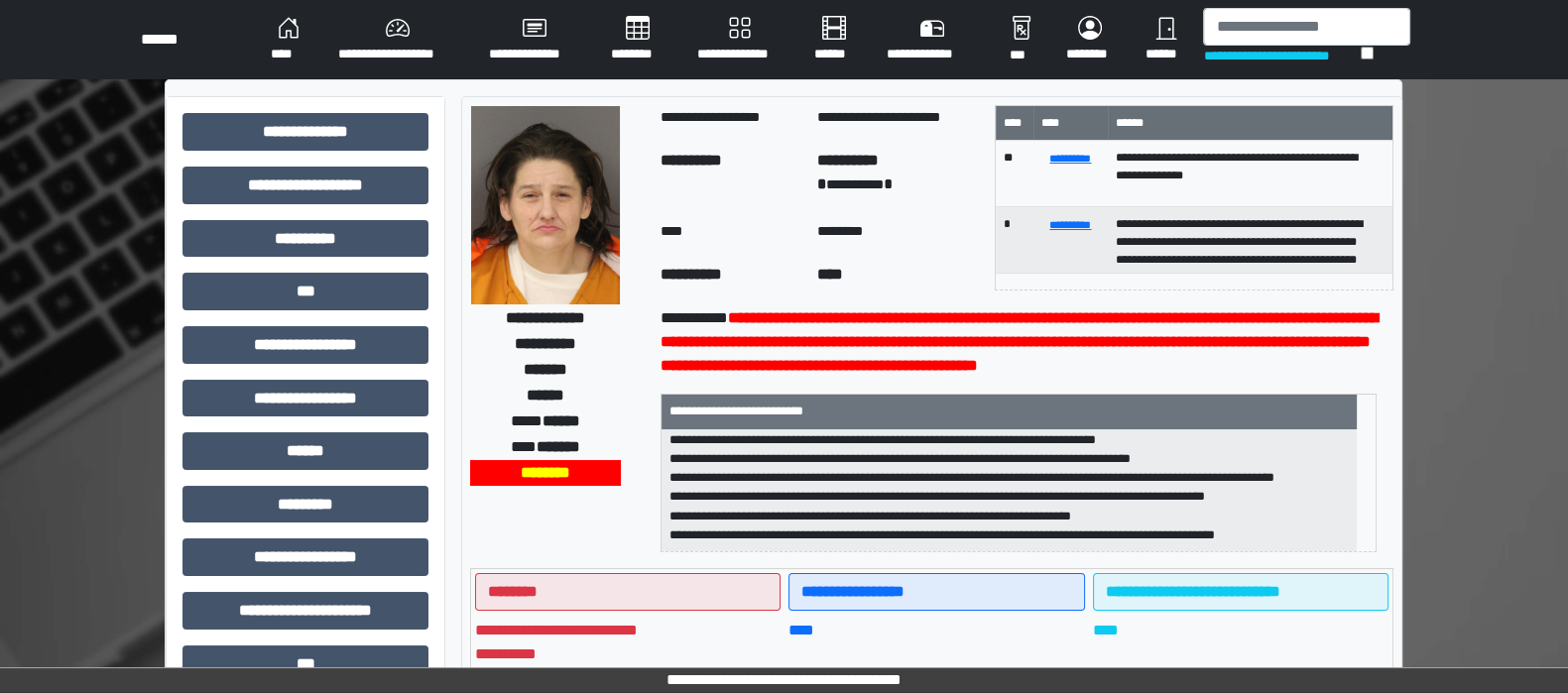 click on "****" at bounding box center [289, 40] 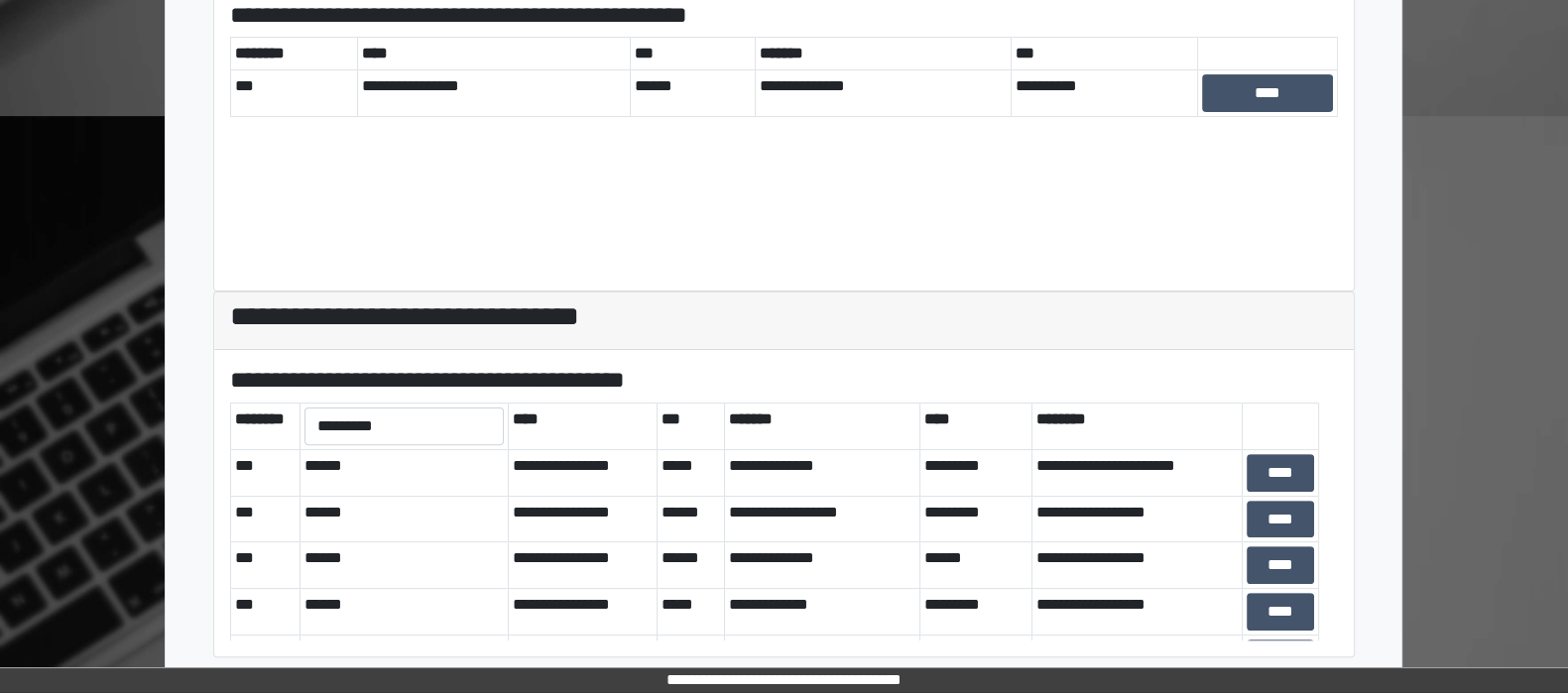 scroll, scrollTop: 735, scrollLeft: 0, axis: vertical 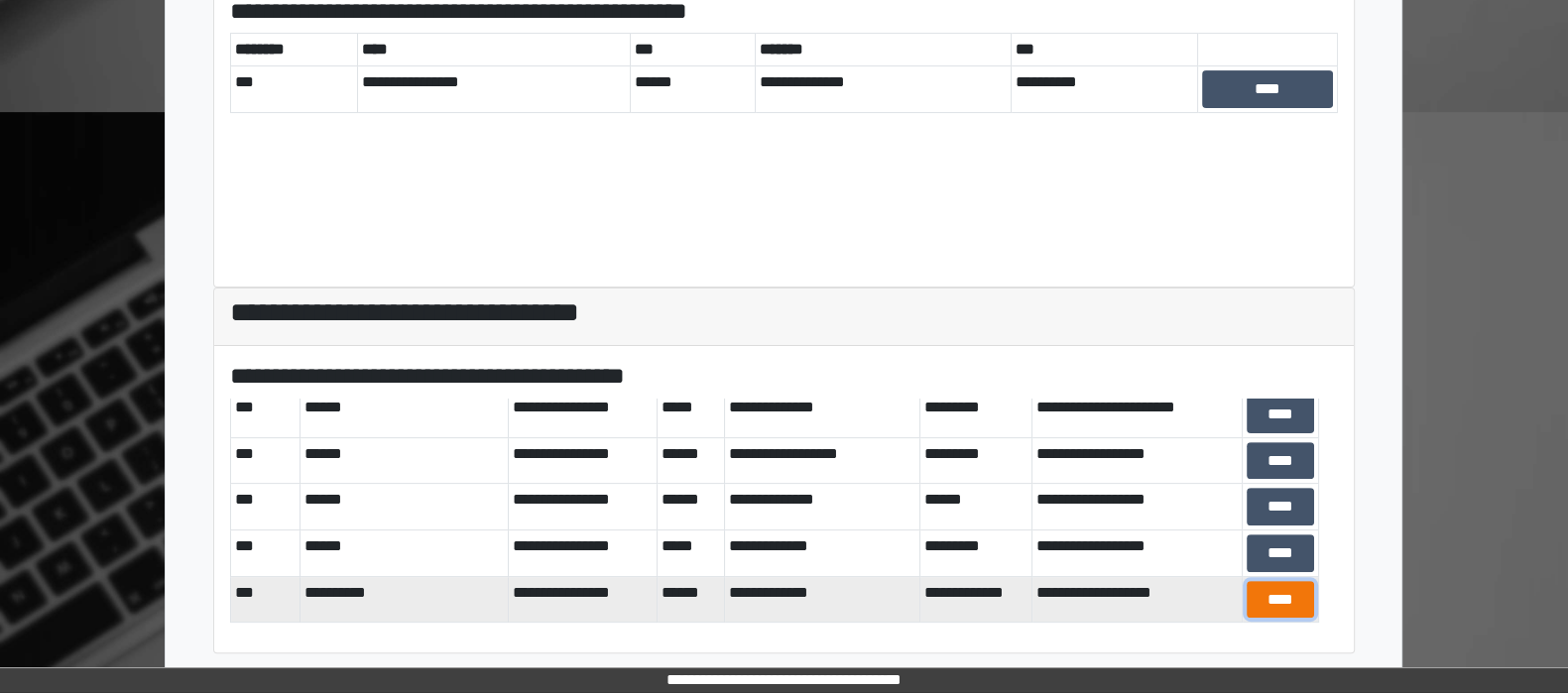 click on "****" at bounding box center [1280, 600] 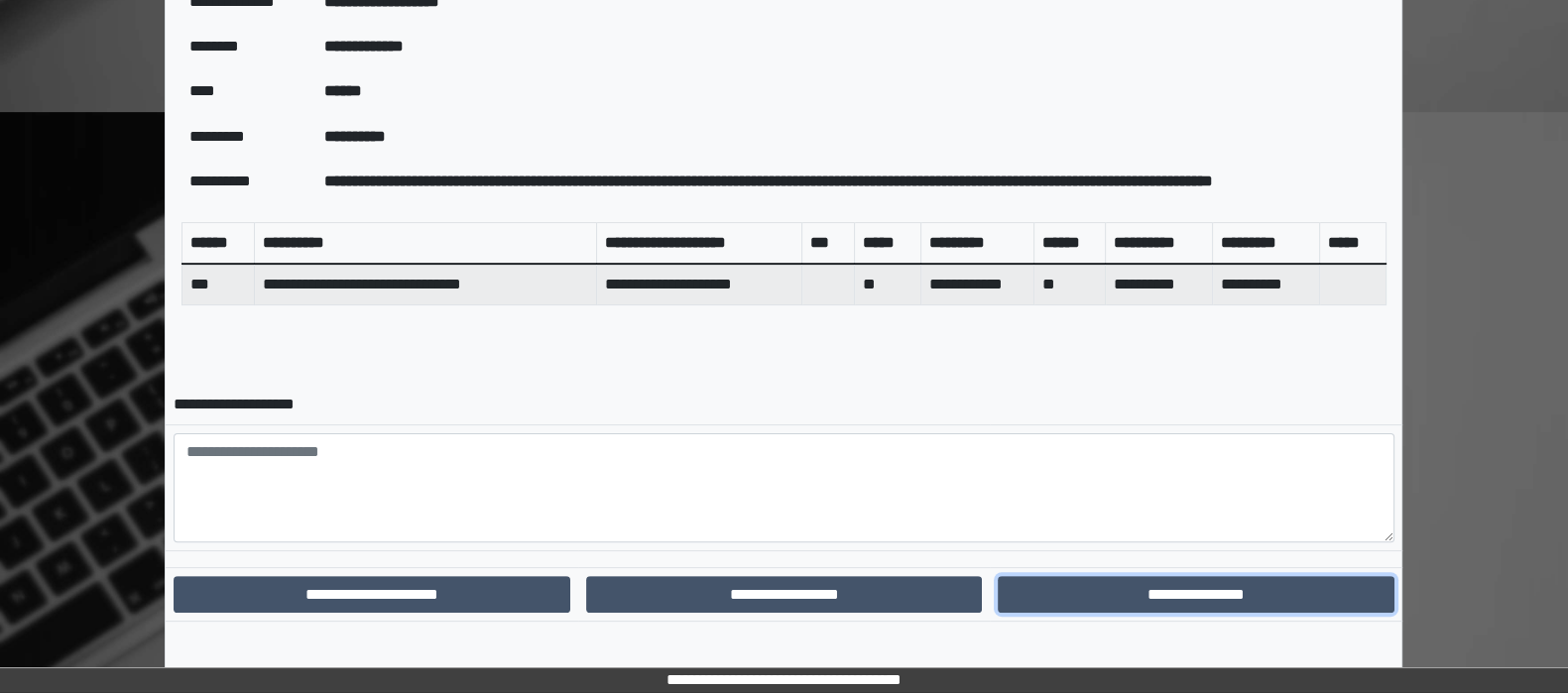 click on "**********" at bounding box center [1195, 595] 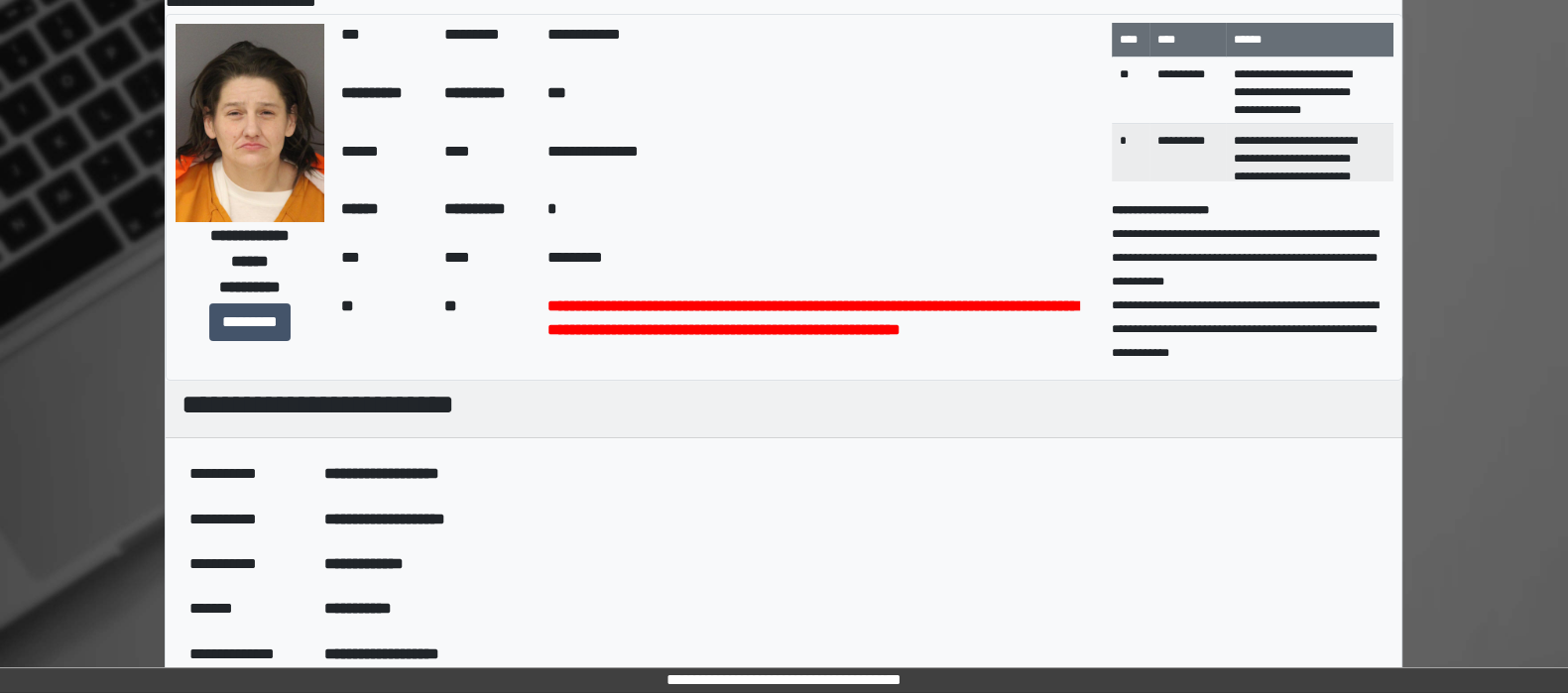 scroll, scrollTop: 10, scrollLeft: 0, axis: vertical 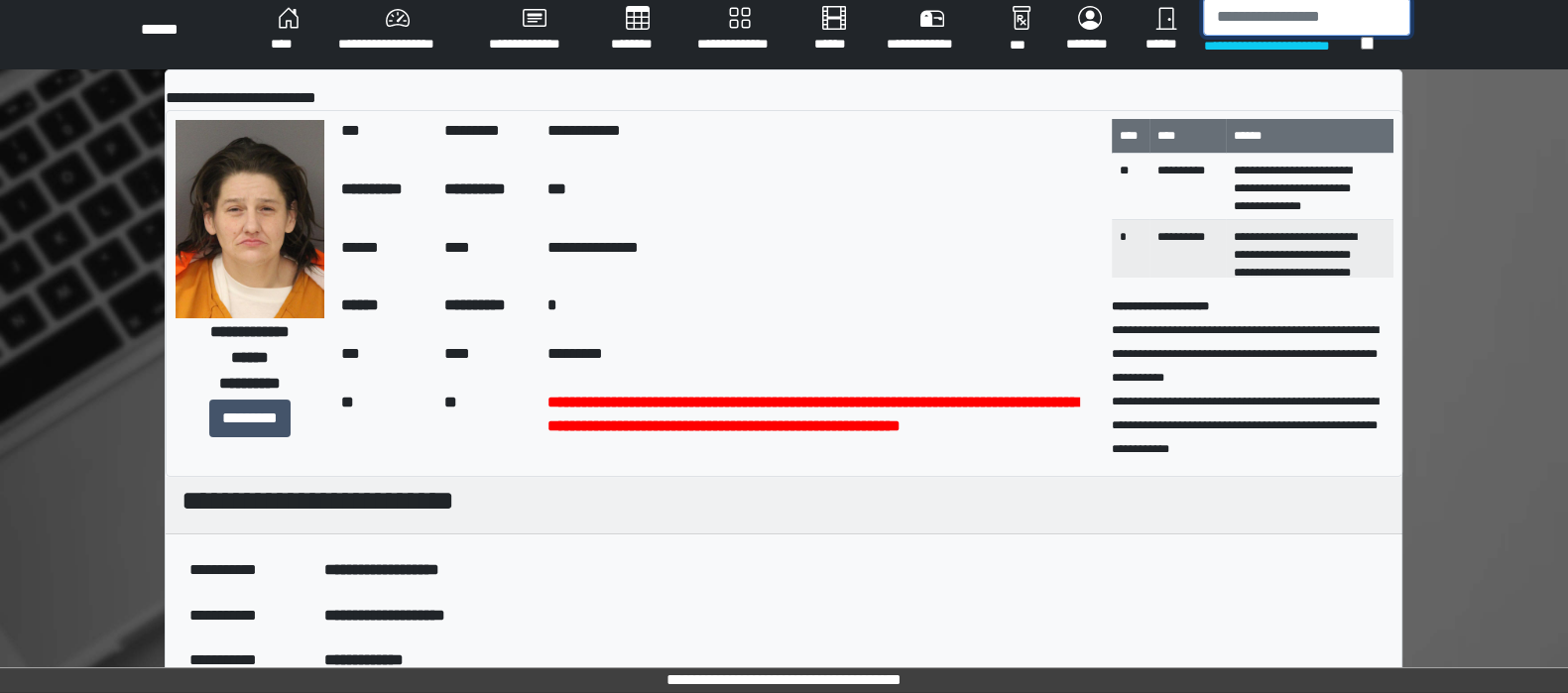 click at bounding box center [1306, 17] 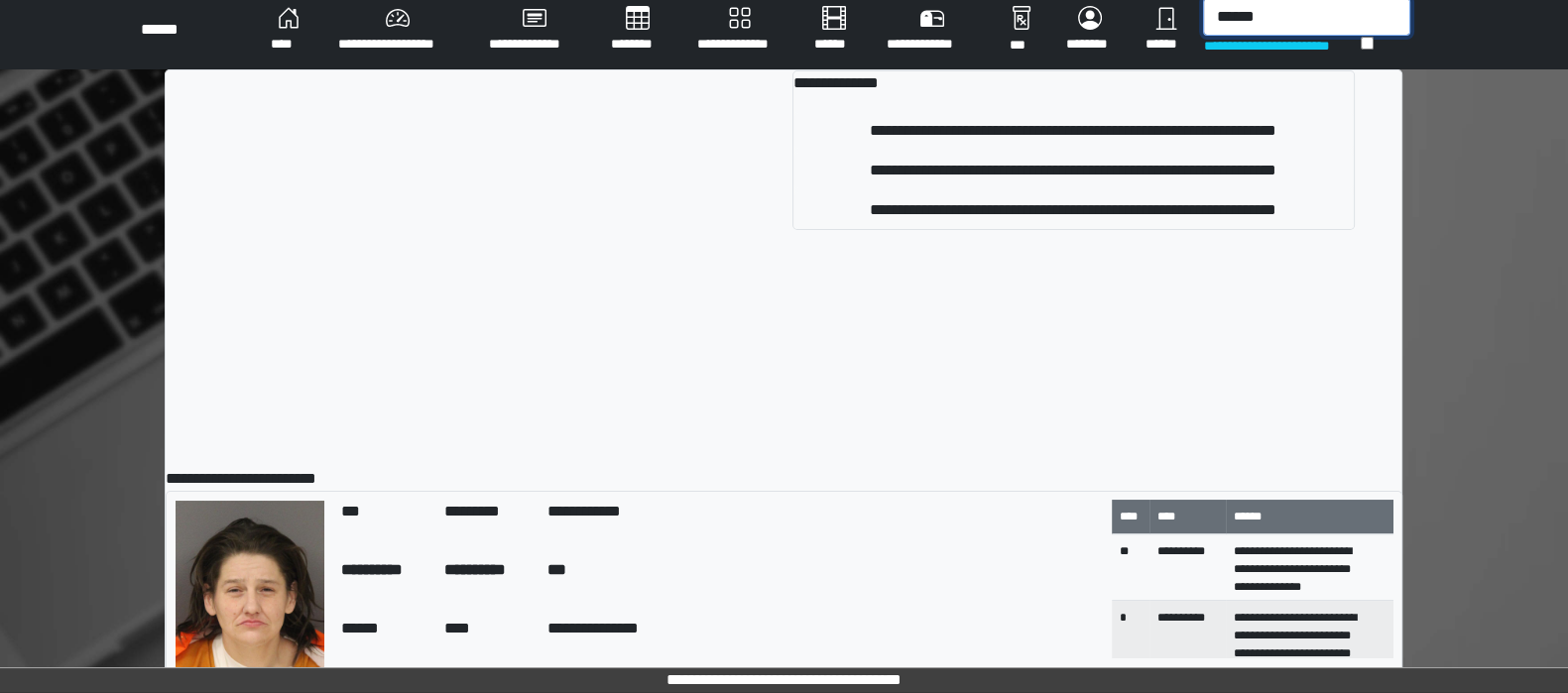 scroll, scrollTop: 0, scrollLeft: 0, axis: both 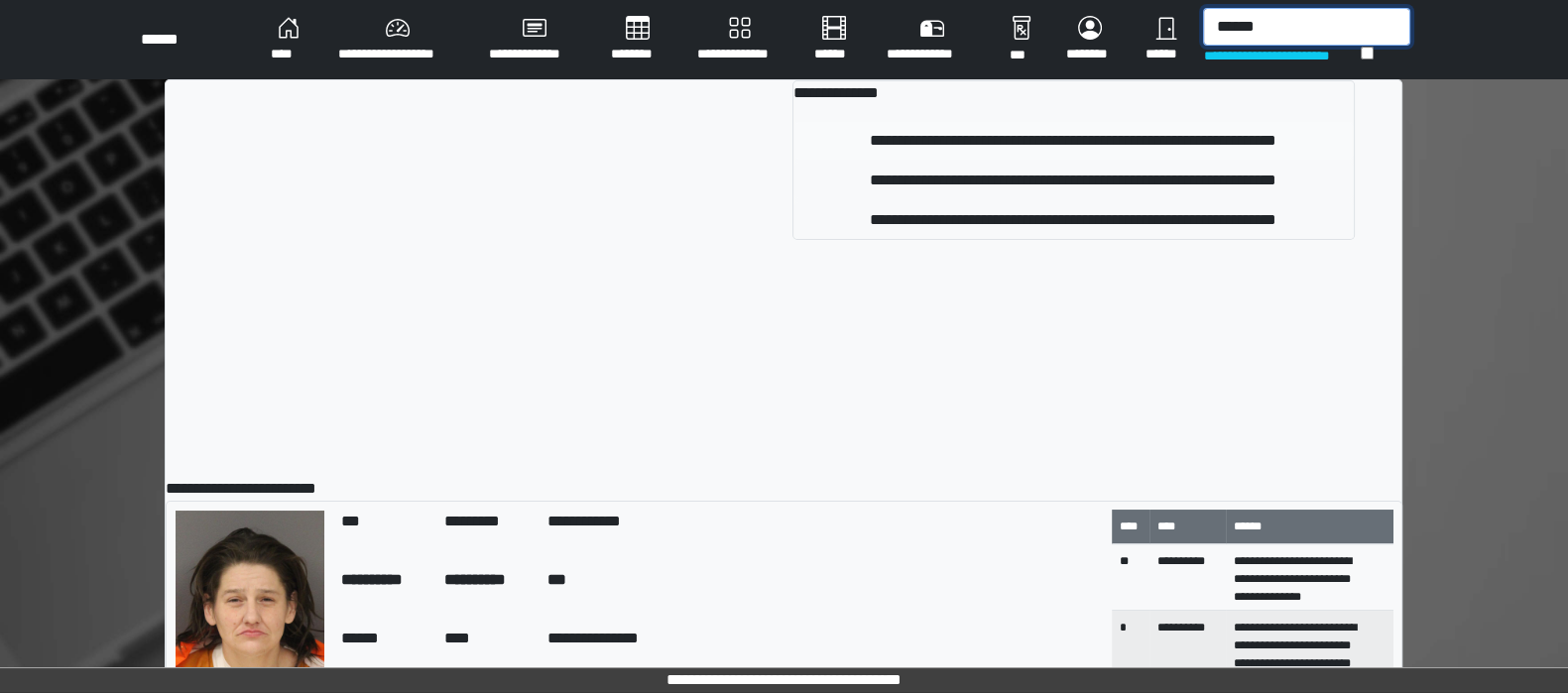 type on "******" 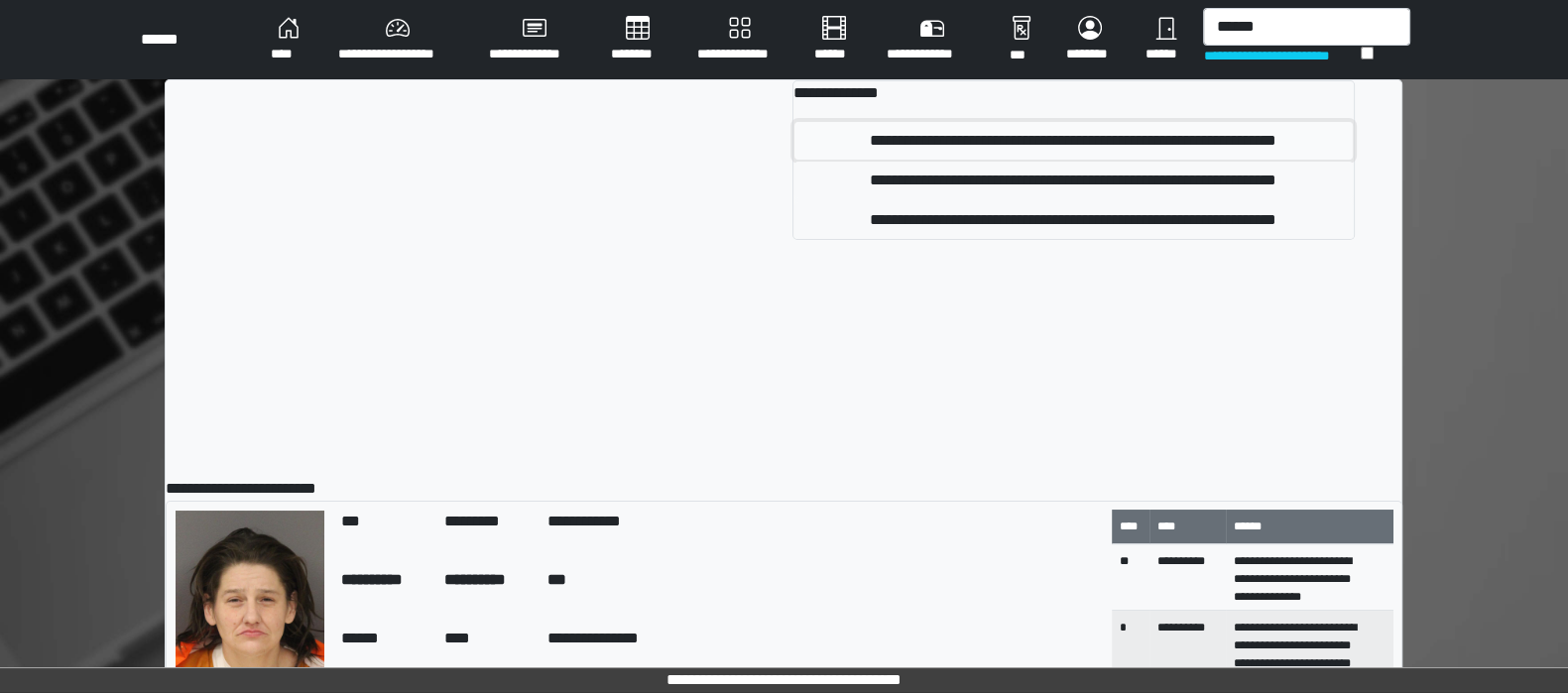 click on "**********" at bounding box center (1073, 141) 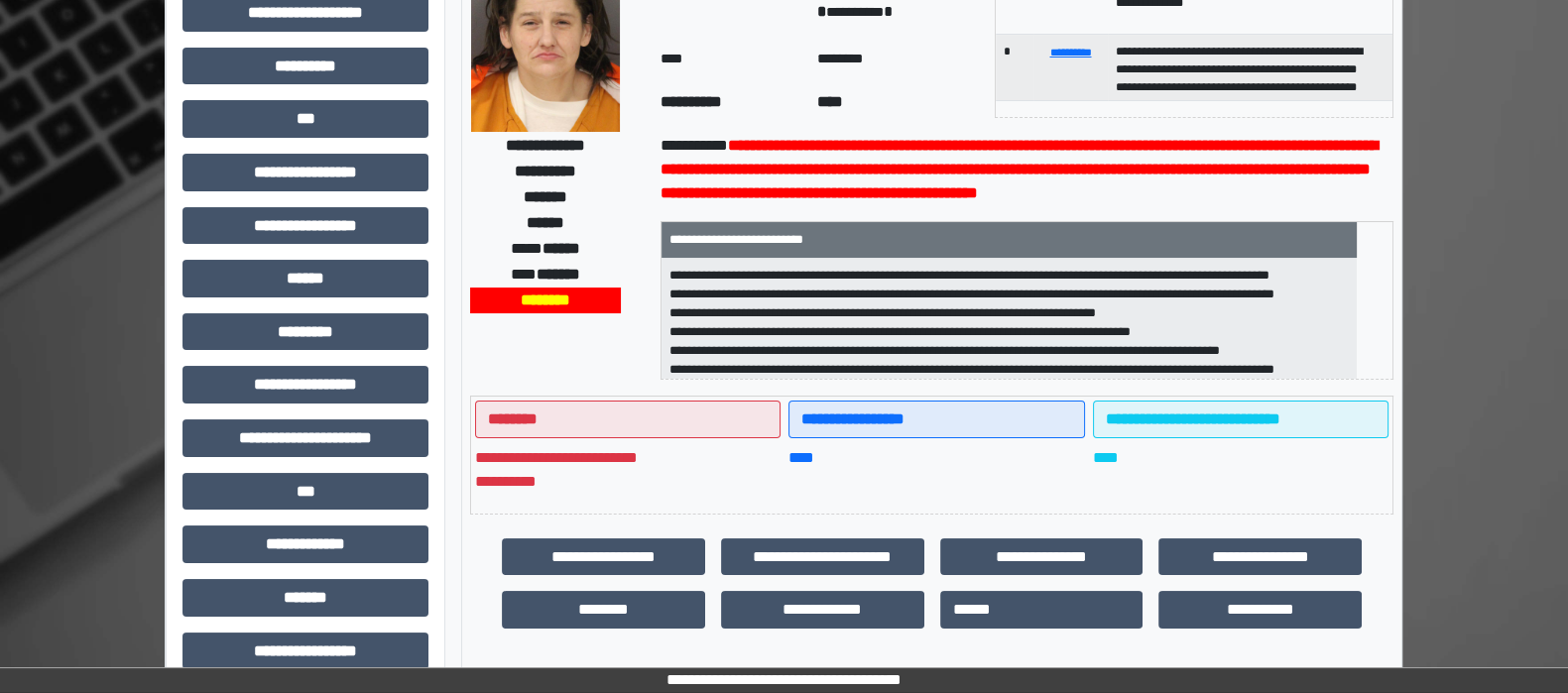 scroll, scrollTop: 145, scrollLeft: 0, axis: vertical 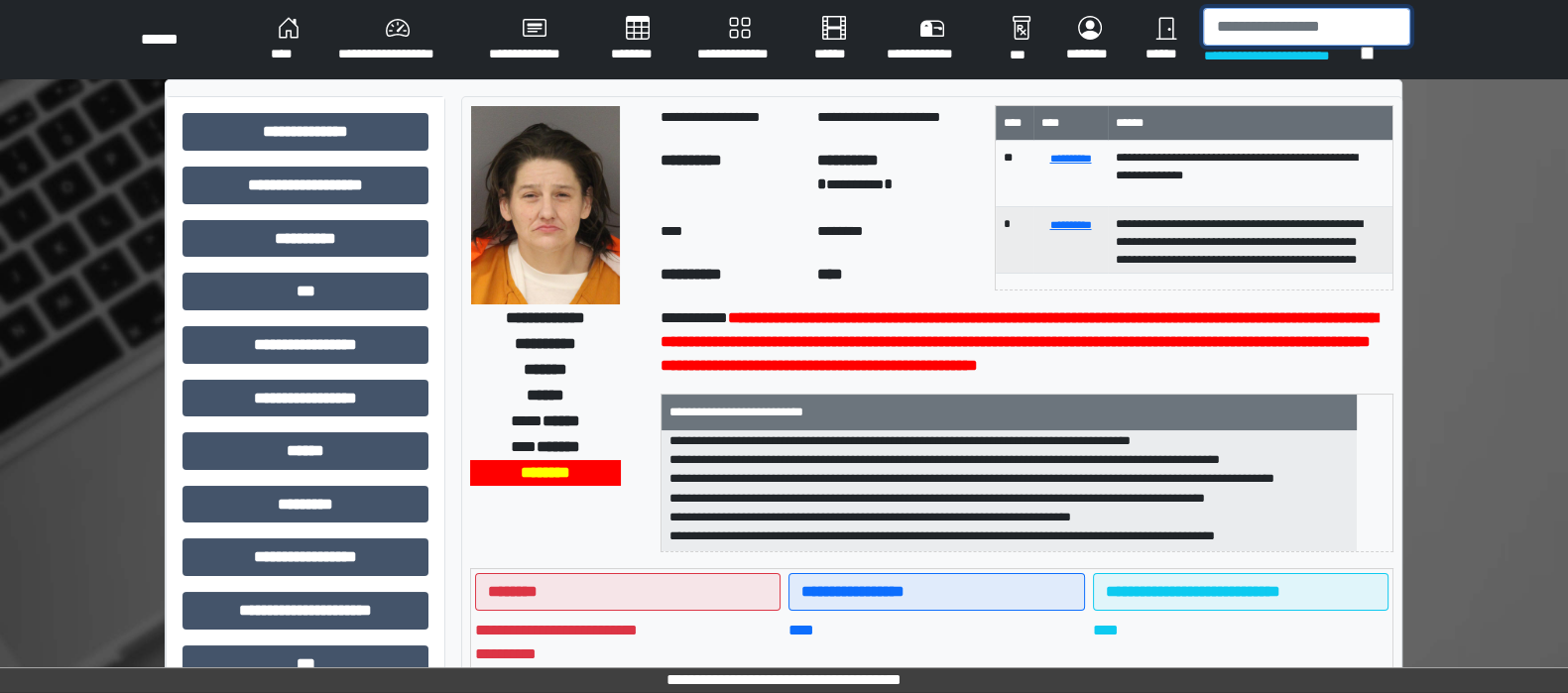 click at bounding box center [1306, 27] 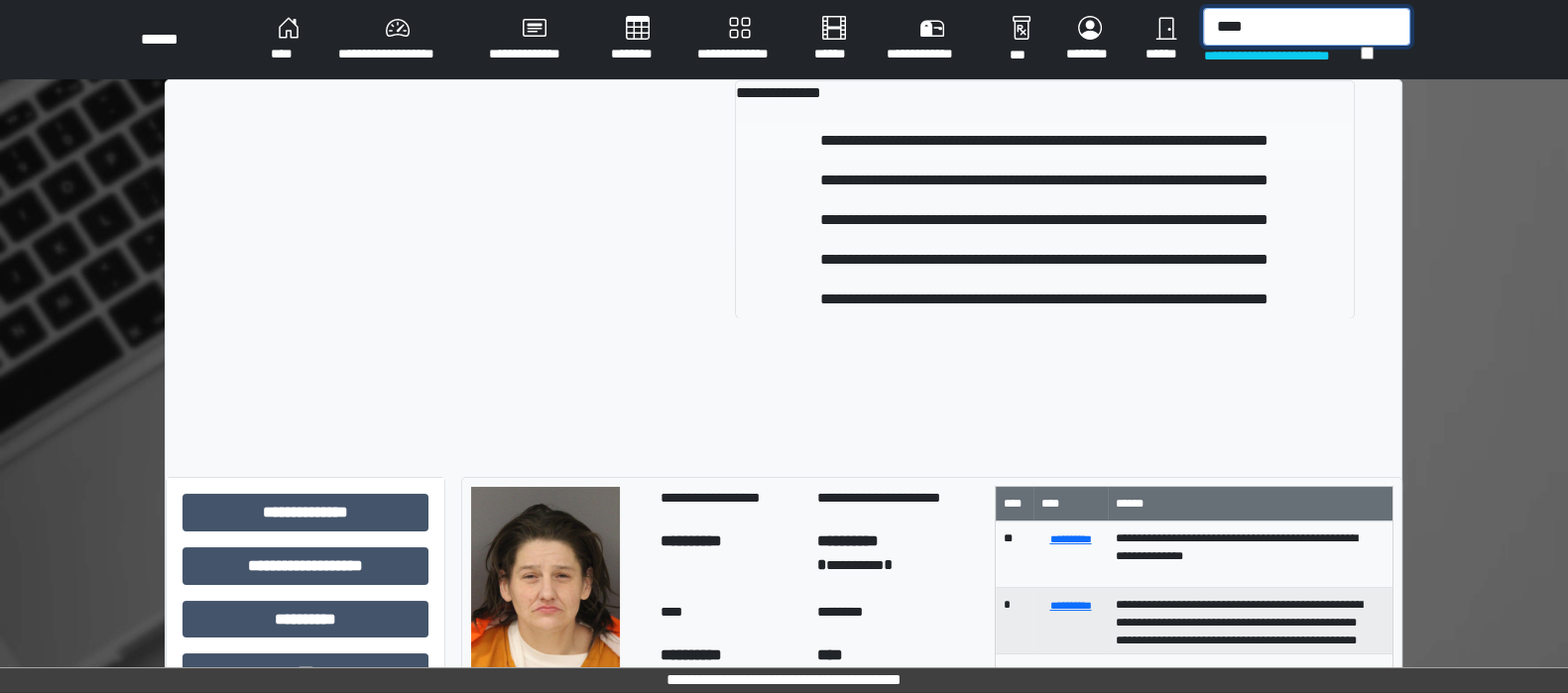 type on "****" 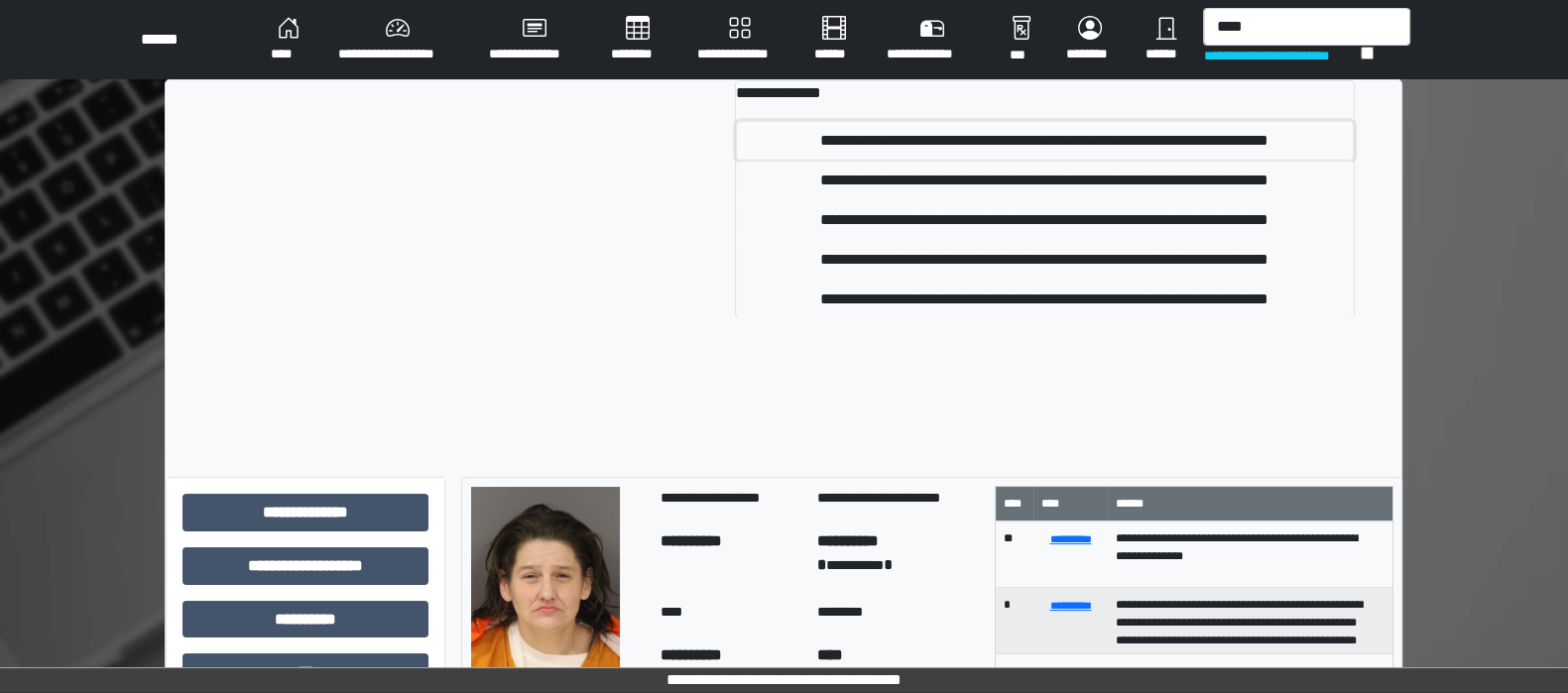 click on "**********" at bounding box center [1044, 141] 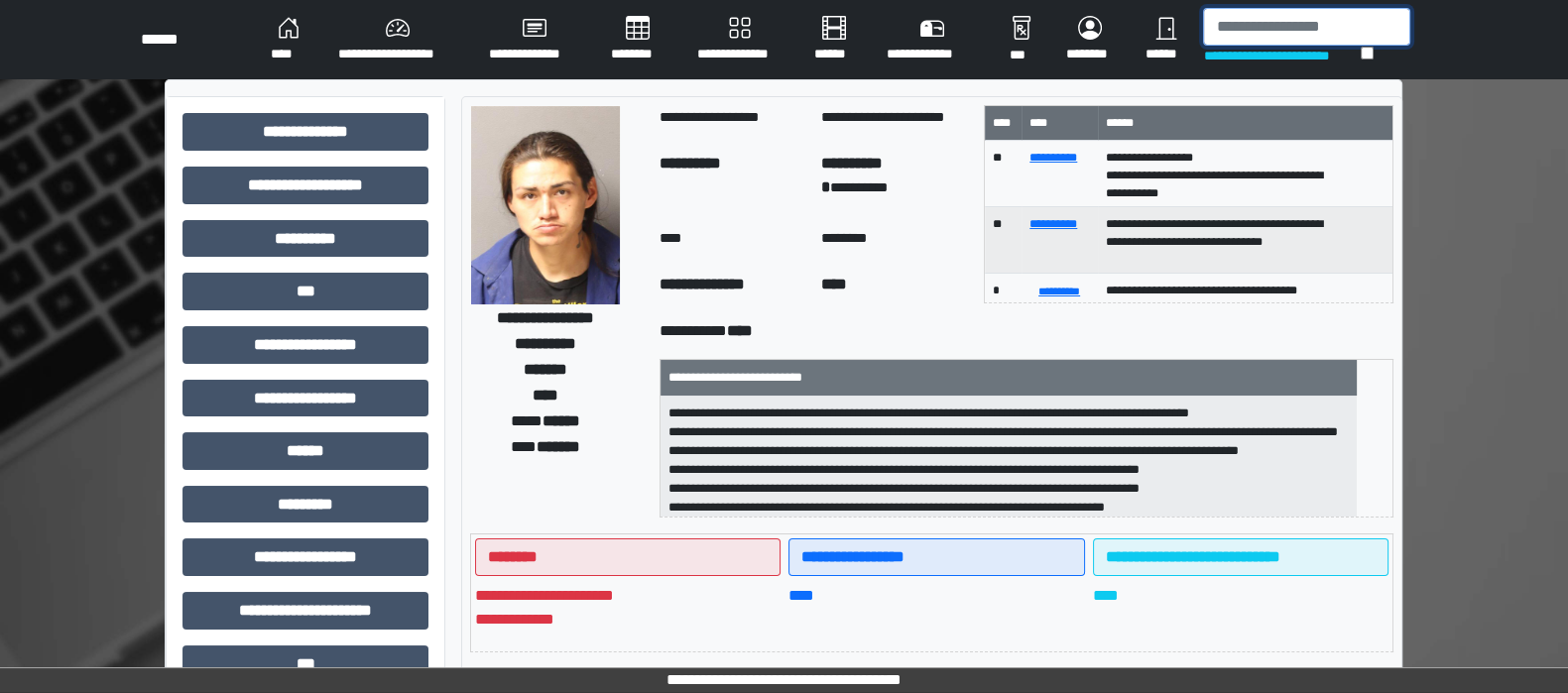 click at bounding box center (1306, 27) 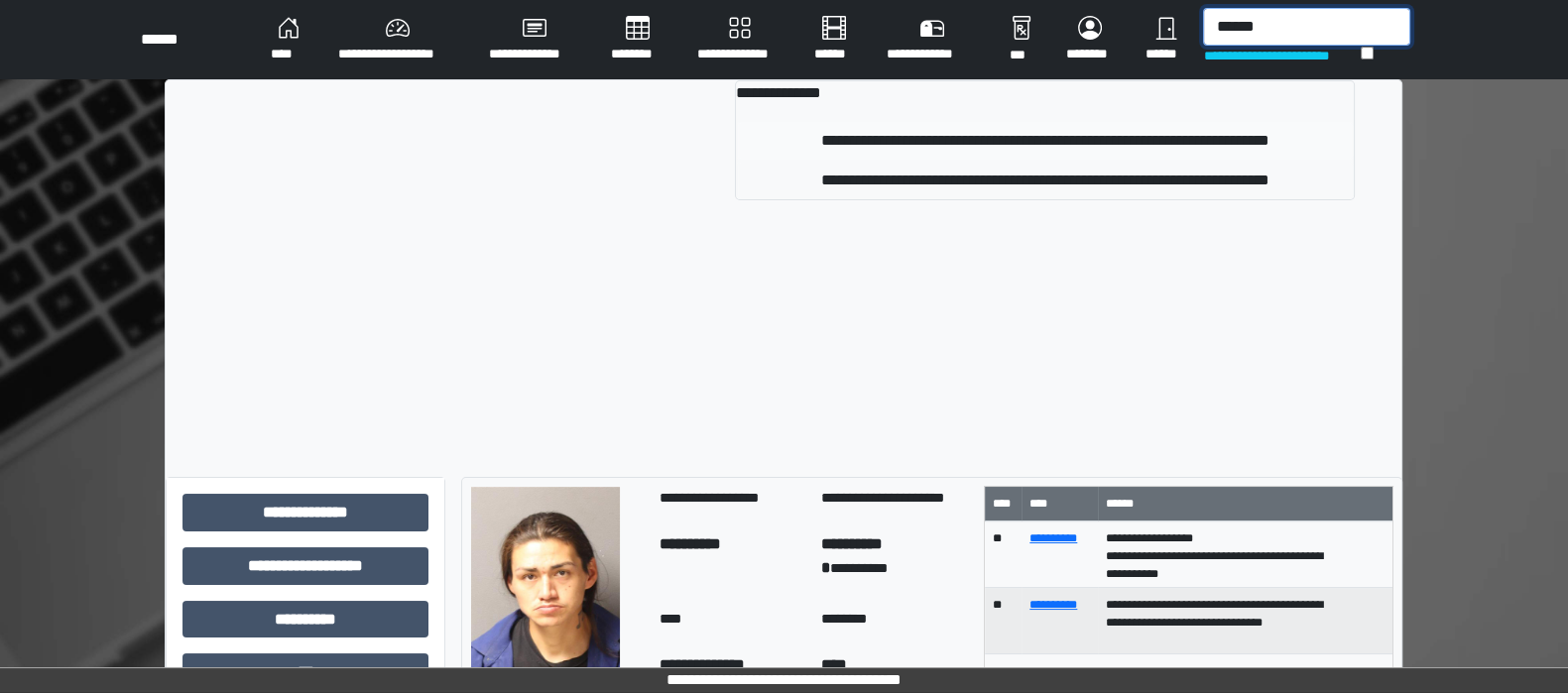 type on "******" 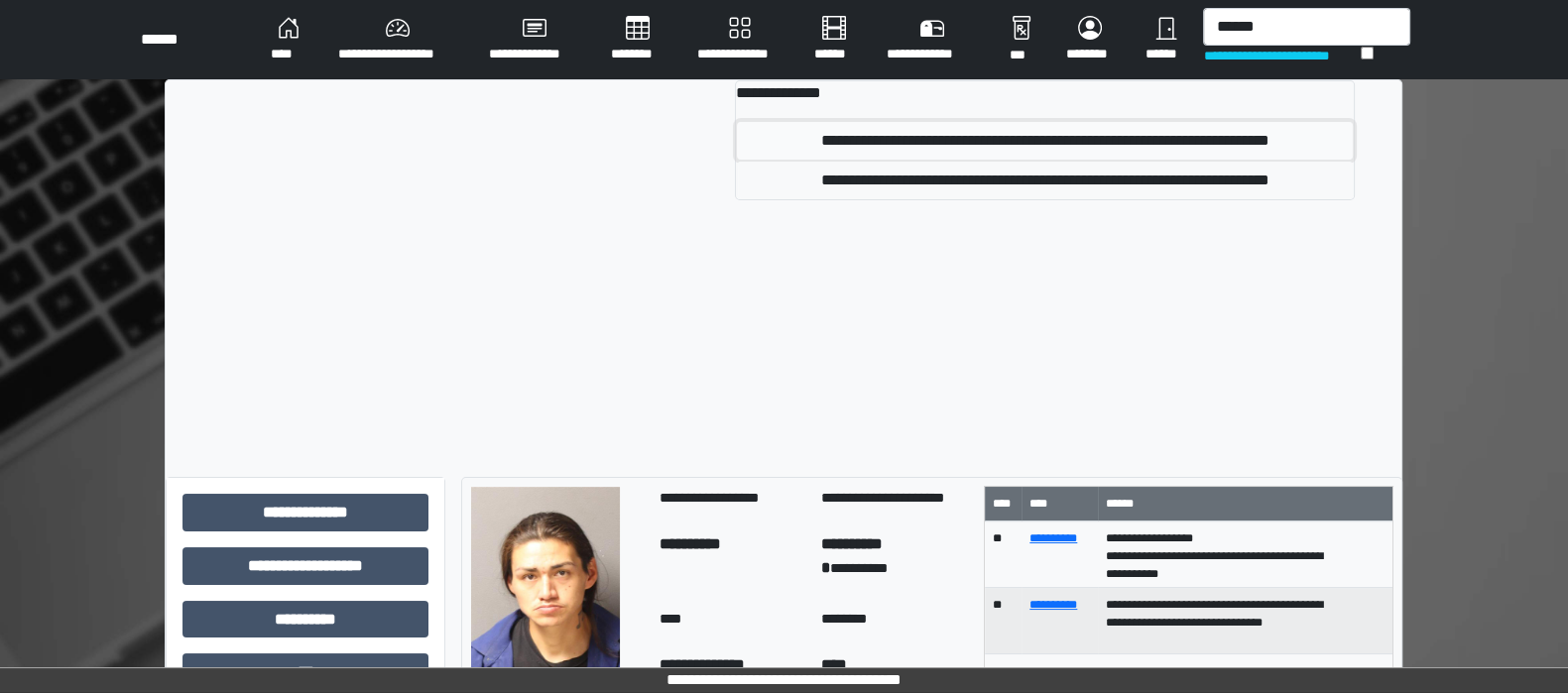 click on "**********" at bounding box center [1044, 141] 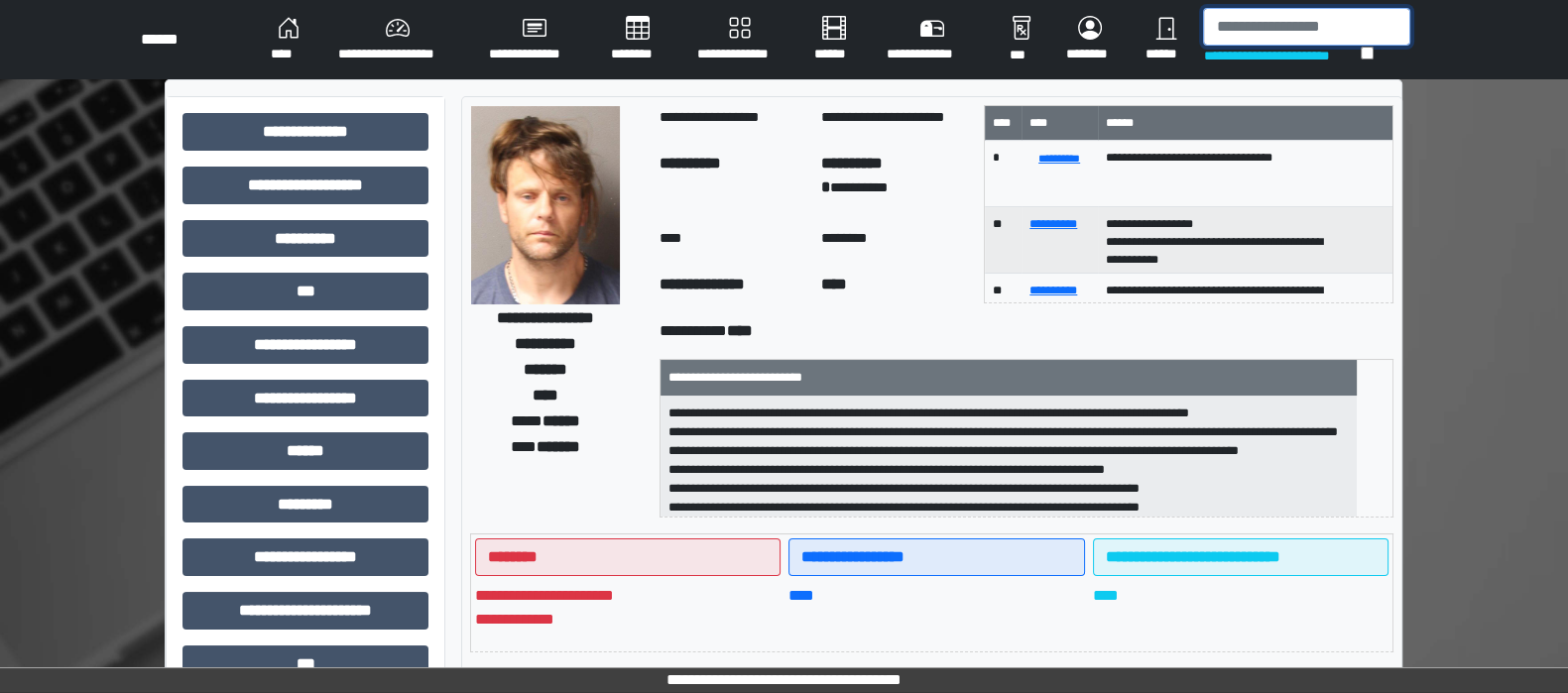 click at bounding box center (1306, 27) 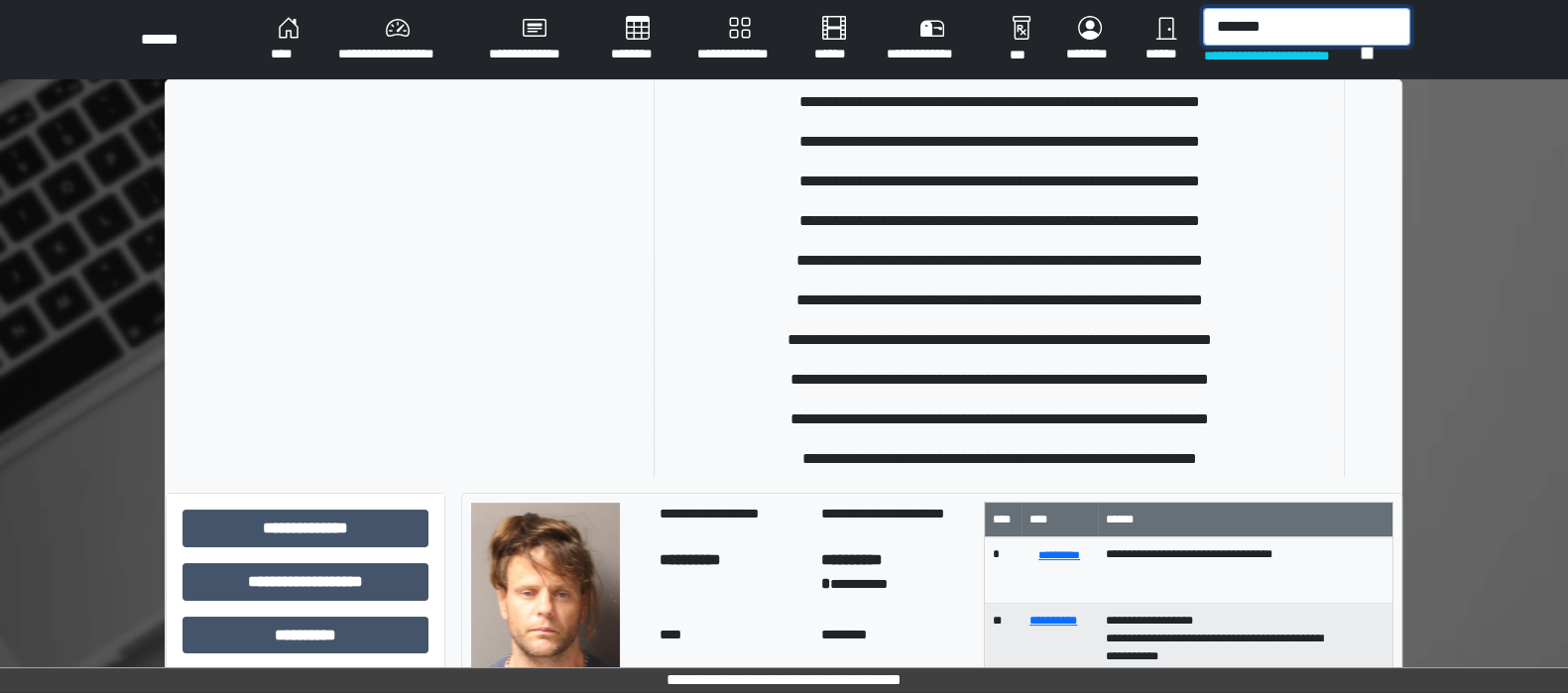 scroll, scrollTop: 503, scrollLeft: 0, axis: vertical 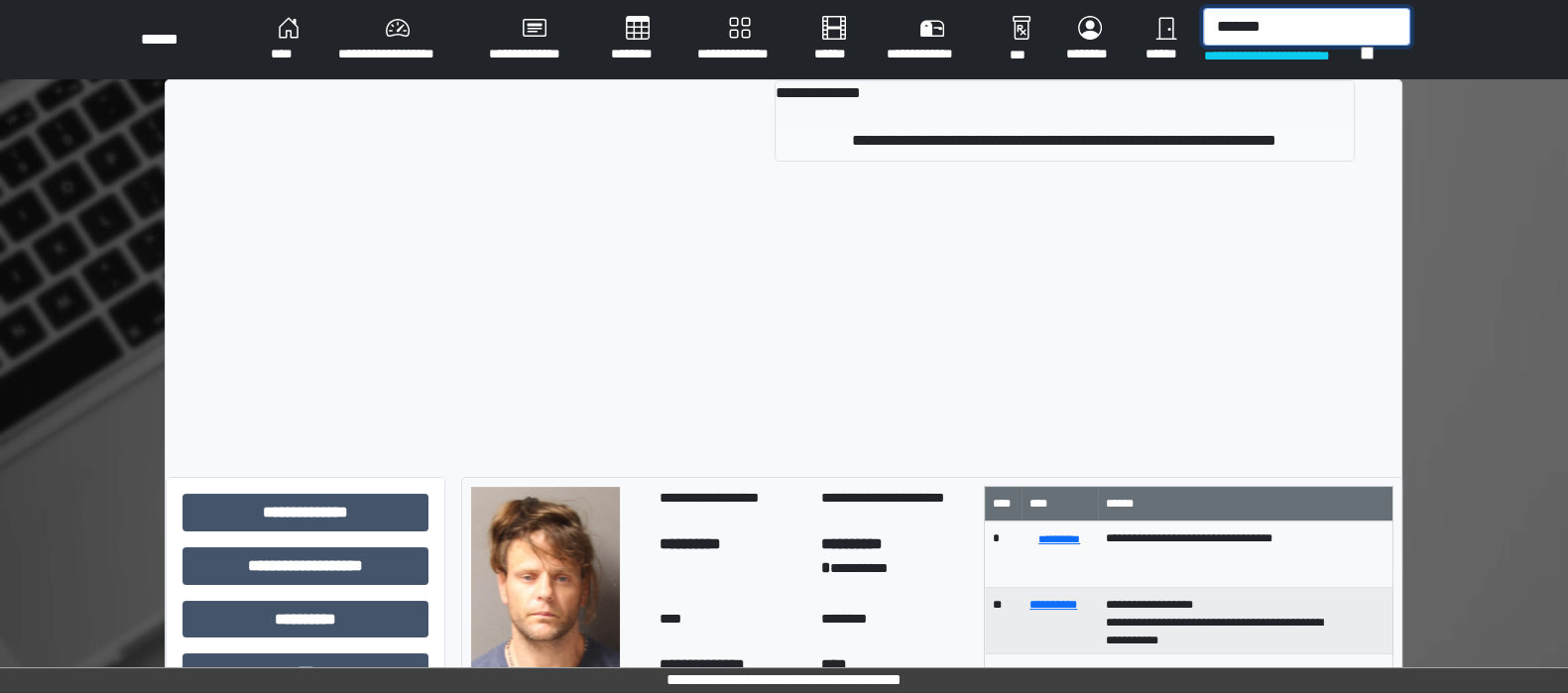 type on "*******" 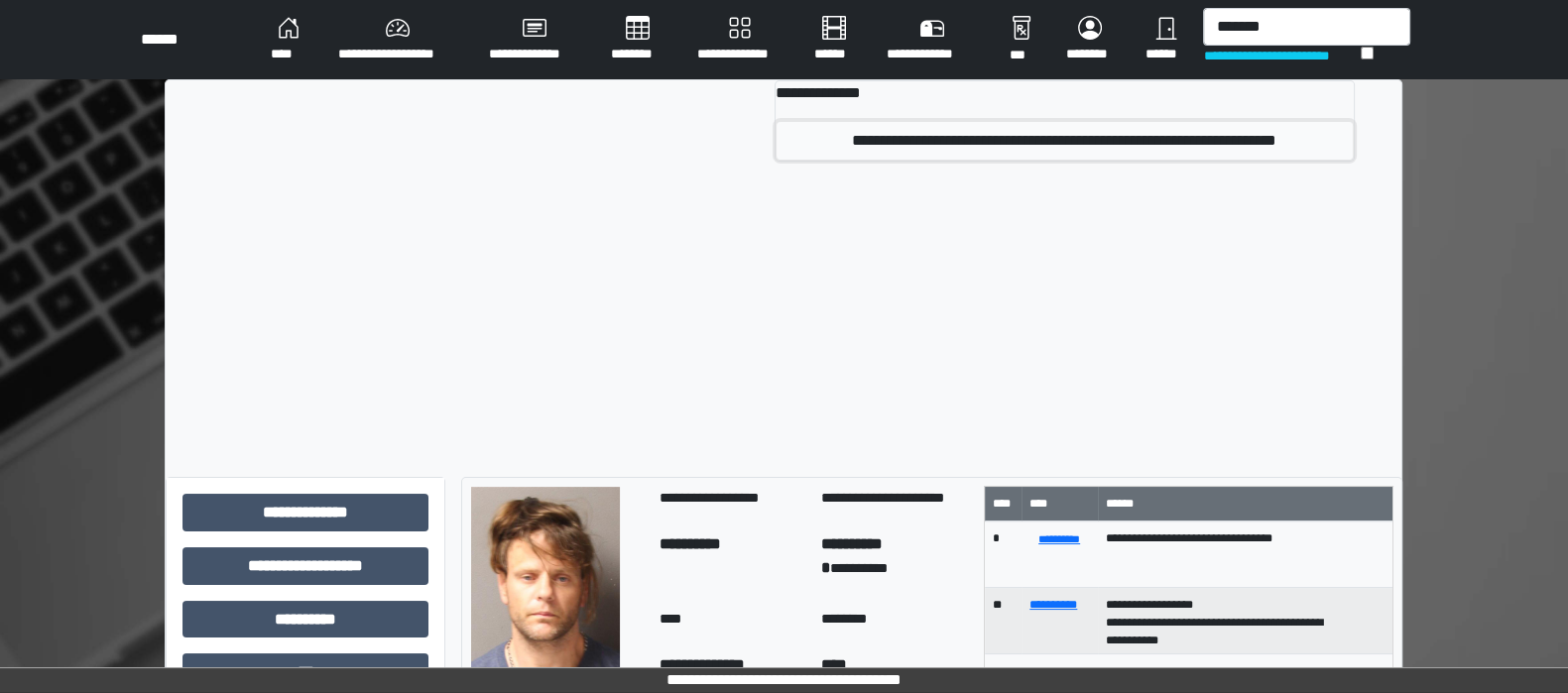 click on "**********" at bounding box center [1064, 141] 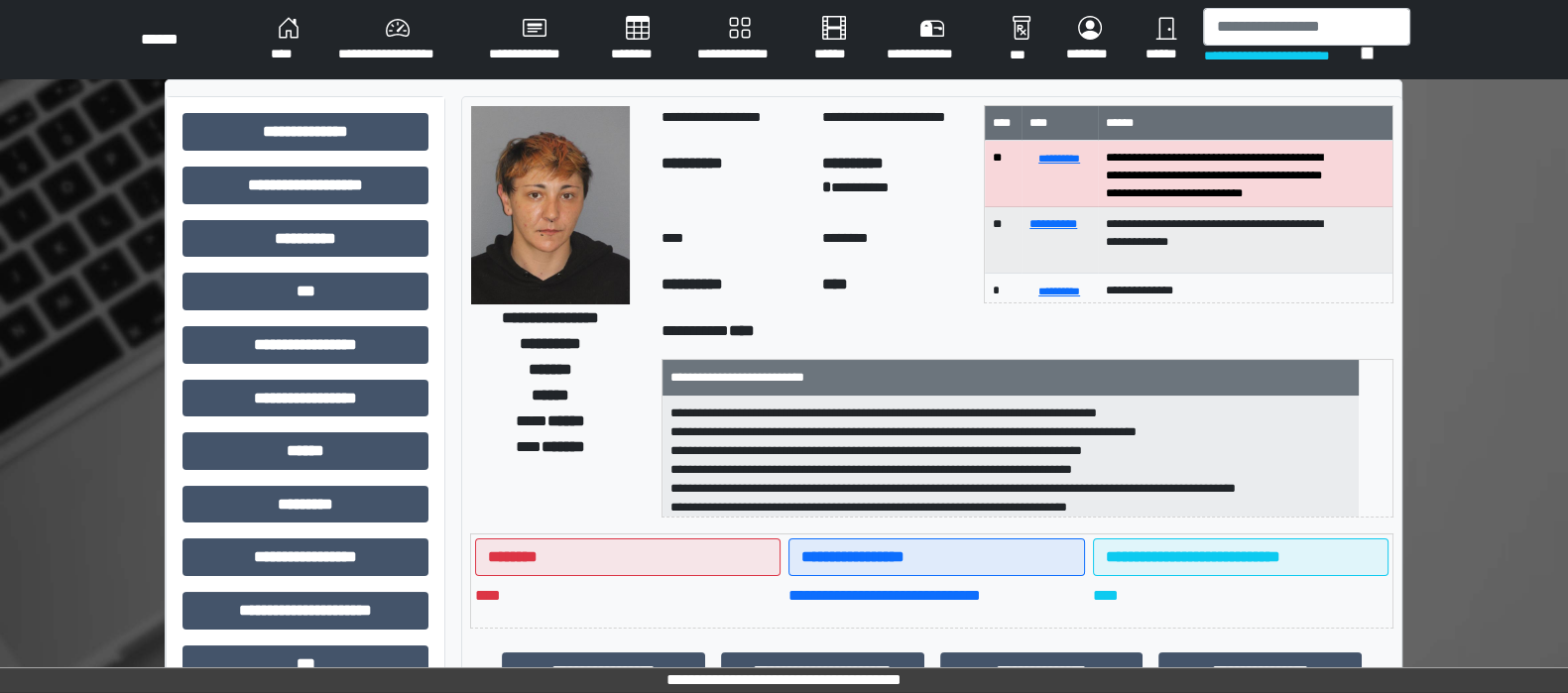 scroll, scrollTop: 5, scrollLeft: 0, axis: vertical 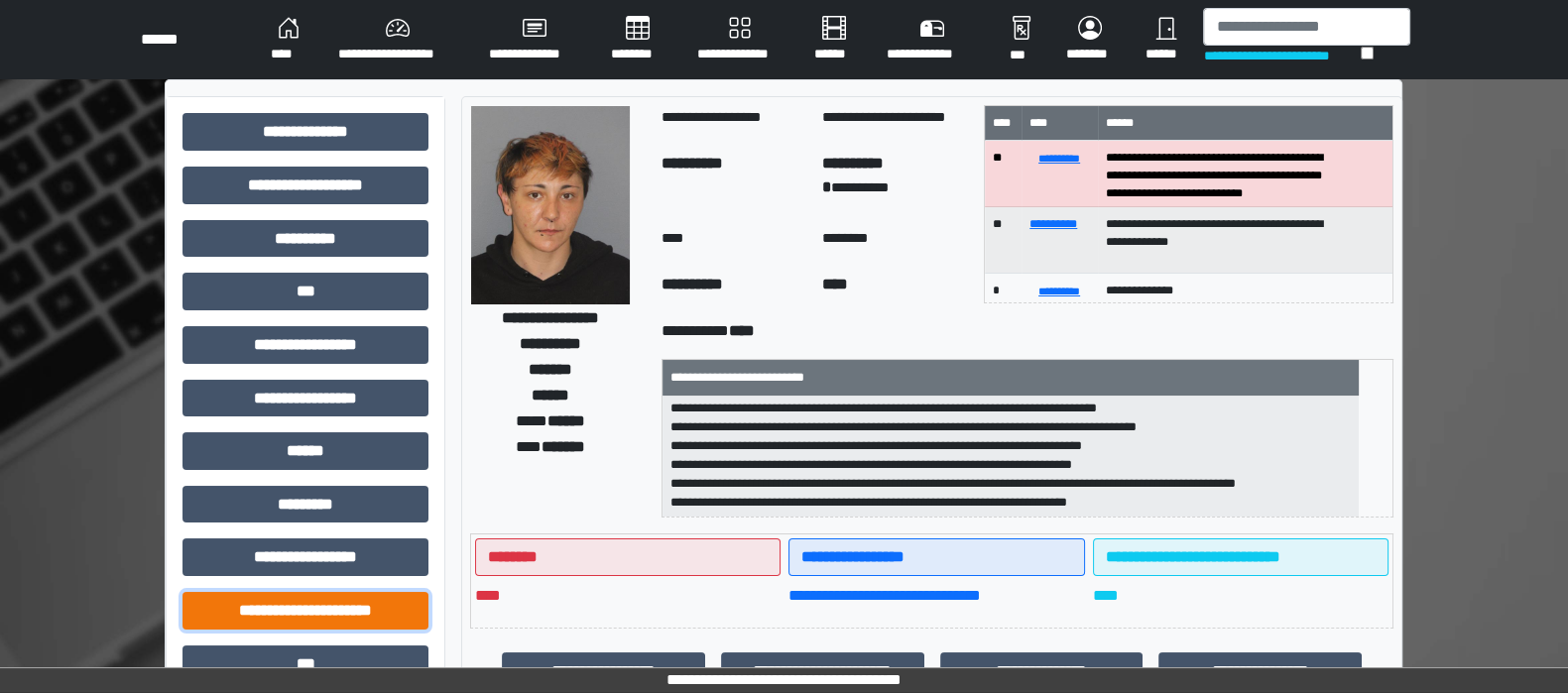 click on "**********" at bounding box center (305, 611) 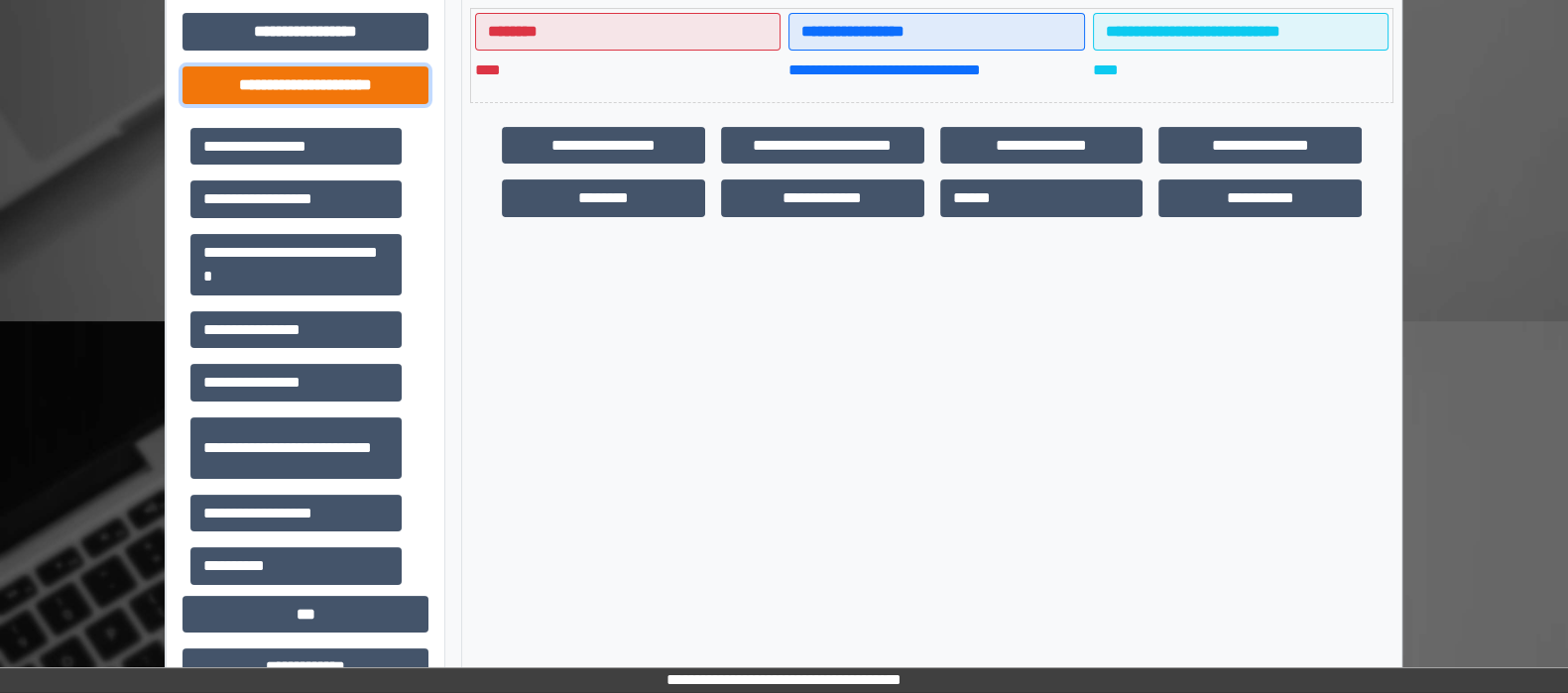scroll, scrollTop: 542, scrollLeft: 0, axis: vertical 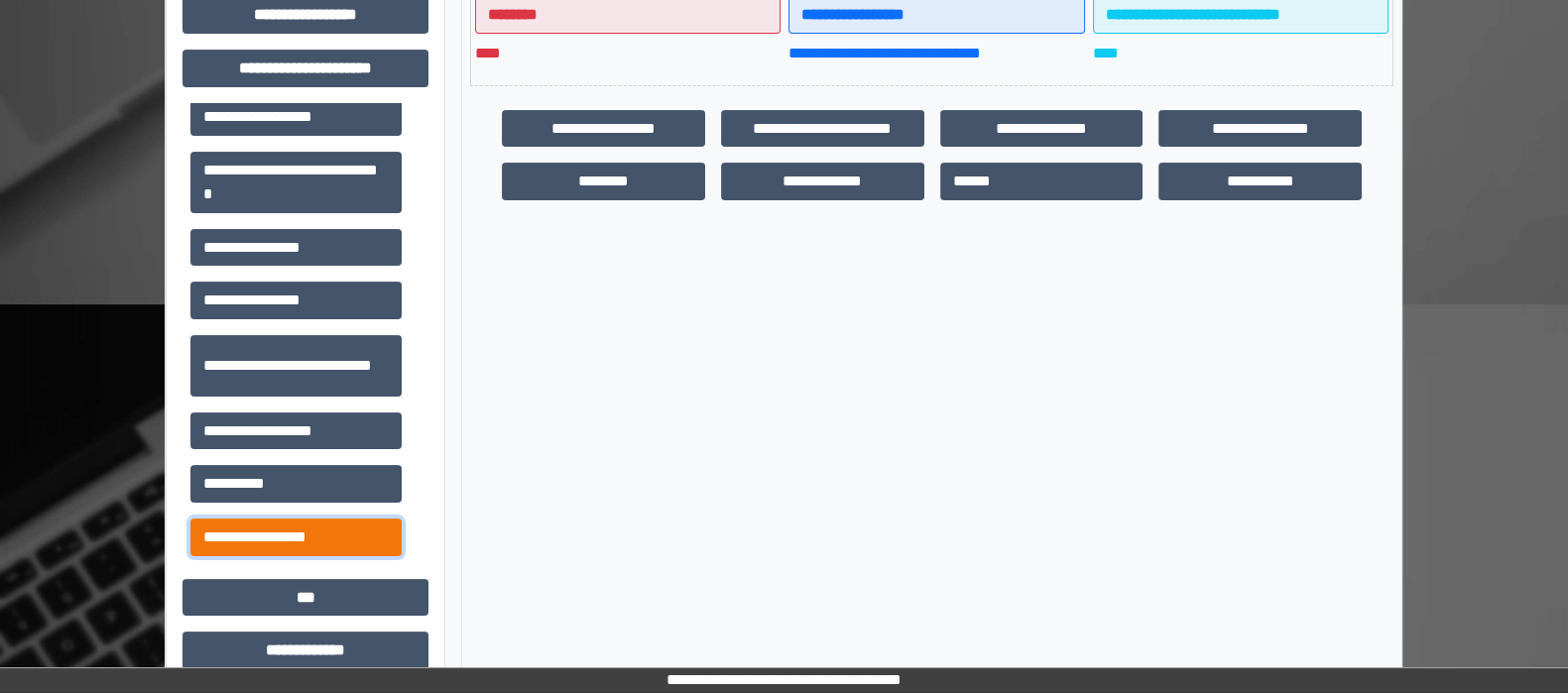 click on "**********" at bounding box center (296, 537) 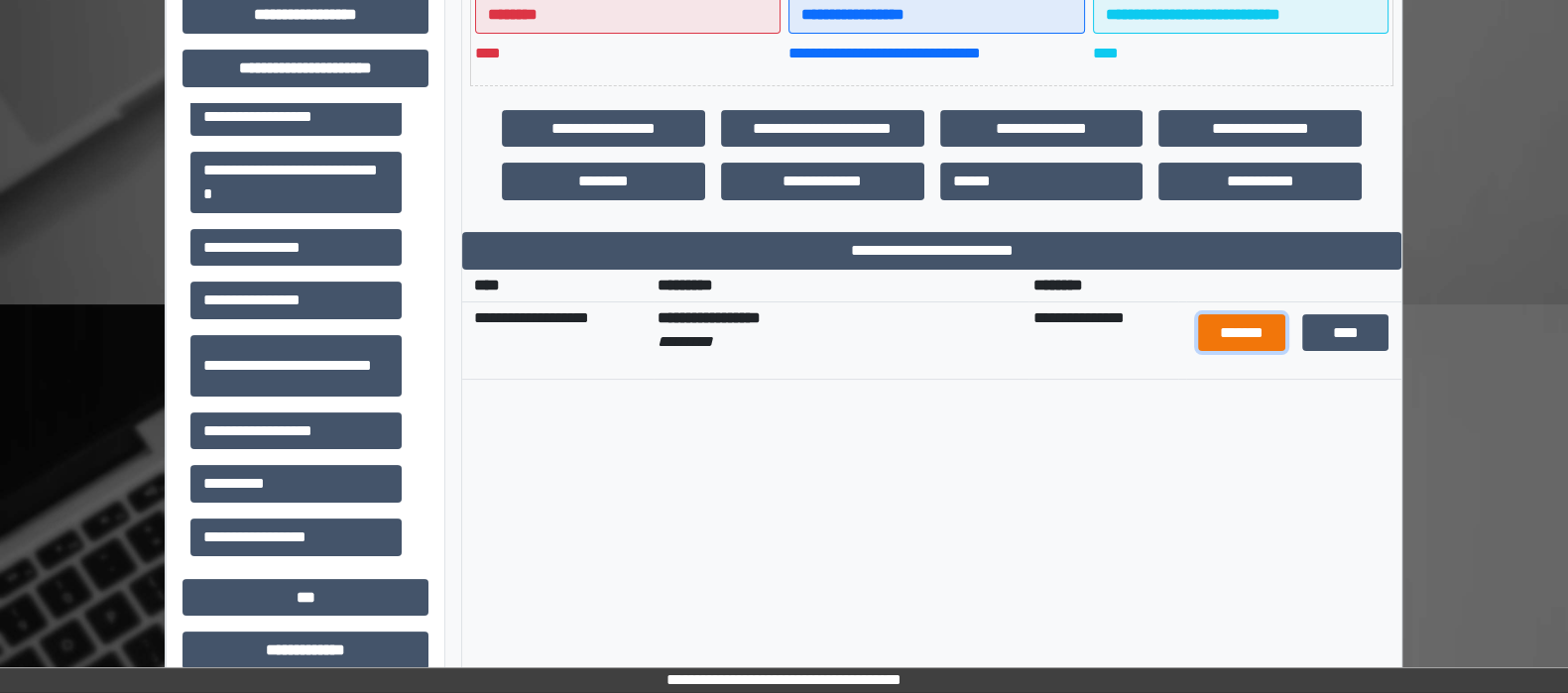 click on "*******" at bounding box center [1242, 333] 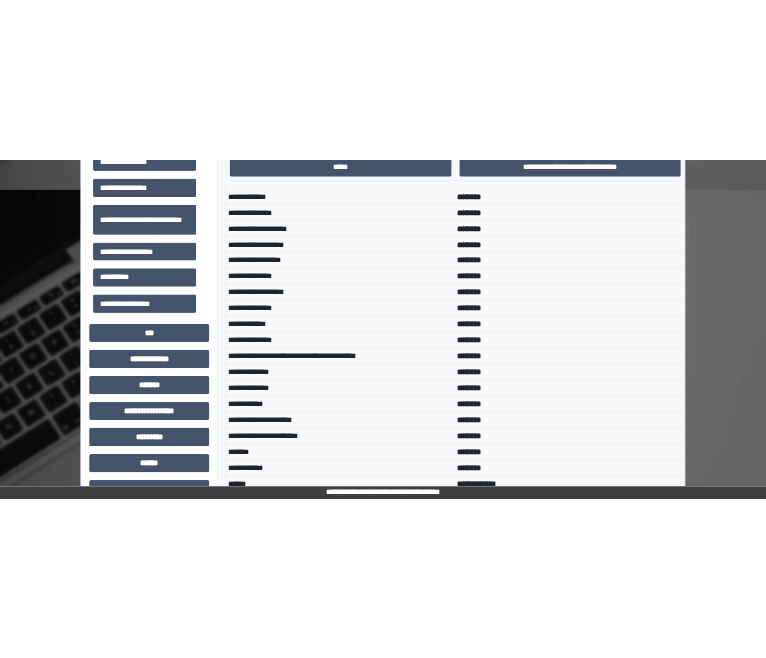 scroll, scrollTop: 0, scrollLeft: 0, axis: both 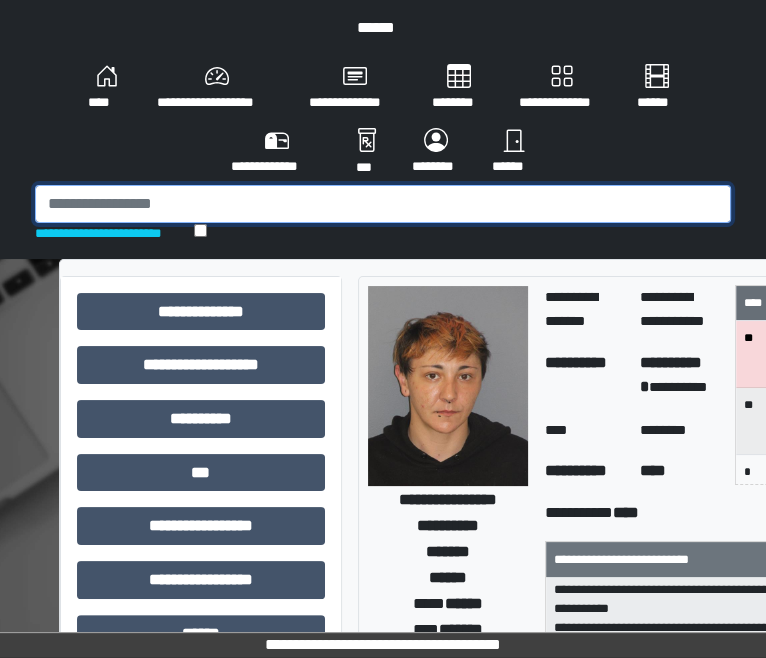 click at bounding box center [383, 204] 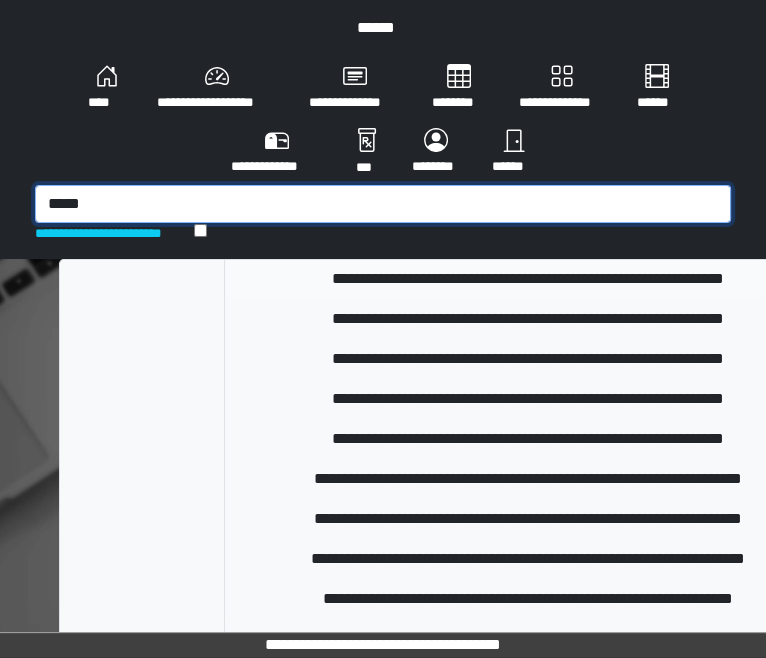 scroll, scrollTop: 291, scrollLeft: 0, axis: vertical 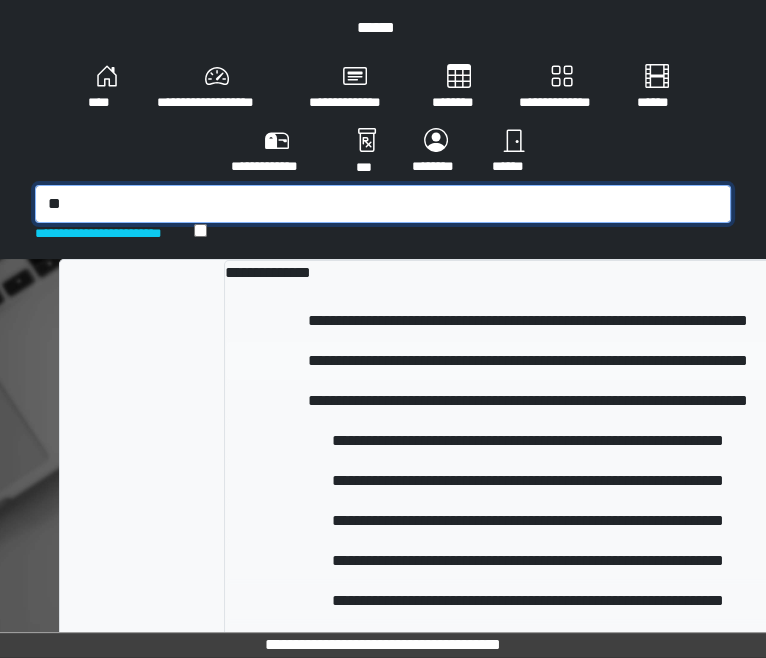 type on "*" 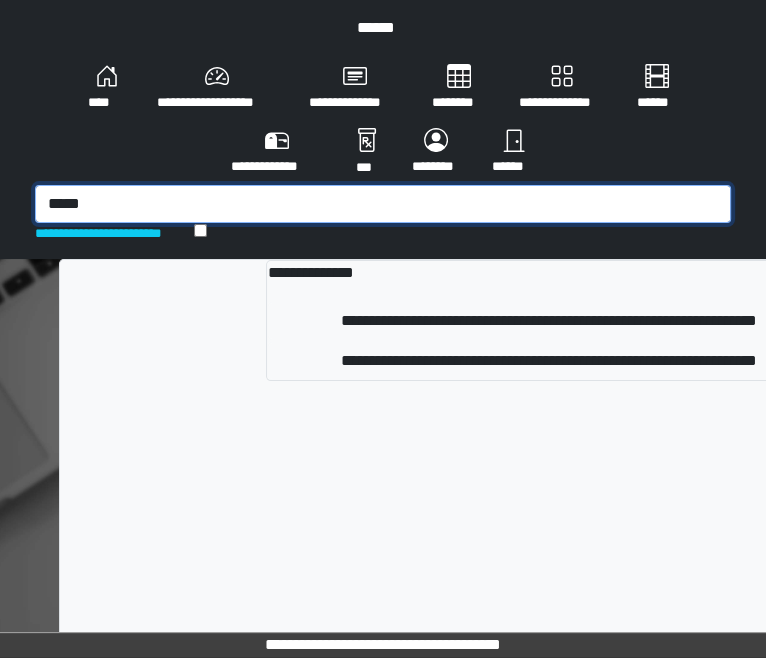 type on "*****" 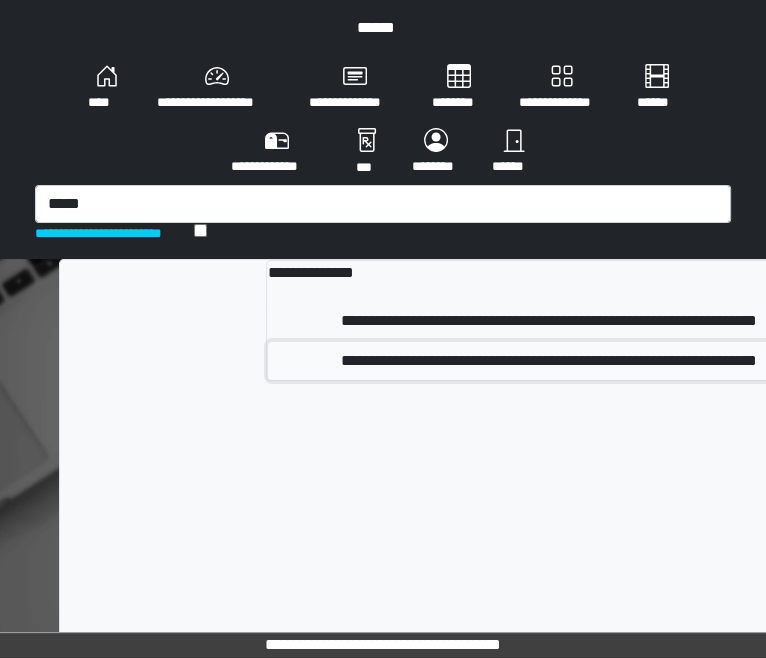 click on "**********" at bounding box center (548, 361) 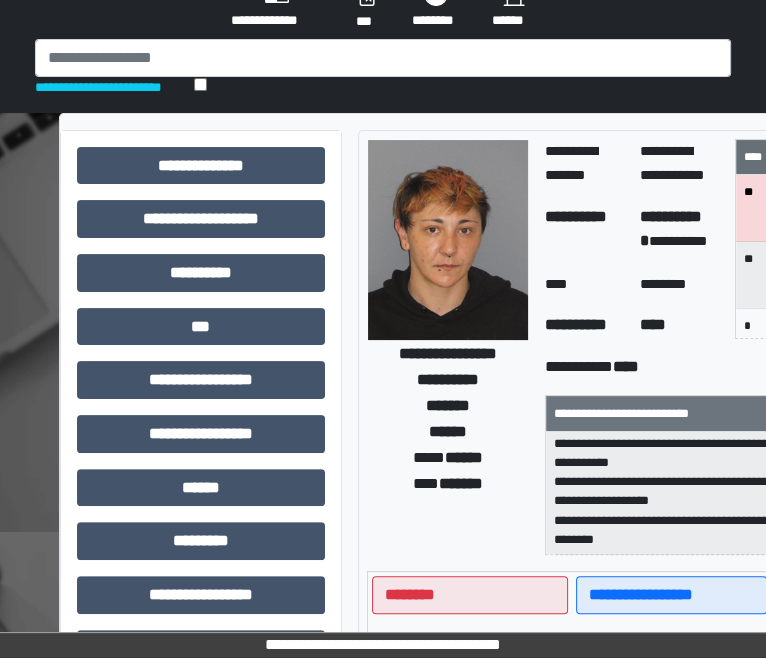 scroll, scrollTop: 147, scrollLeft: 0, axis: vertical 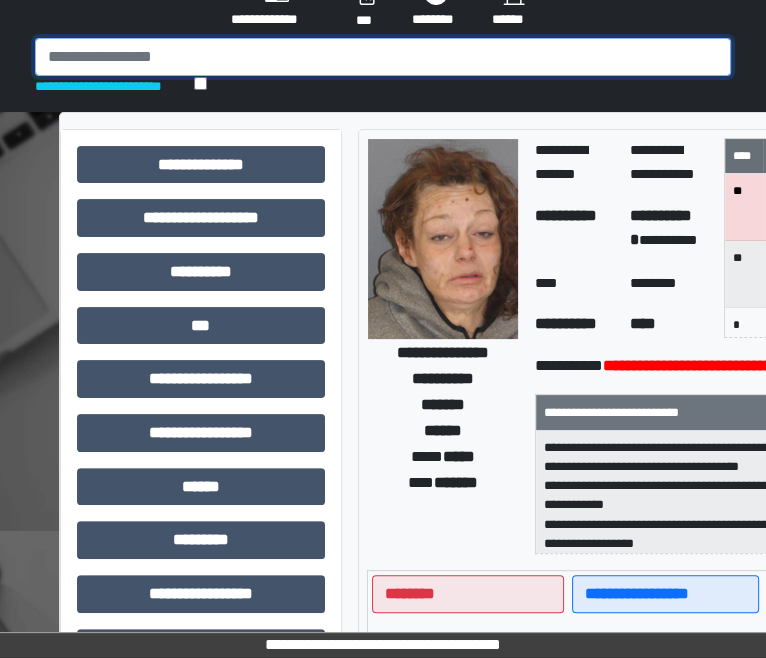 click at bounding box center [383, 57] 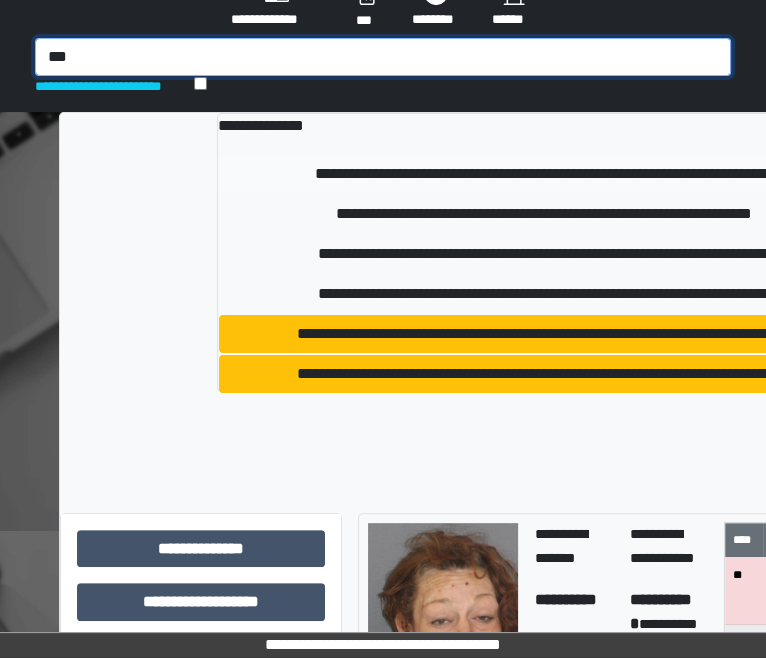 type on "***" 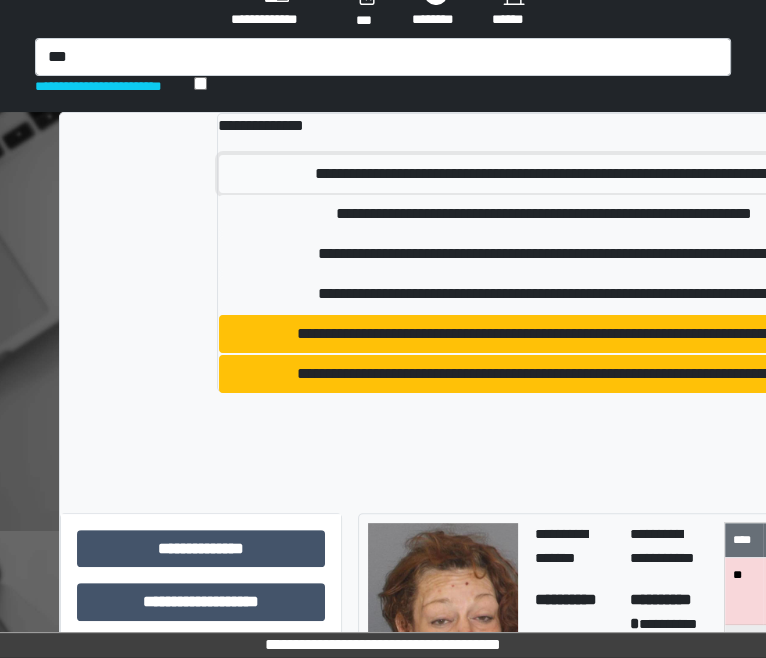 click on "**********" at bounding box center [543, 174] 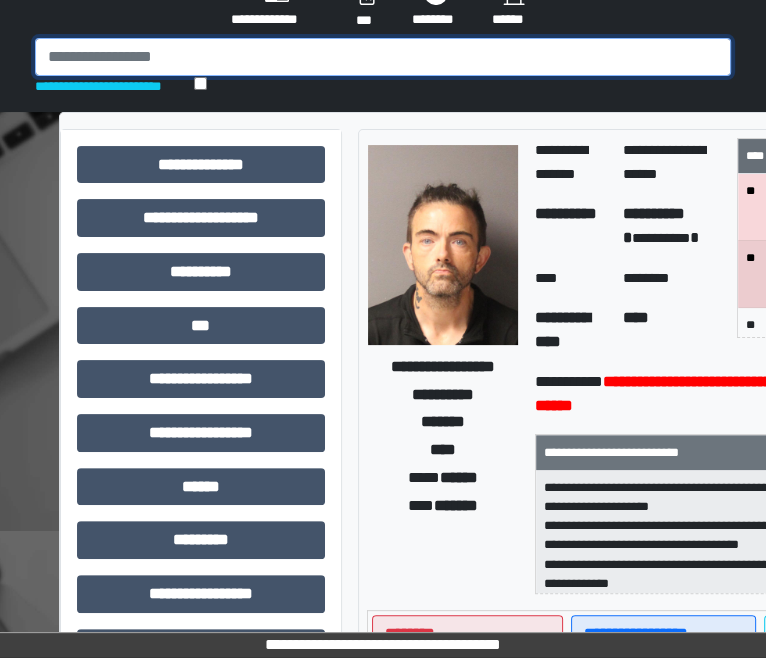 click at bounding box center [383, 57] 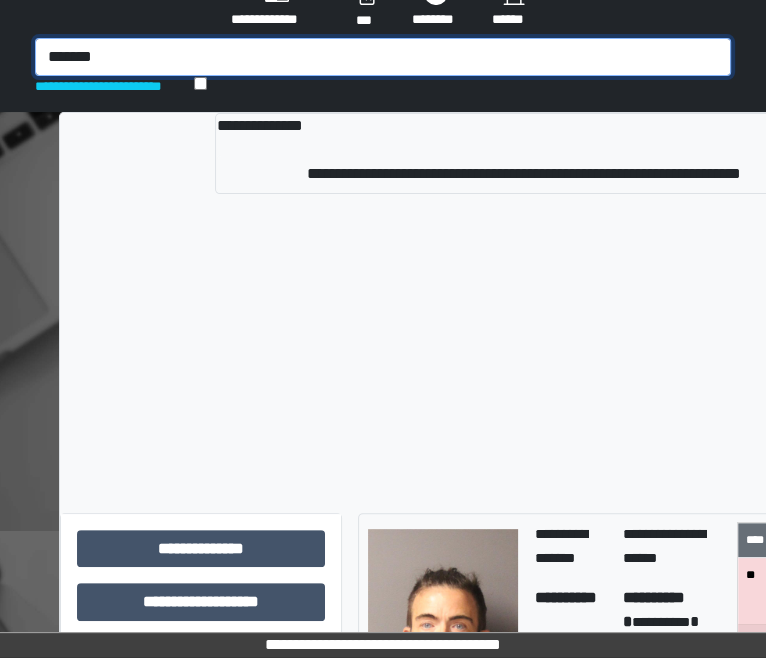 type on "*******" 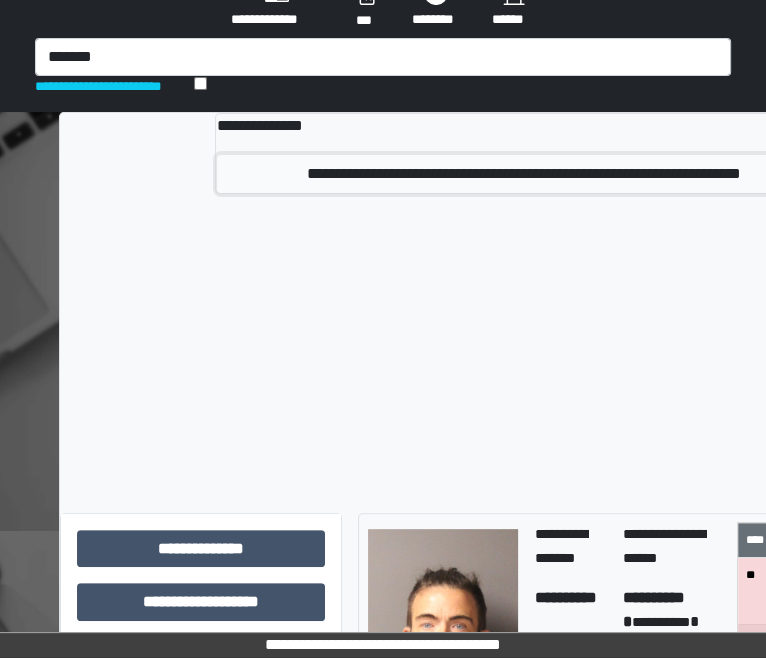 click on "**********" at bounding box center (523, 174) 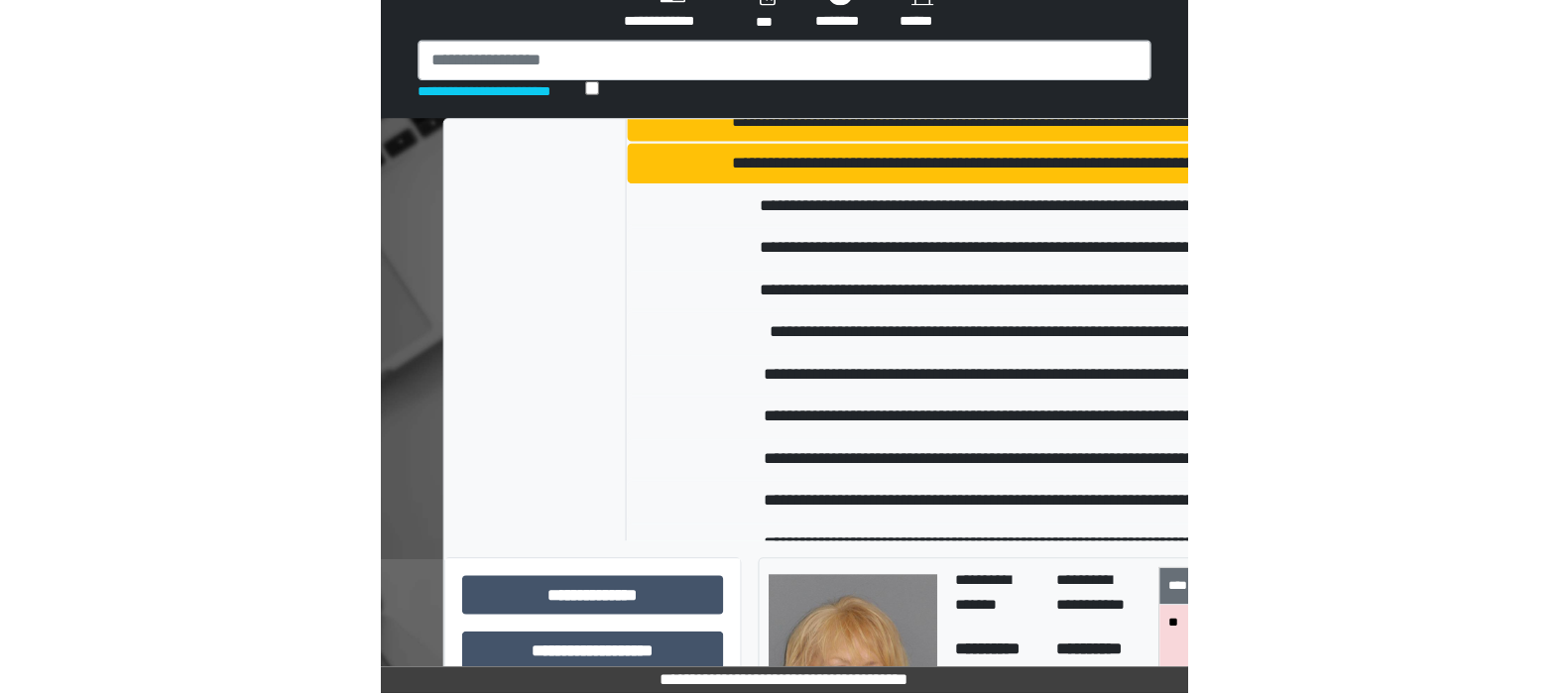 scroll, scrollTop: 258, scrollLeft: 0, axis: vertical 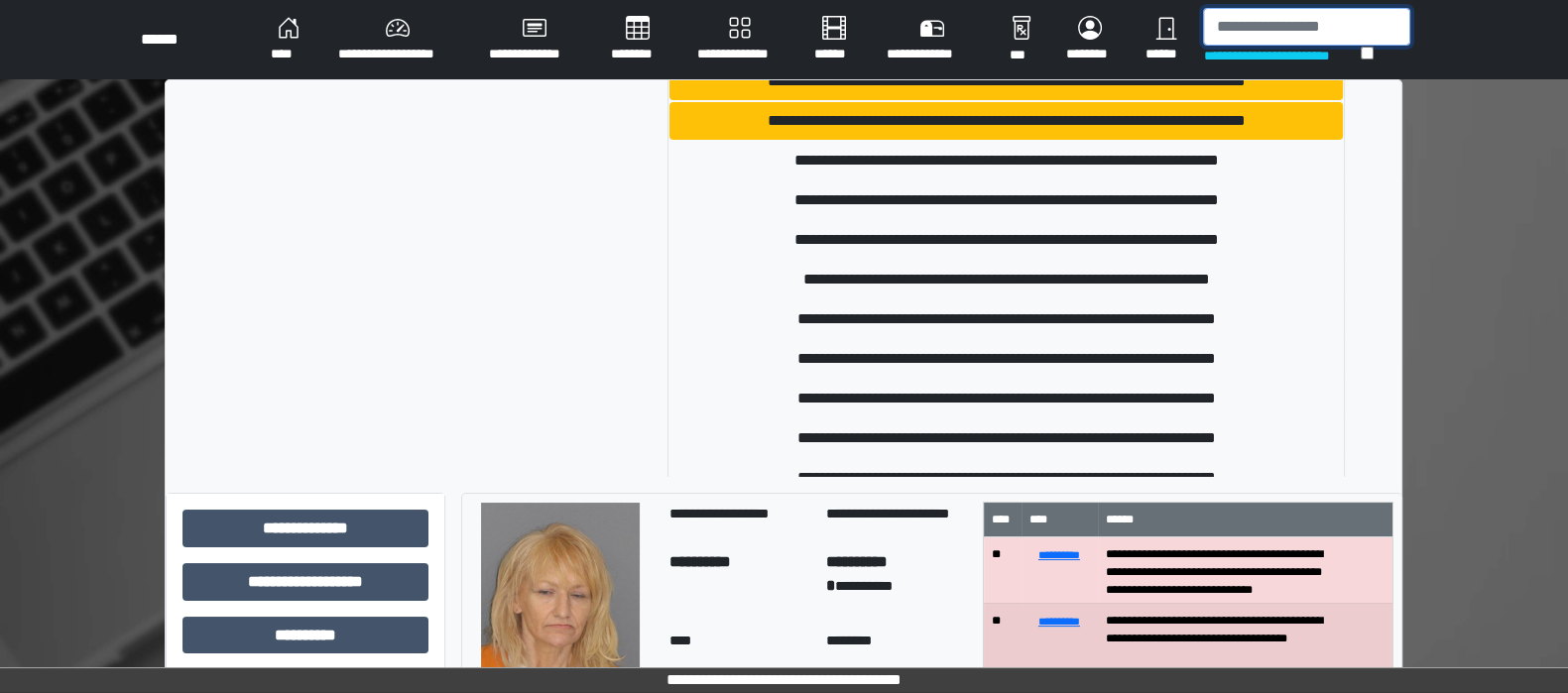 click at bounding box center (1306, 27) 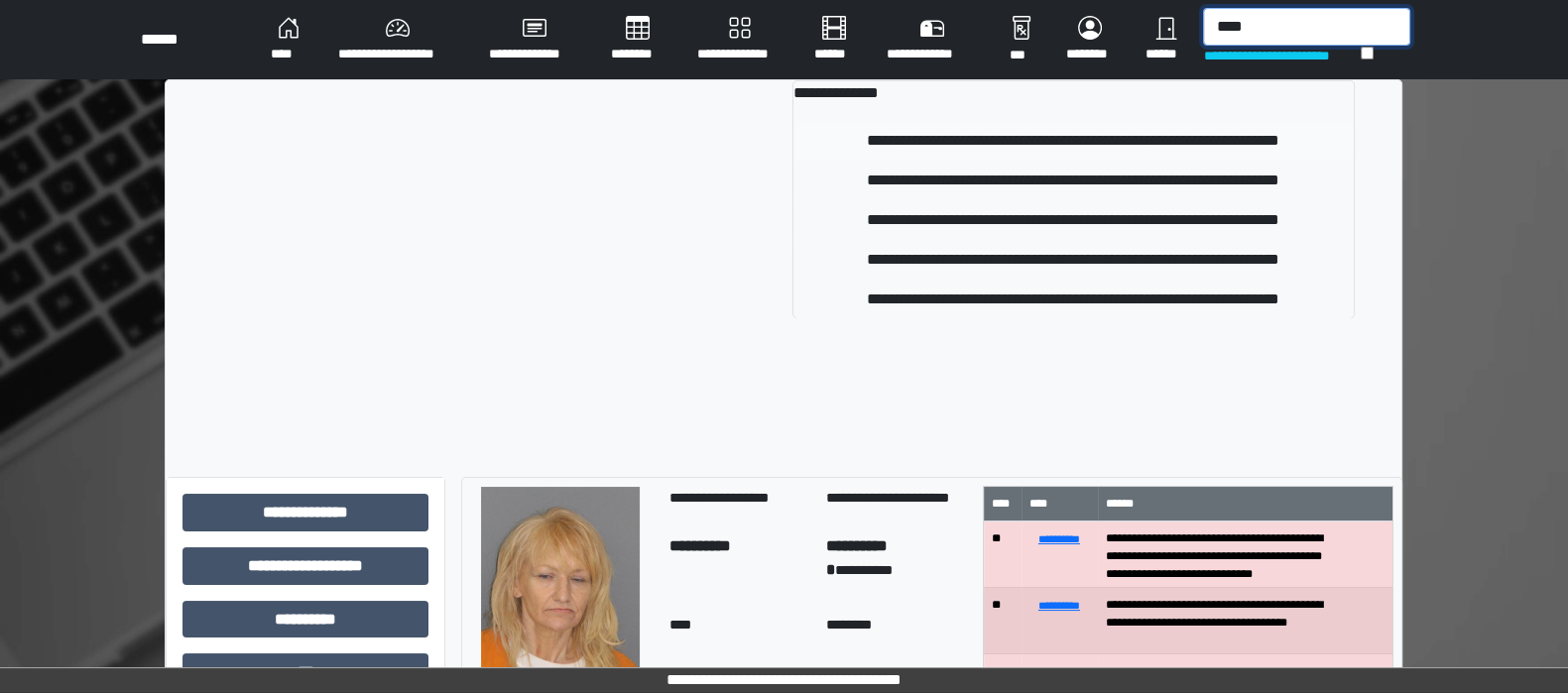 type on "****" 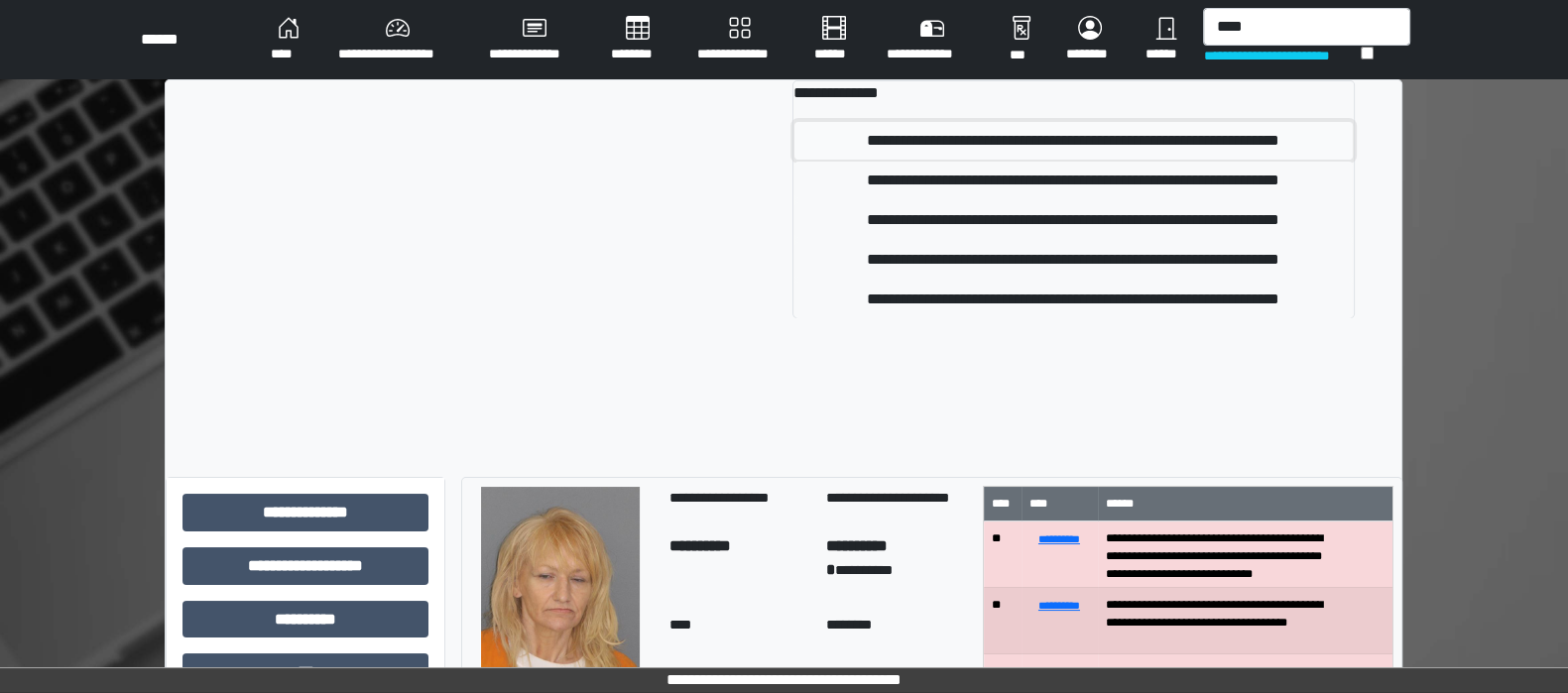 click on "**********" at bounding box center [1073, 141] 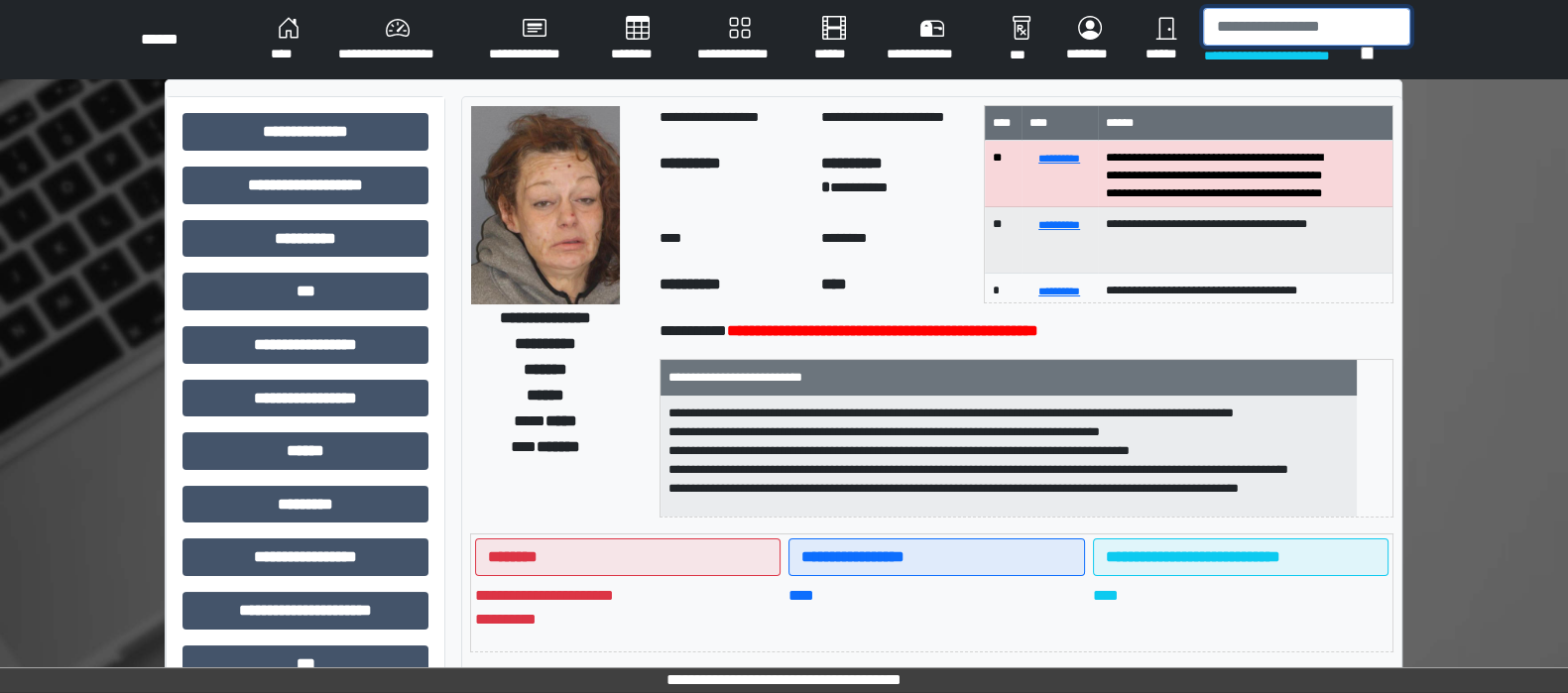 click at bounding box center (1306, 27) 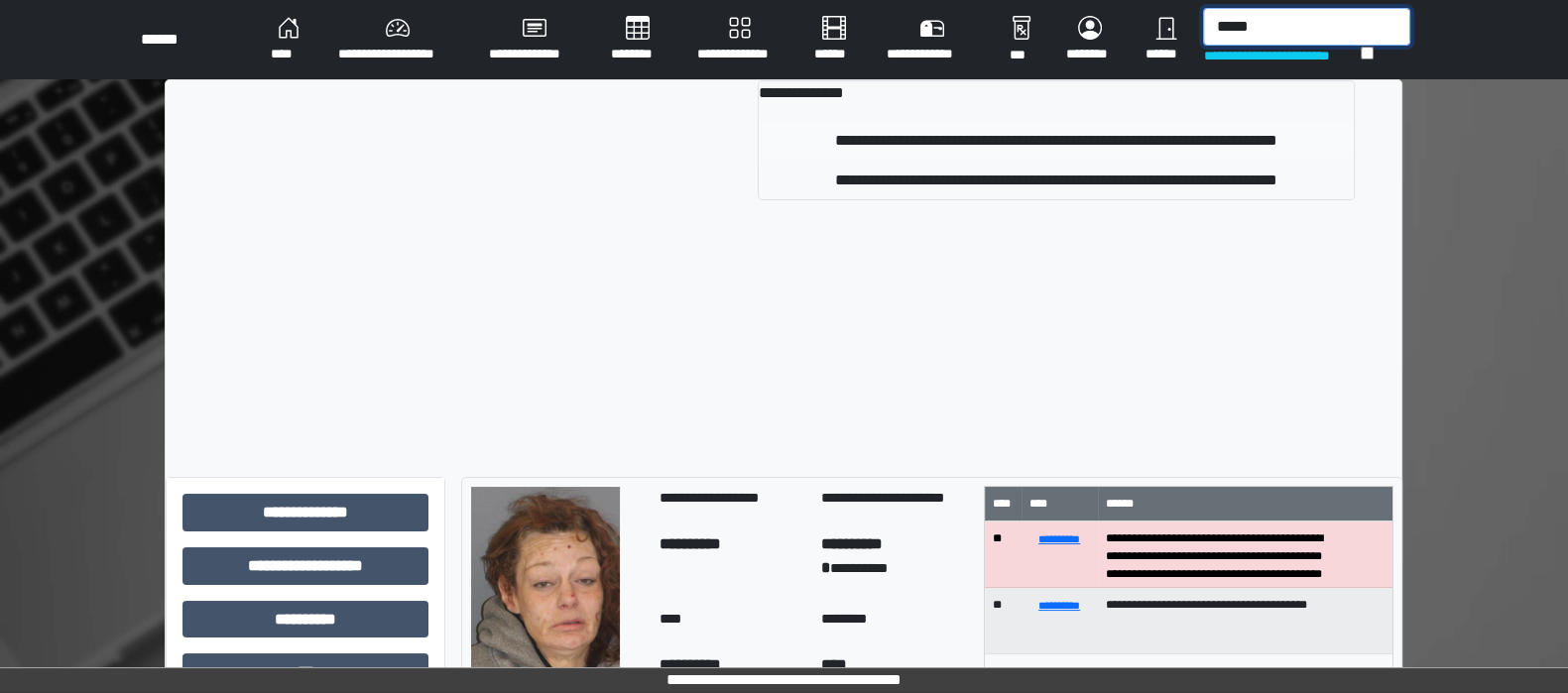 type on "*****" 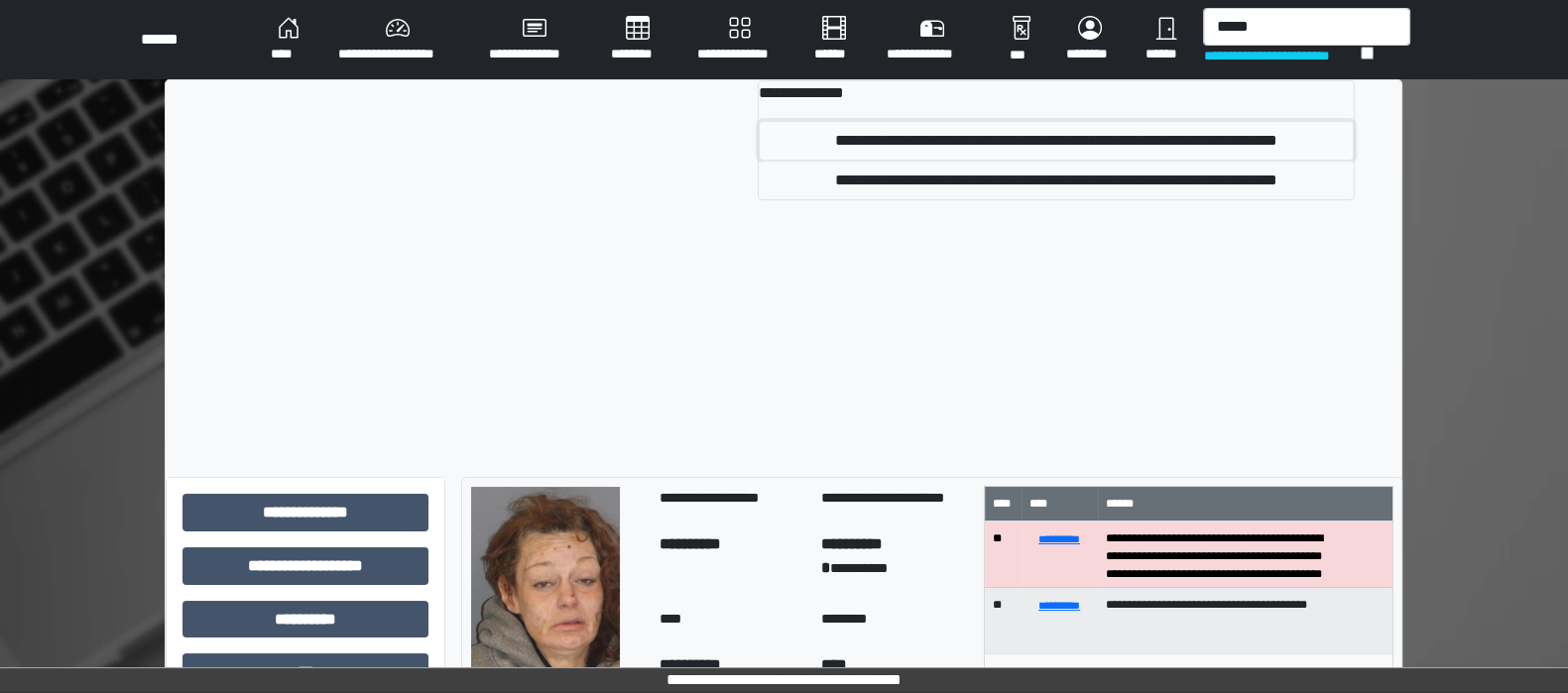 click on "**********" at bounding box center (1056, 141) 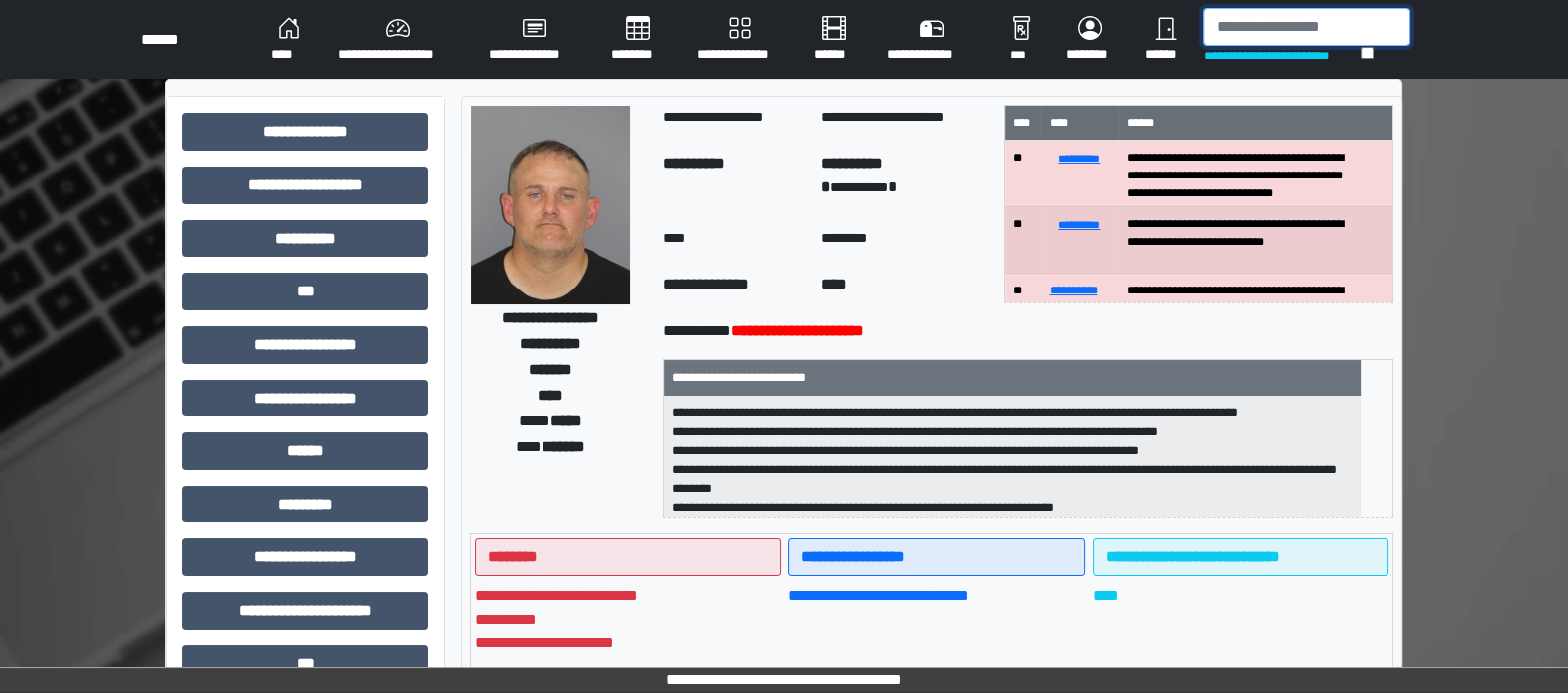 click at bounding box center [1306, 27] 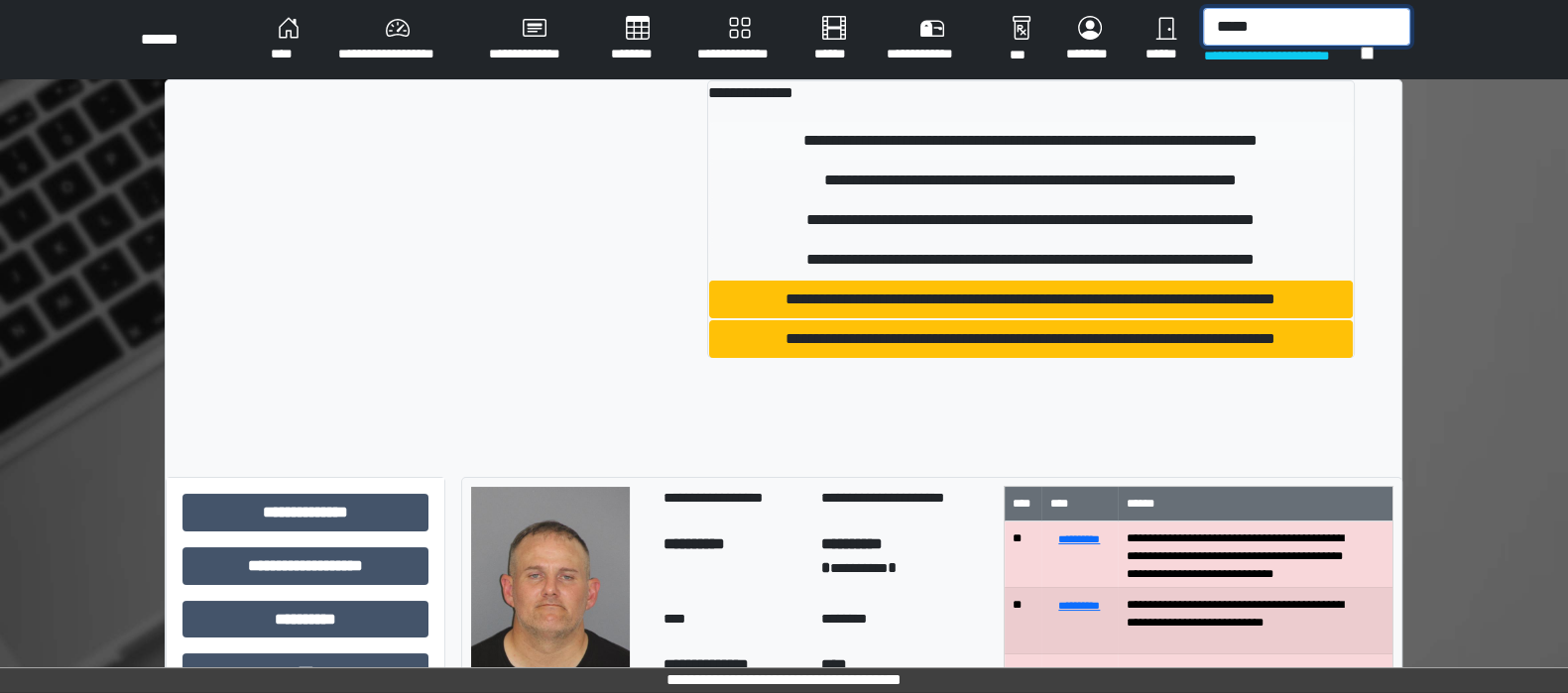 type on "*****" 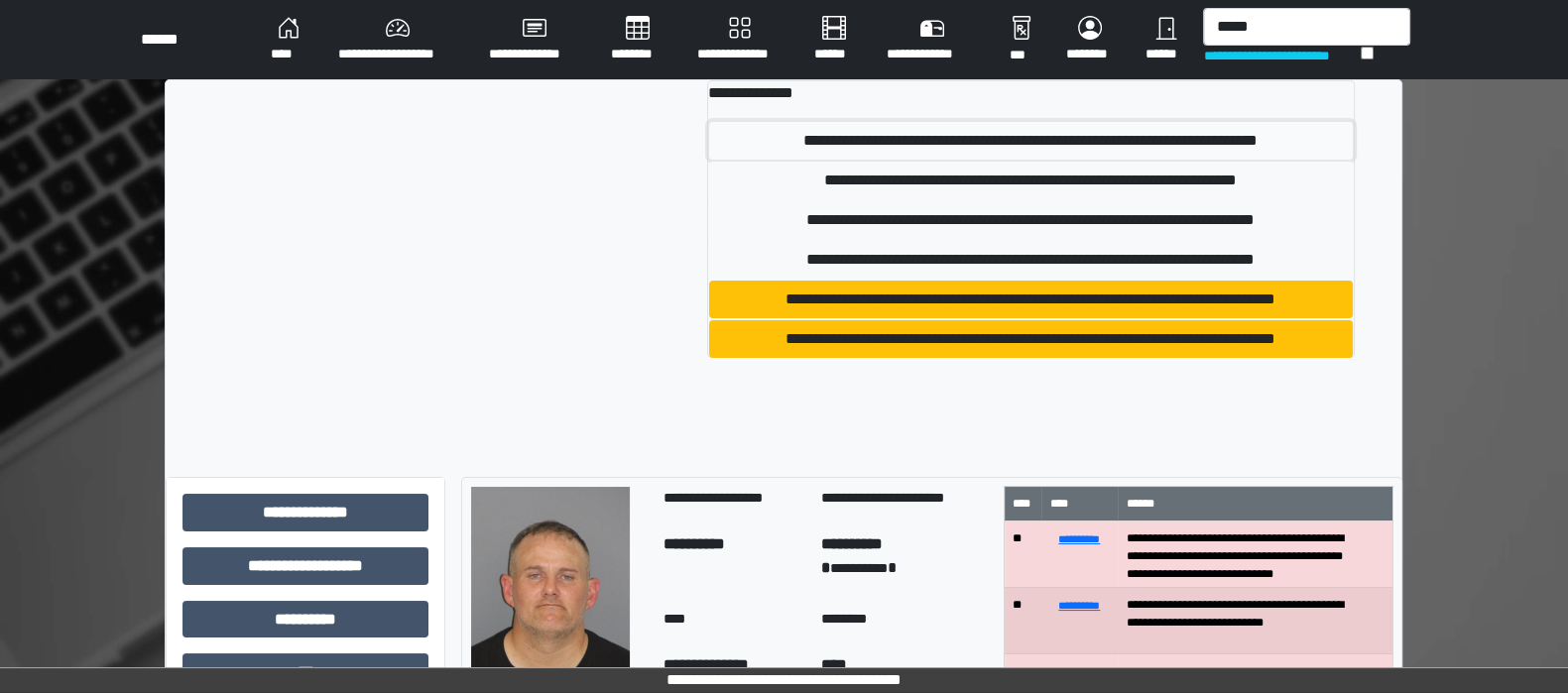 click on "**********" at bounding box center [1030, 141] 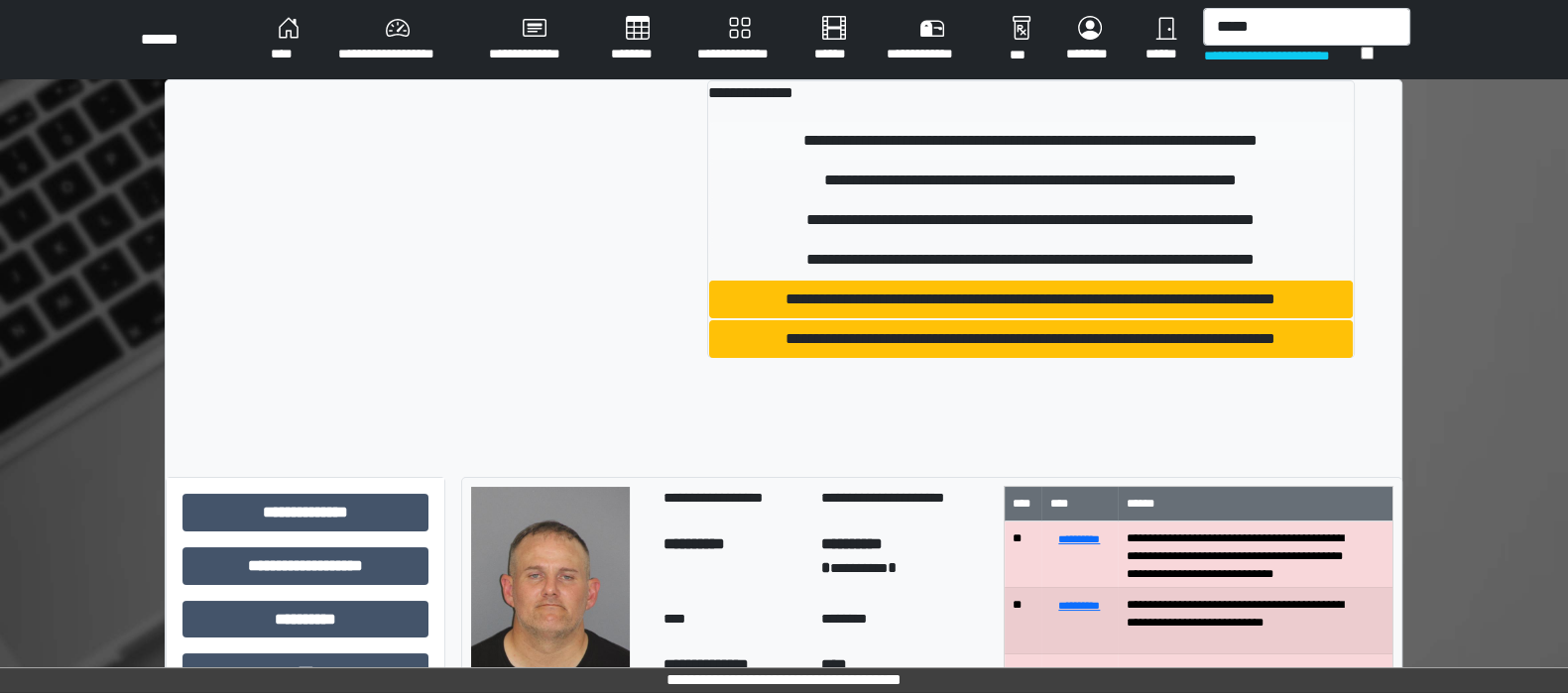 type 